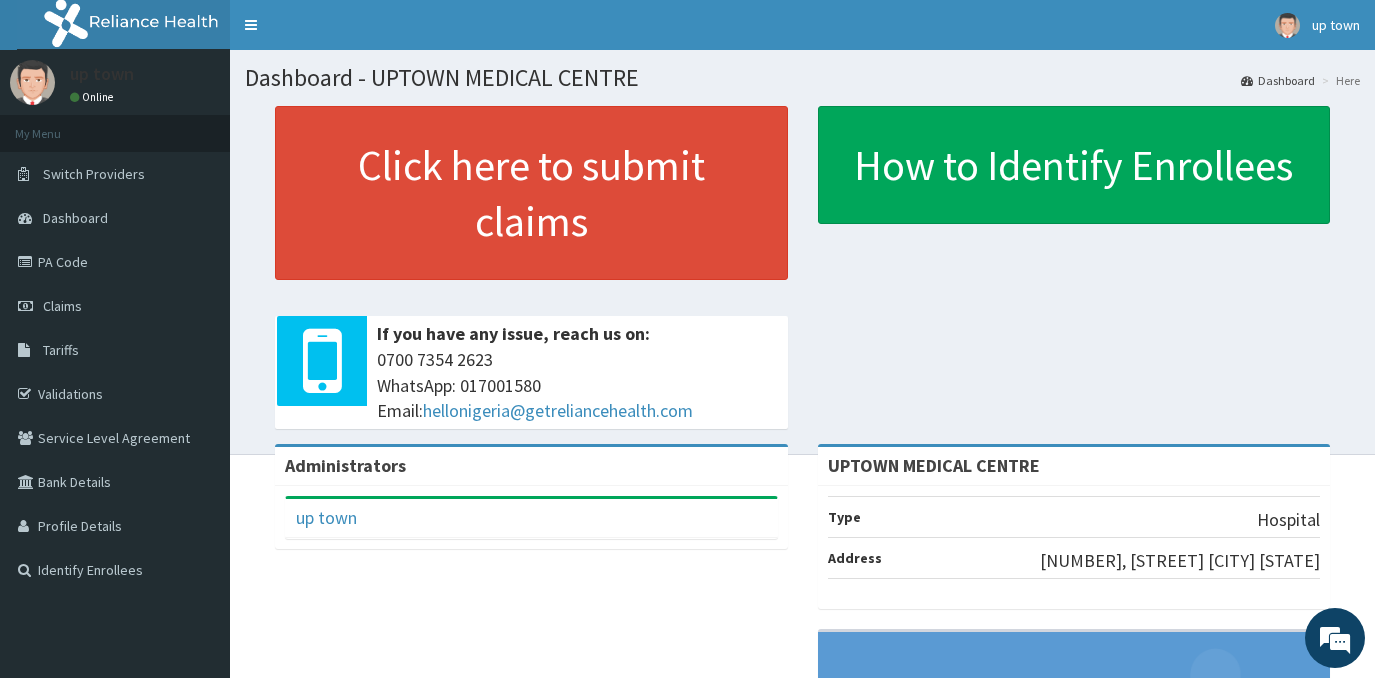 scroll, scrollTop: 0, scrollLeft: 0, axis: both 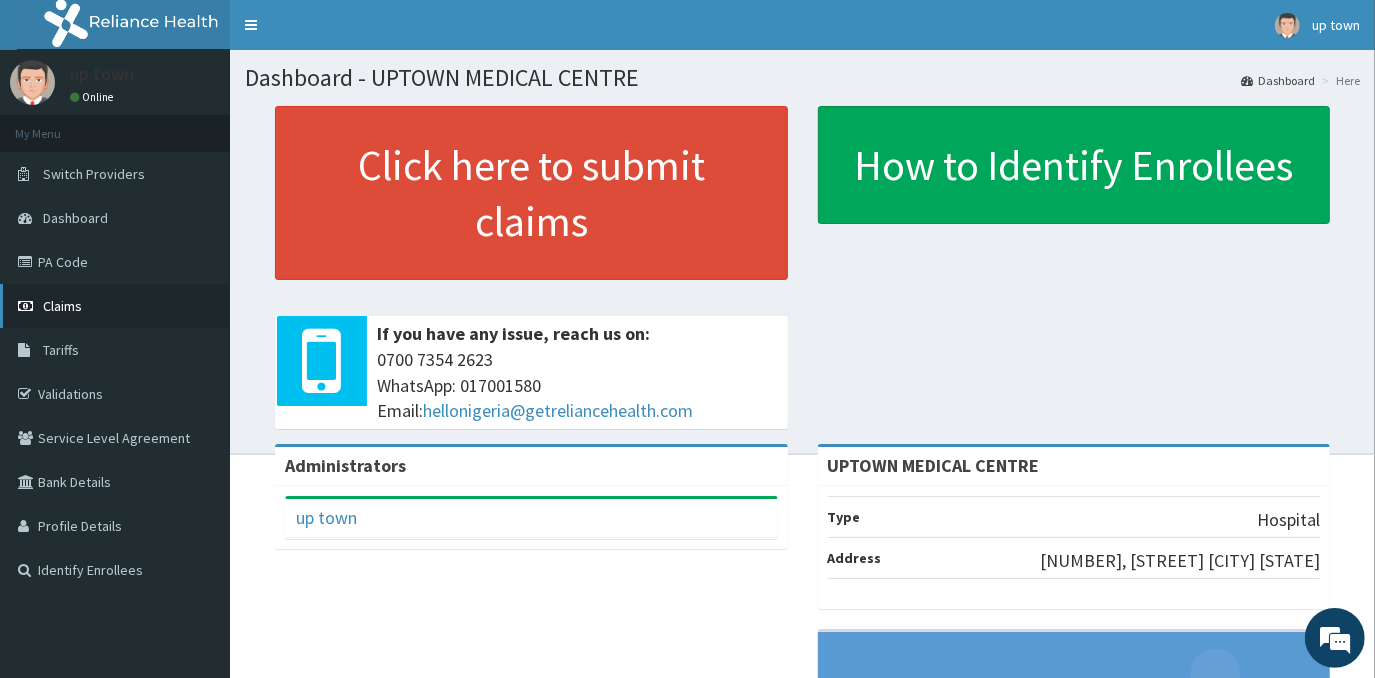 click on "Claims" at bounding box center [115, 306] 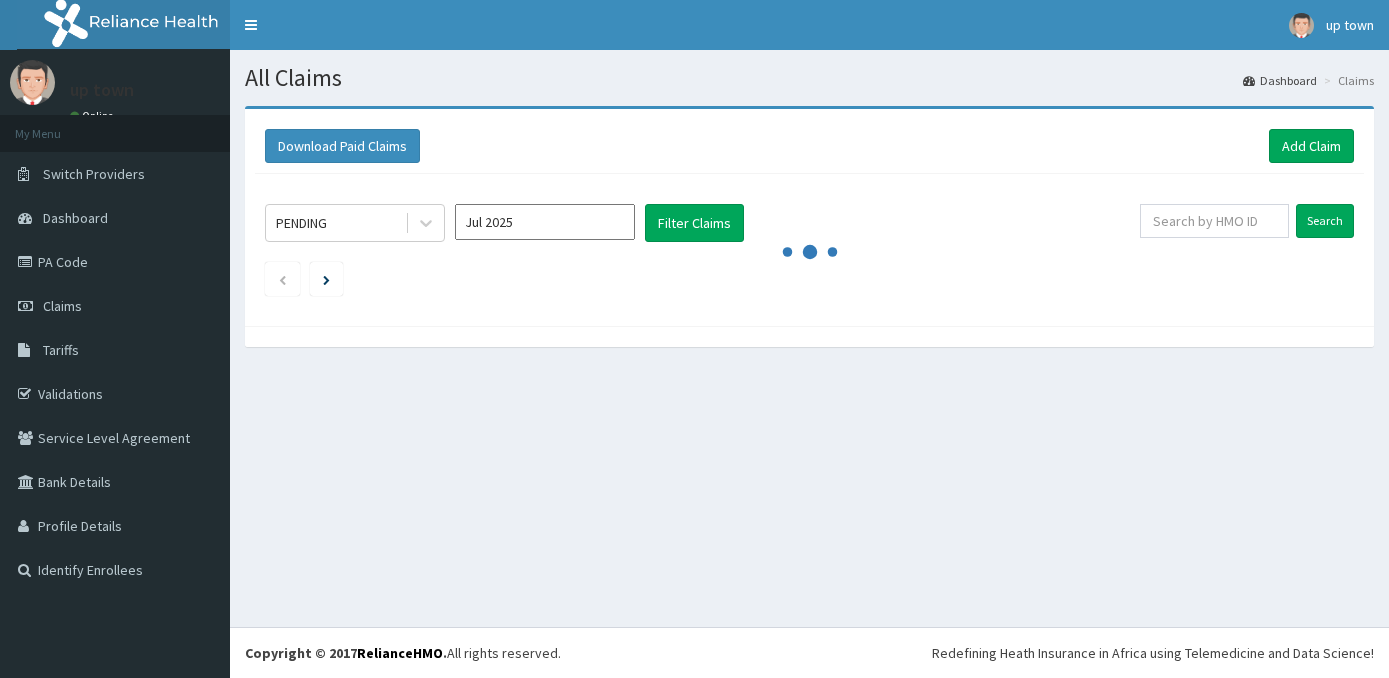 scroll, scrollTop: 0, scrollLeft: 0, axis: both 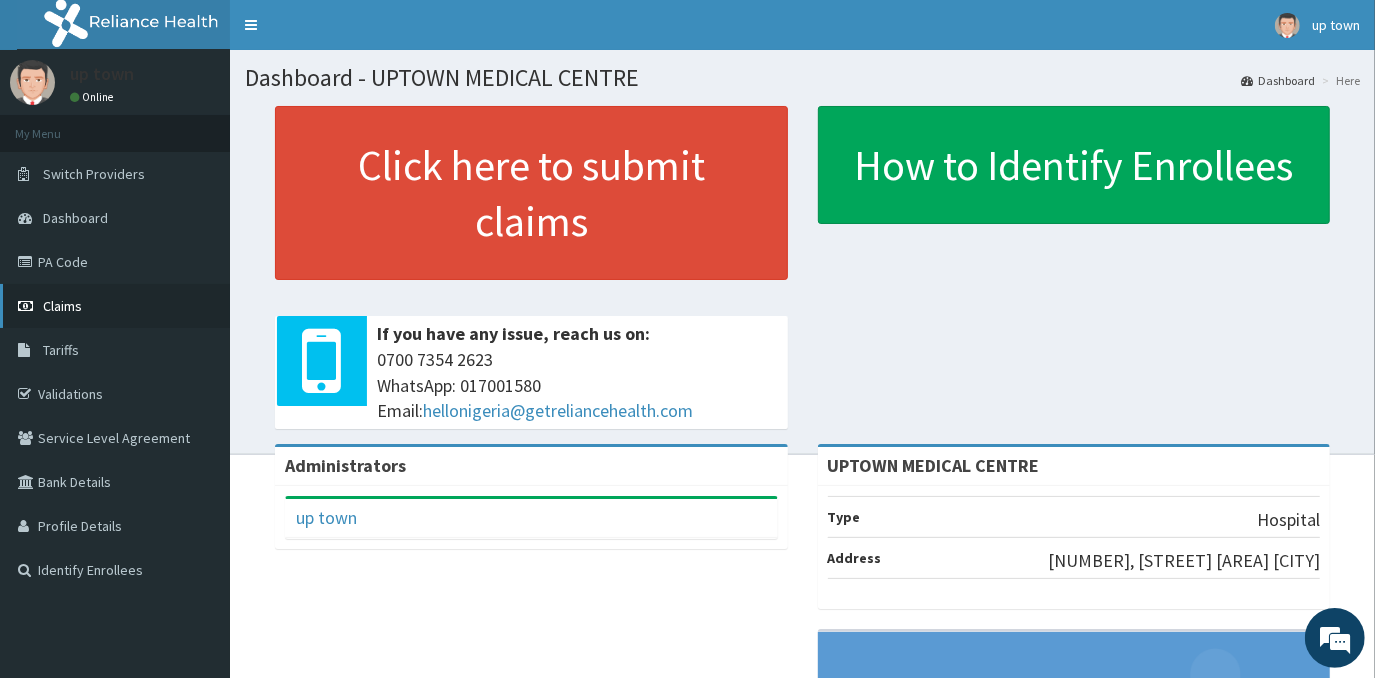 click on "Claims" at bounding box center [62, 306] 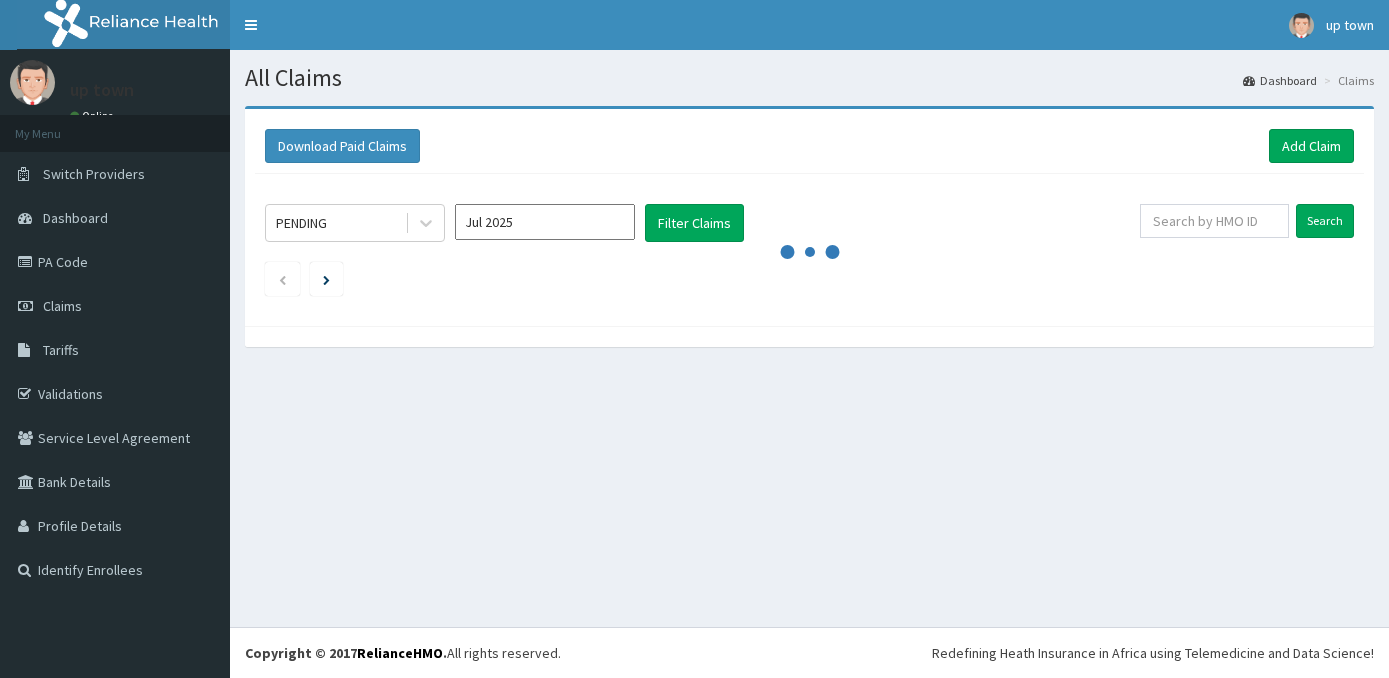 scroll, scrollTop: 0, scrollLeft: 0, axis: both 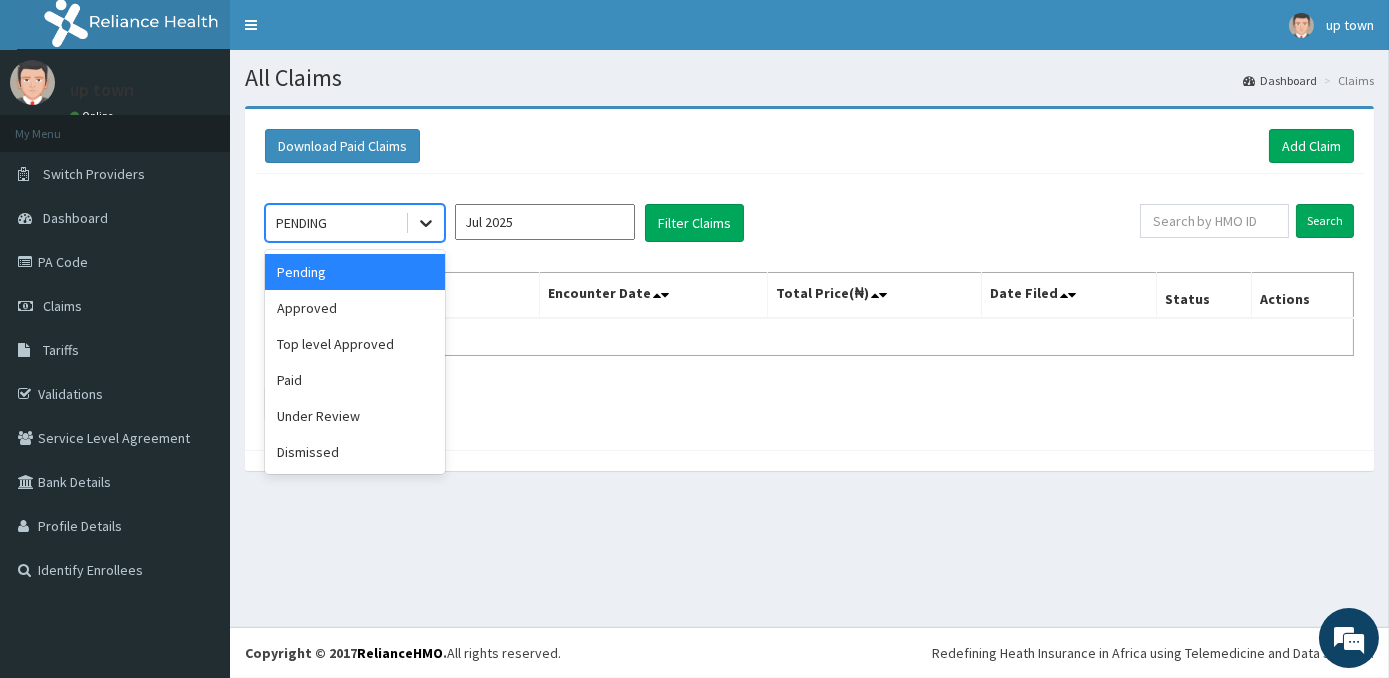 click 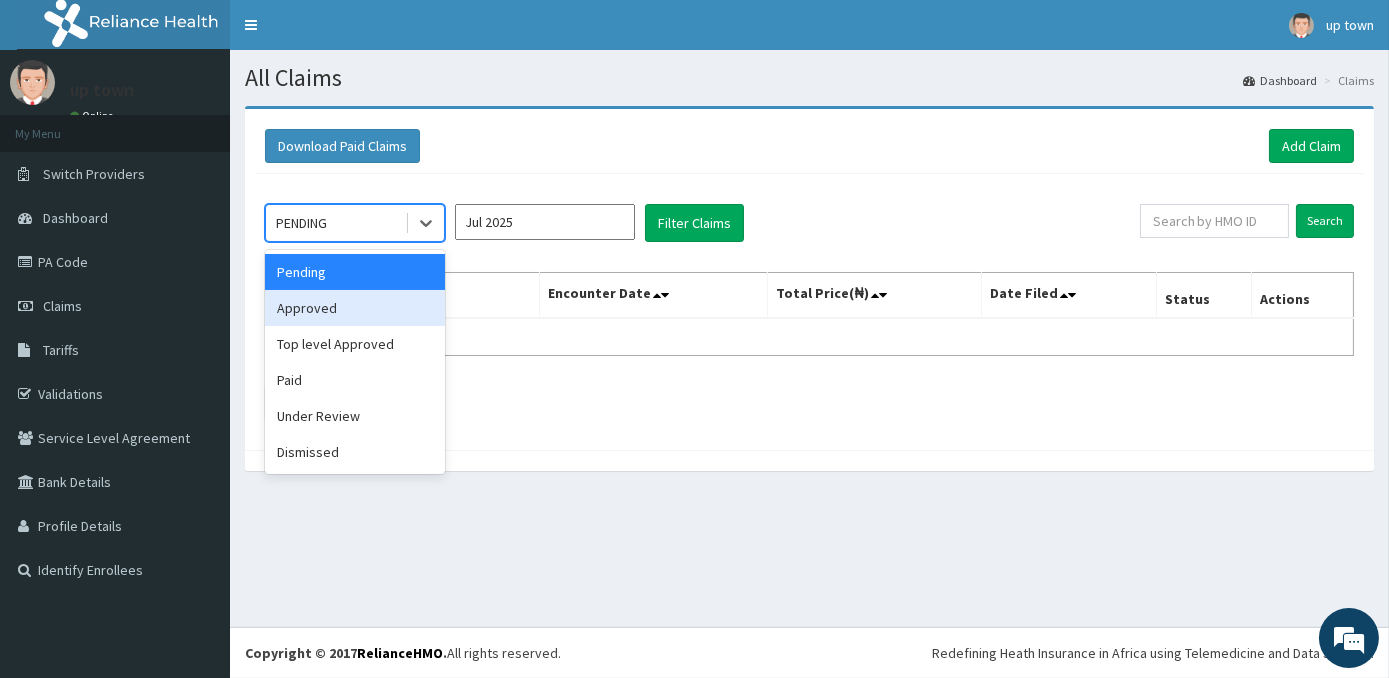 click on "Approved" at bounding box center (355, 308) 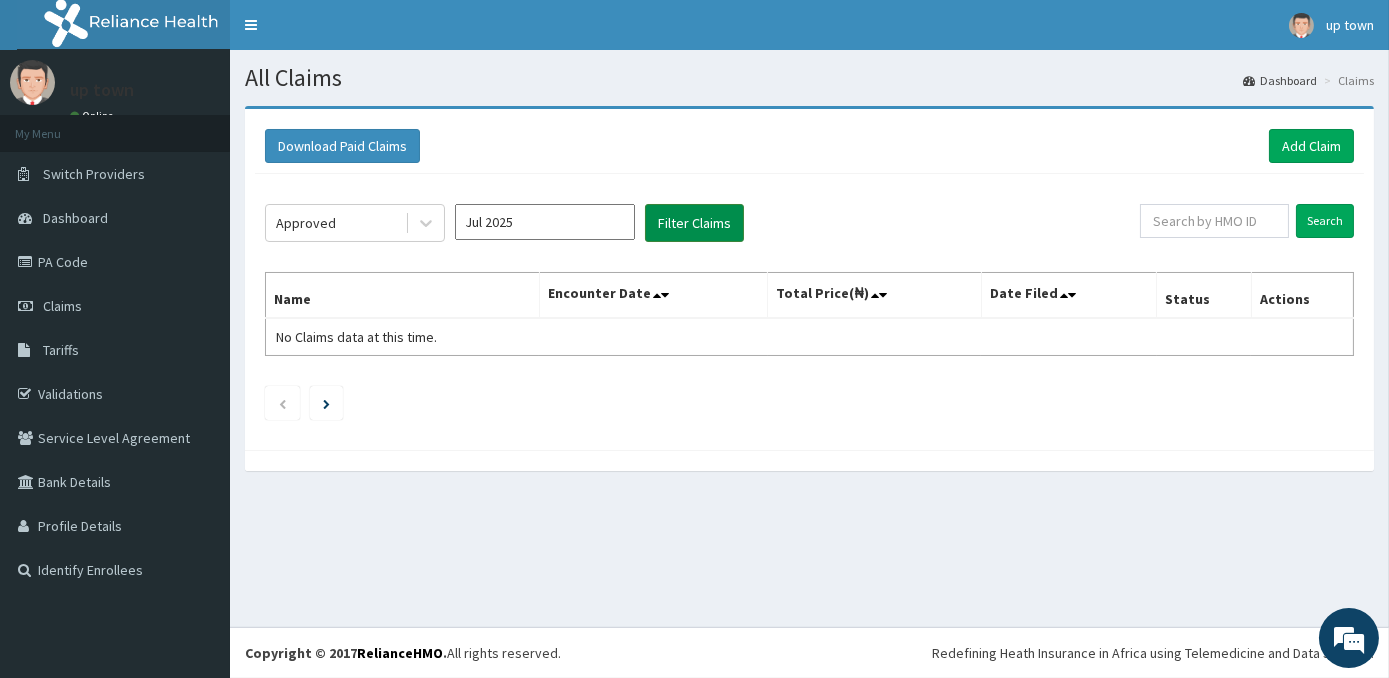 click on "Filter Claims" at bounding box center (694, 223) 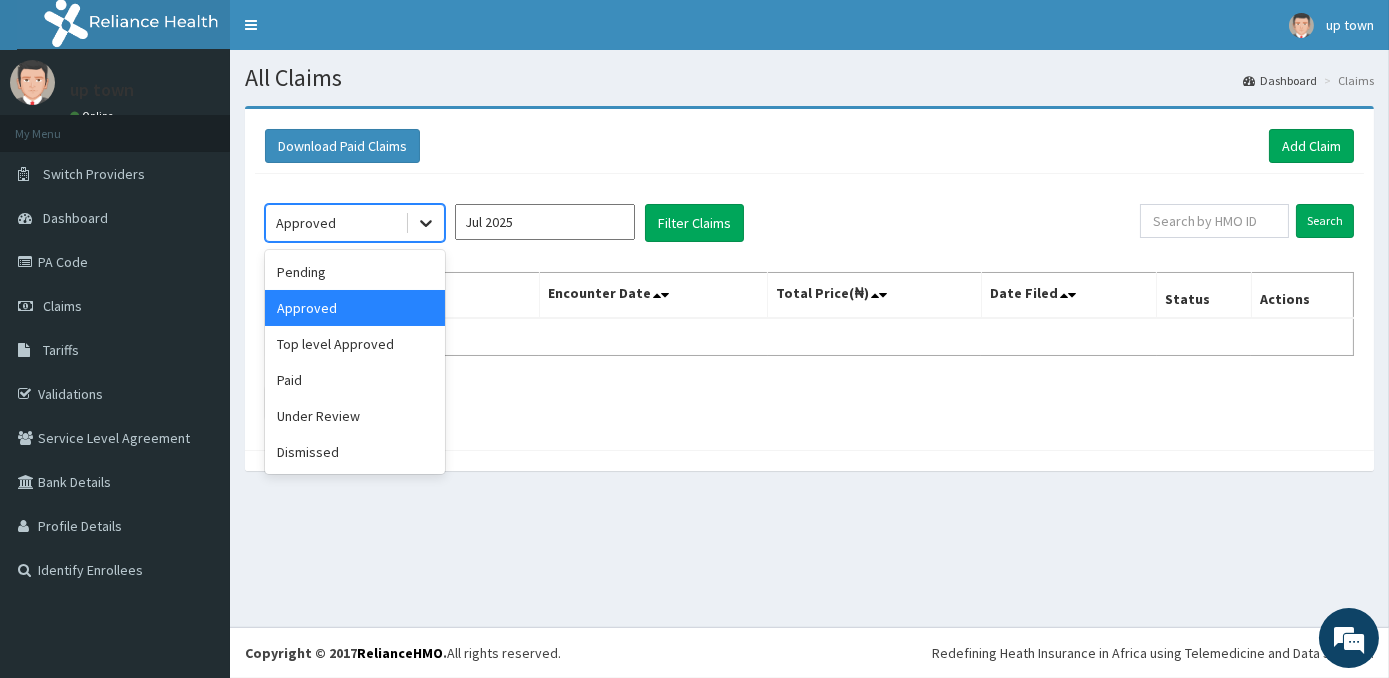 click 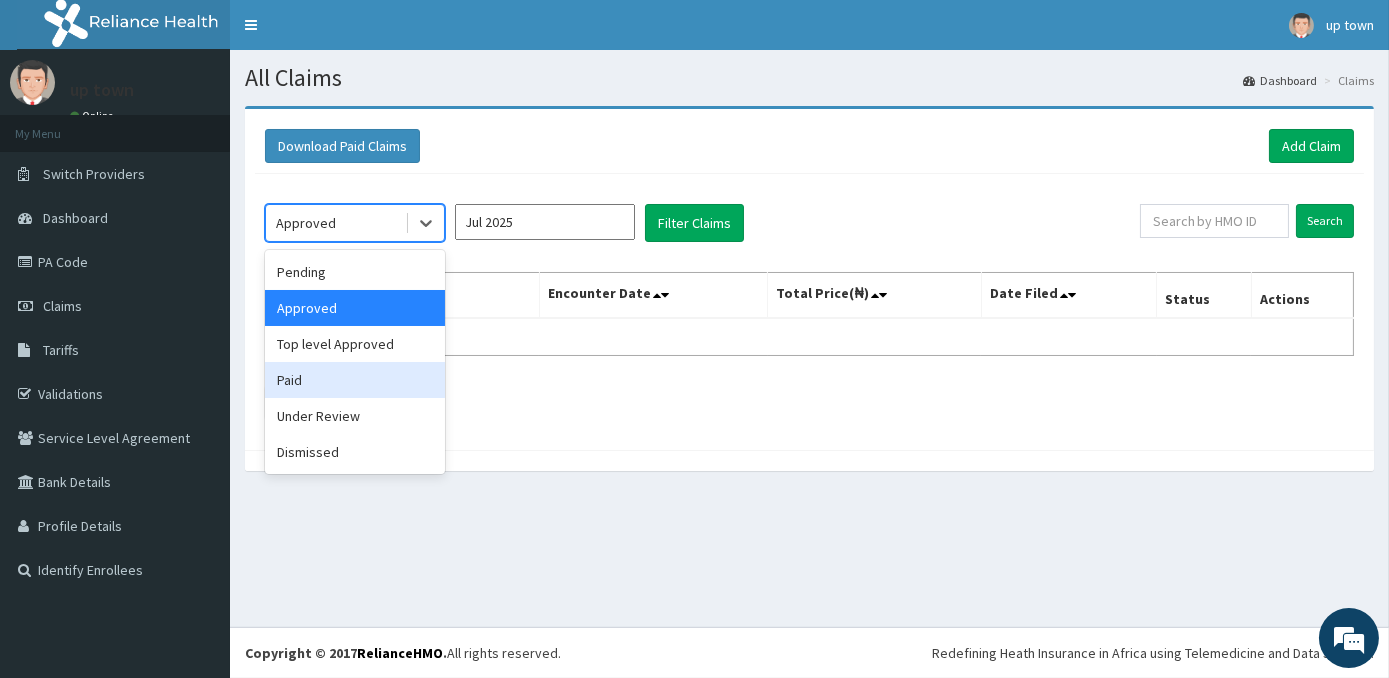 click on "Paid" at bounding box center [355, 380] 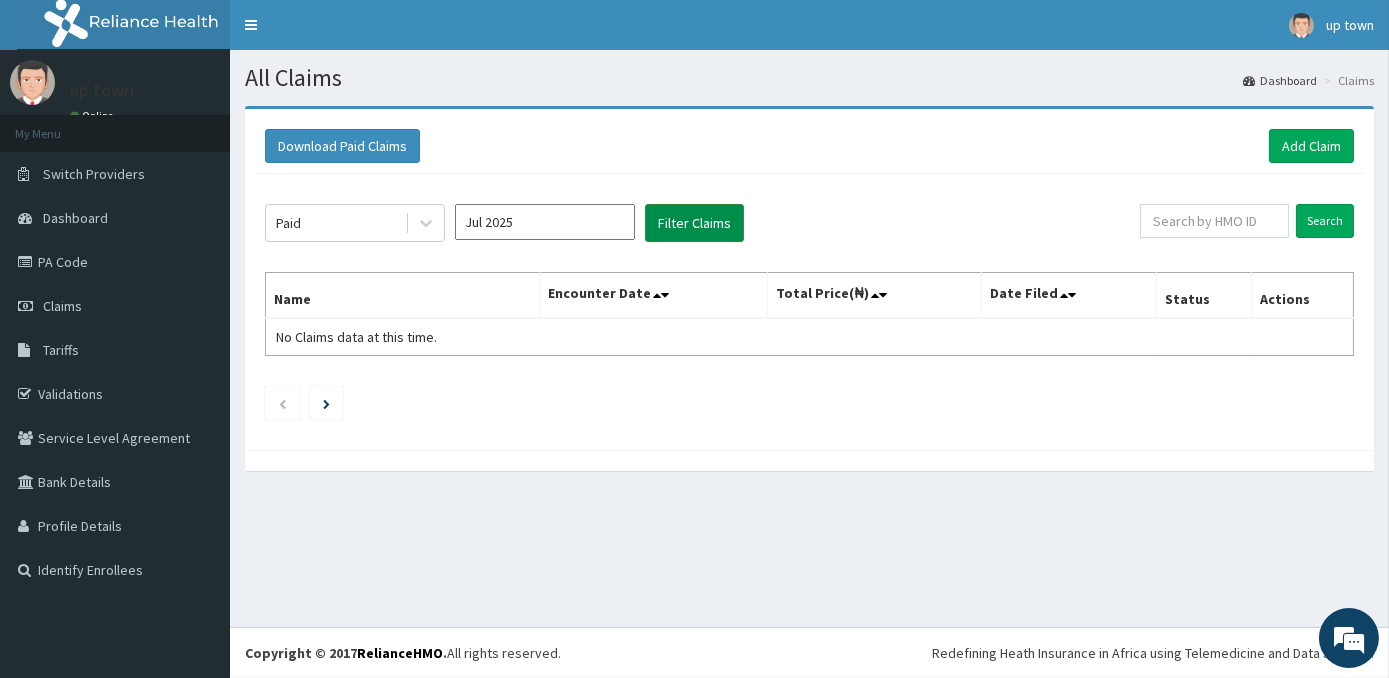 click on "Filter Claims" at bounding box center [694, 223] 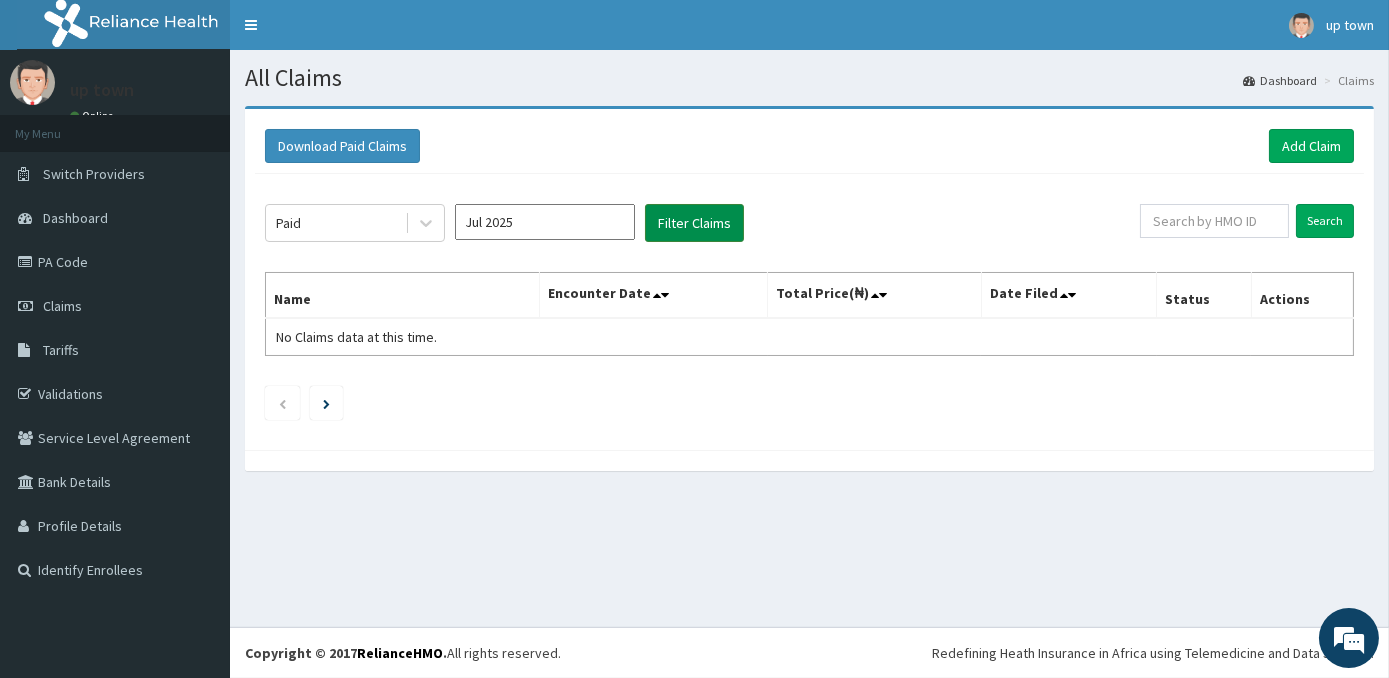 click on "Filter Claims" at bounding box center [694, 223] 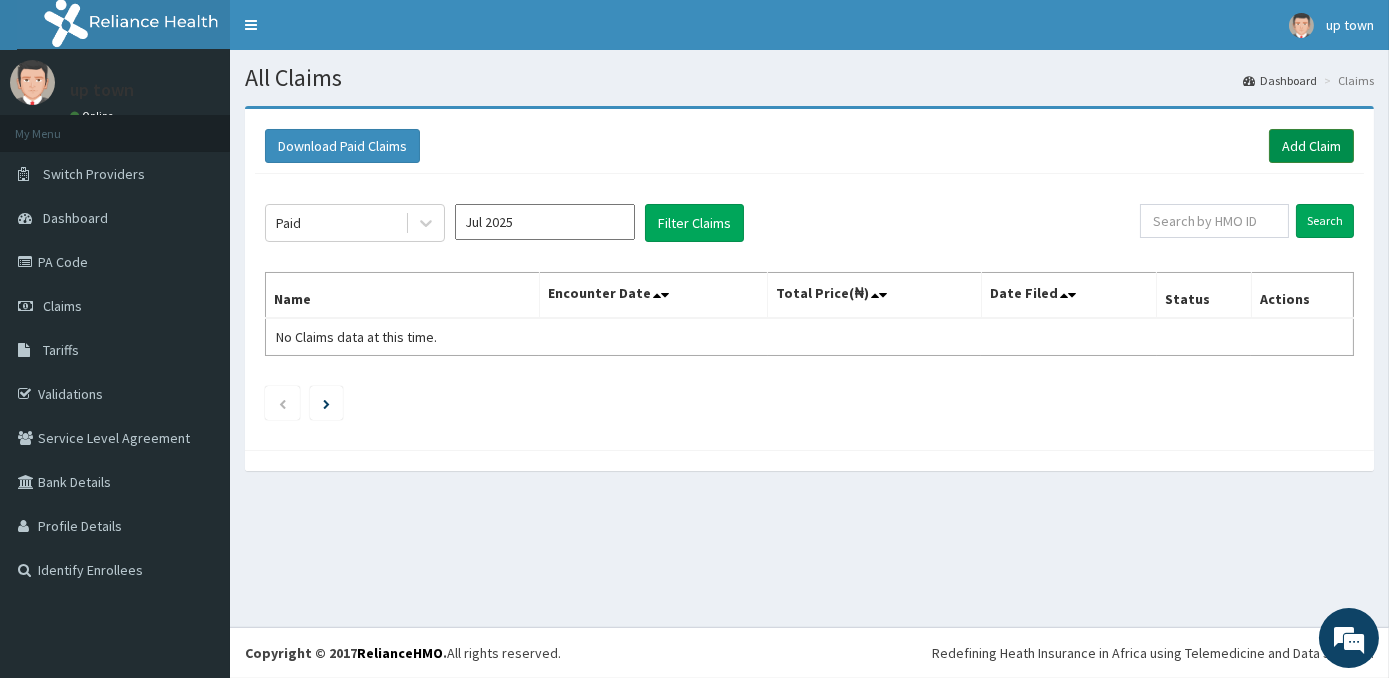 click on "Add Claim" at bounding box center (1311, 146) 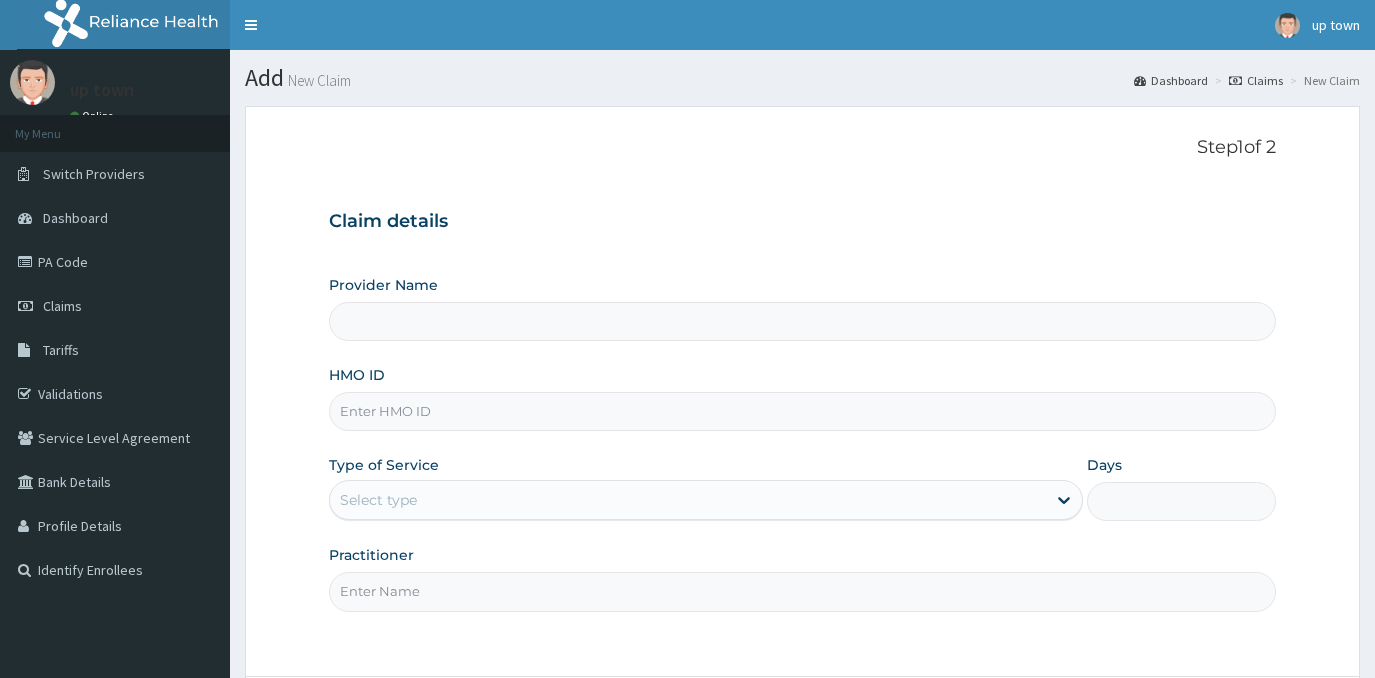 scroll, scrollTop: 90, scrollLeft: 0, axis: vertical 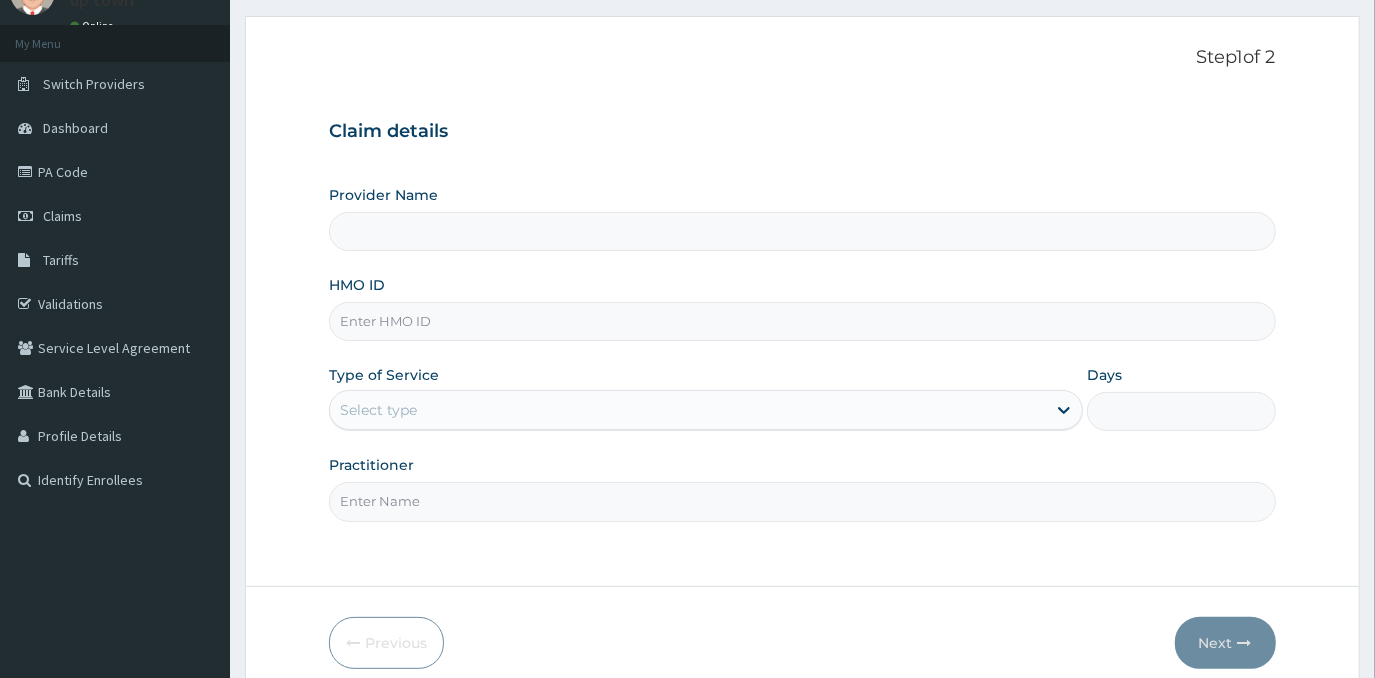 type on "UPTOWN MEDICAL CENTRE" 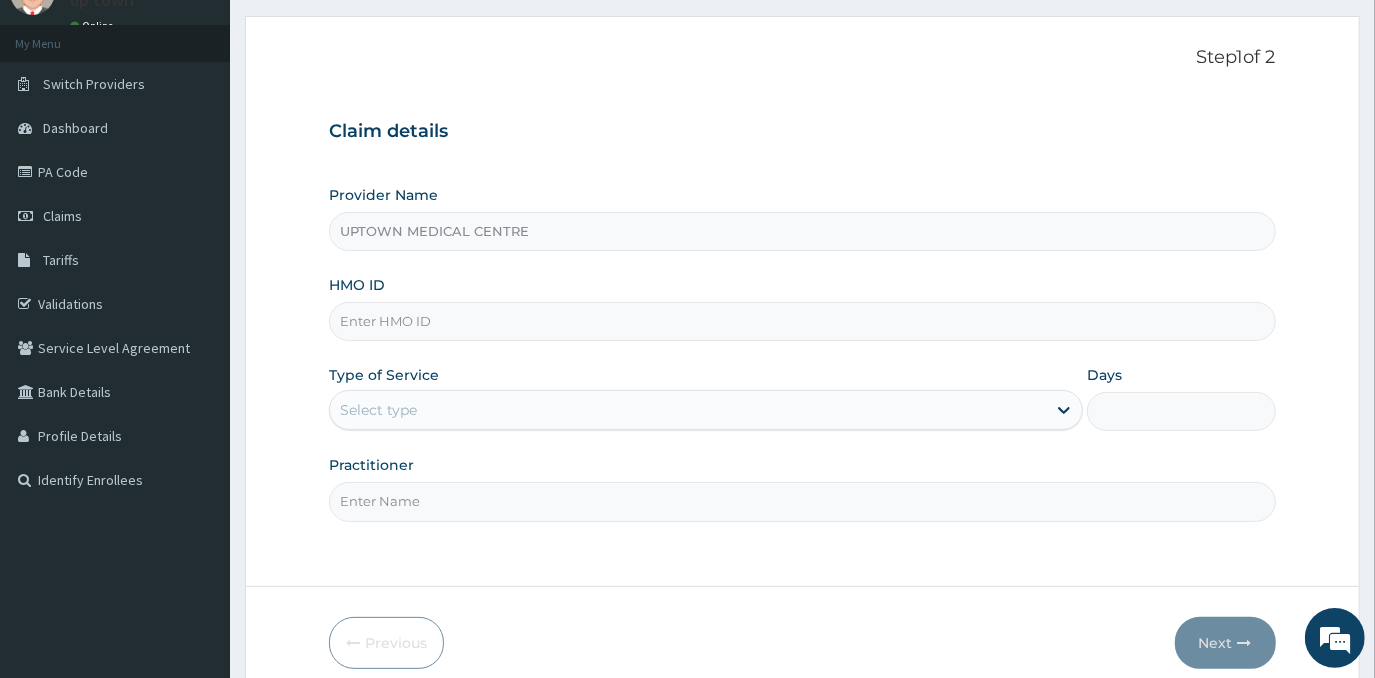 click on "HMO ID" at bounding box center (802, 321) 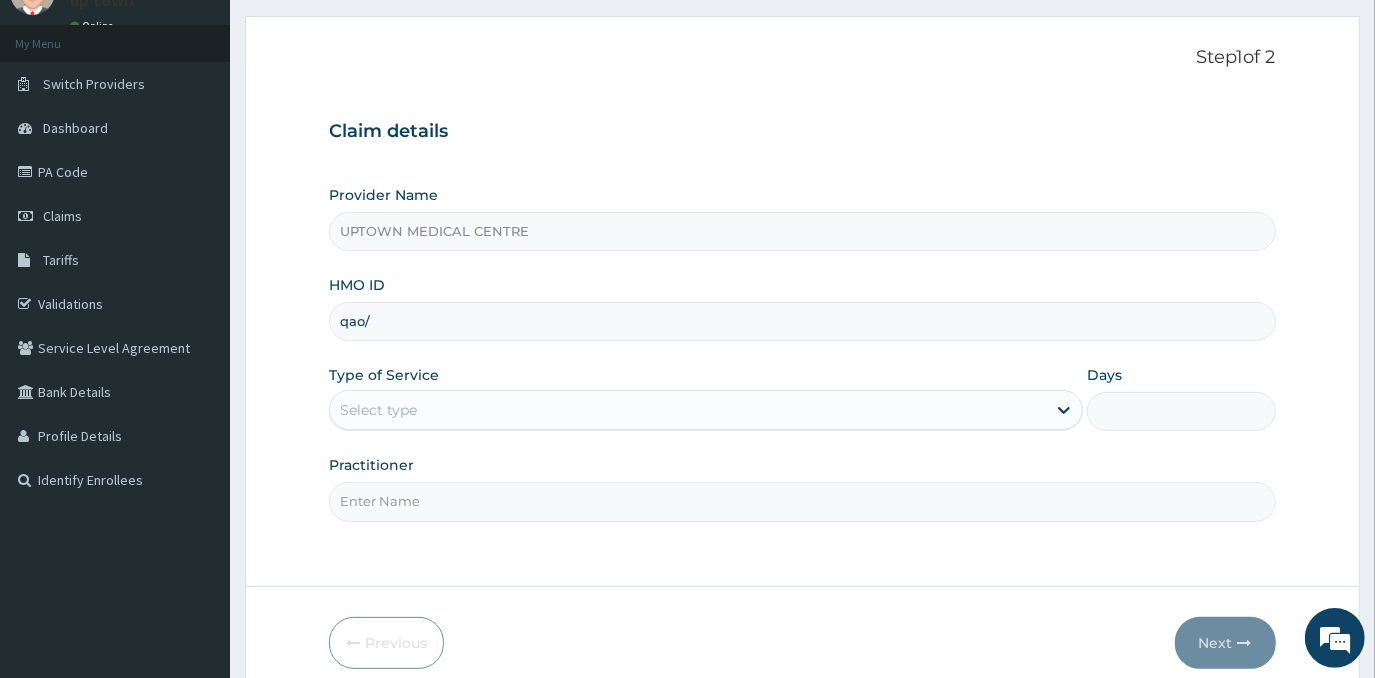 scroll, scrollTop: 0, scrollLeft: 0, axis: both 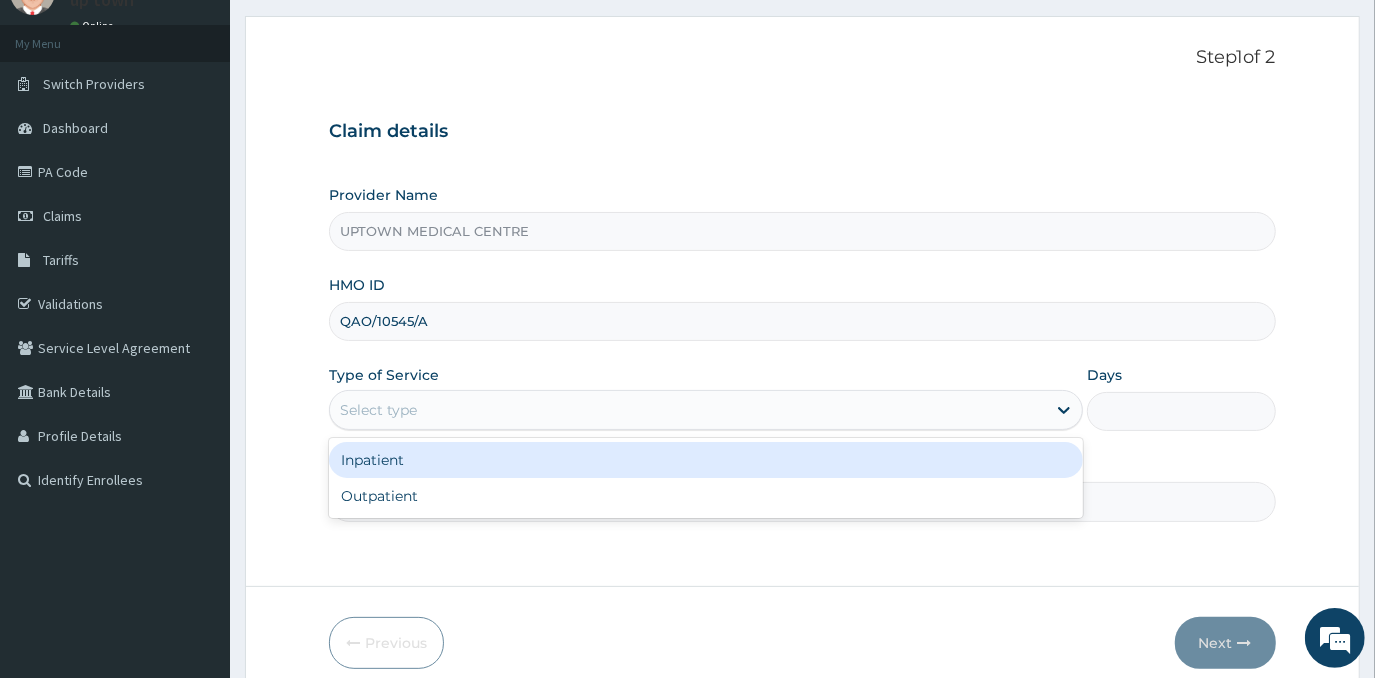 click on "Select type" at bounding box center (688, 410) 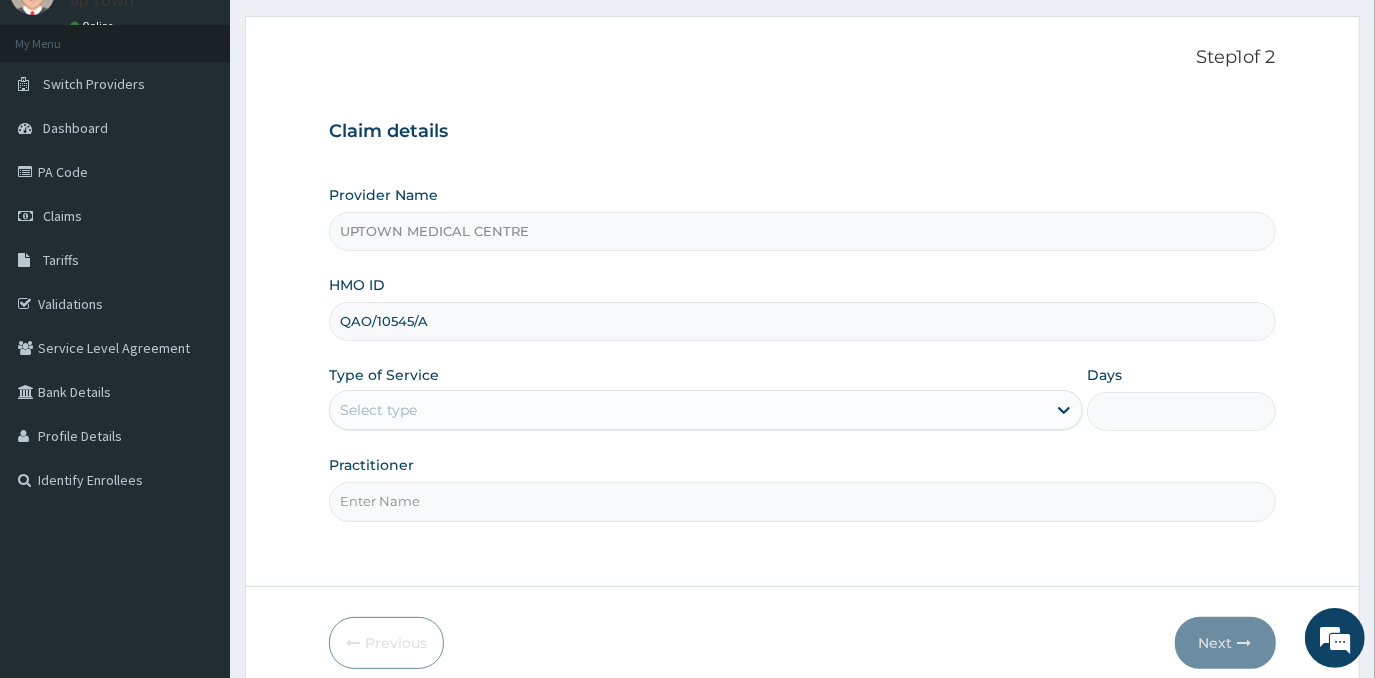 click on "Select type" at bounding box center (688, 410) 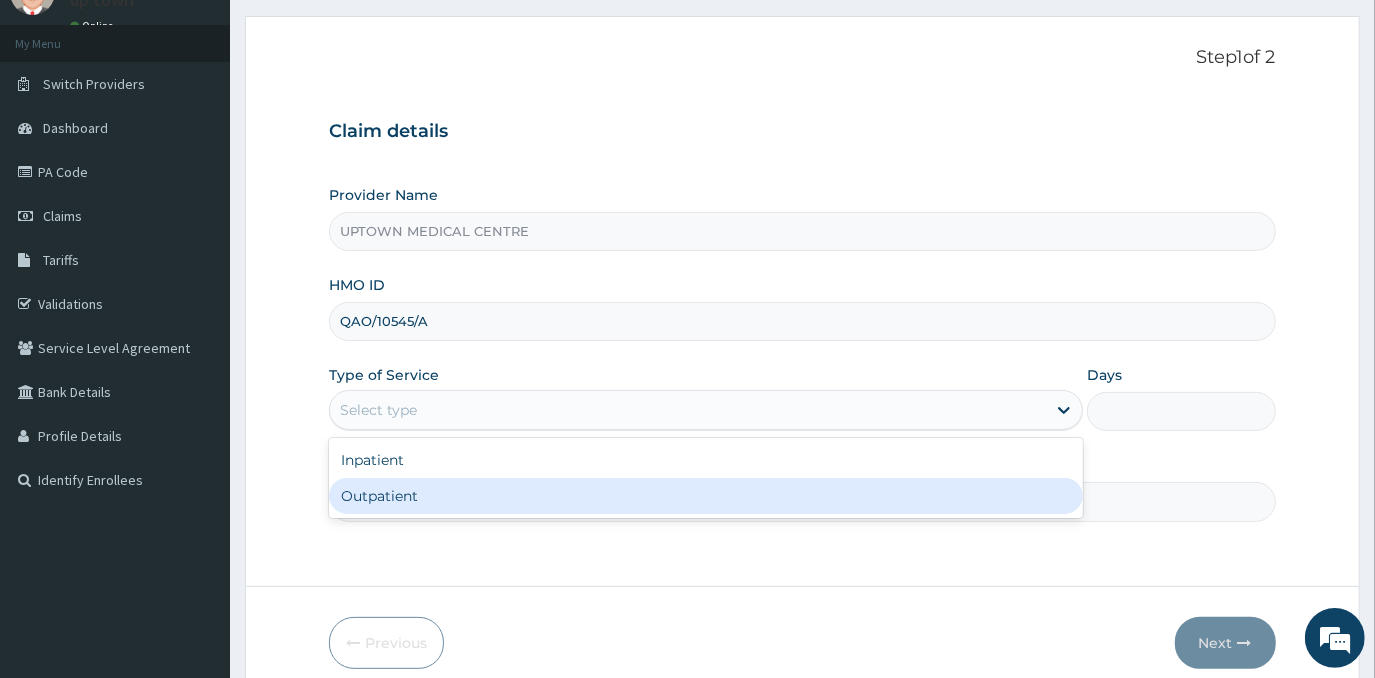 click on "Outpatient" at bounding box center (706, 496) 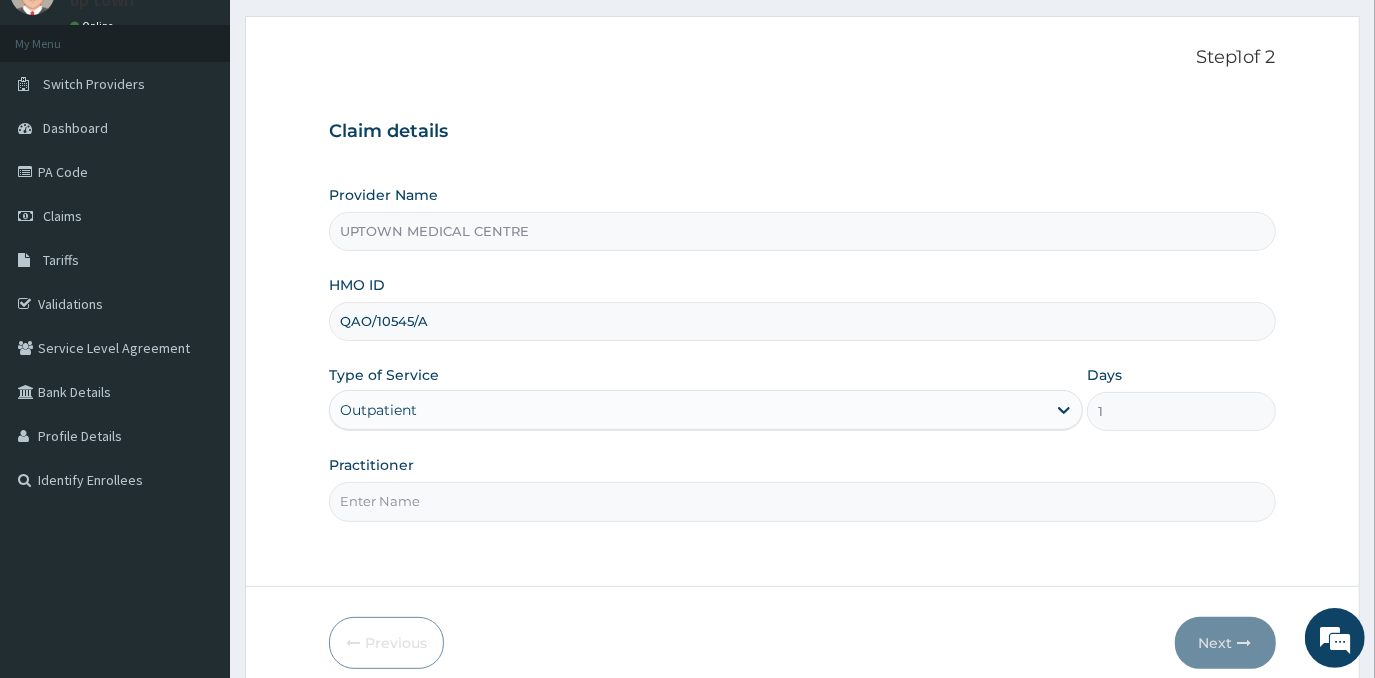 click on "Practitioner" at bounding box center (802, 501) 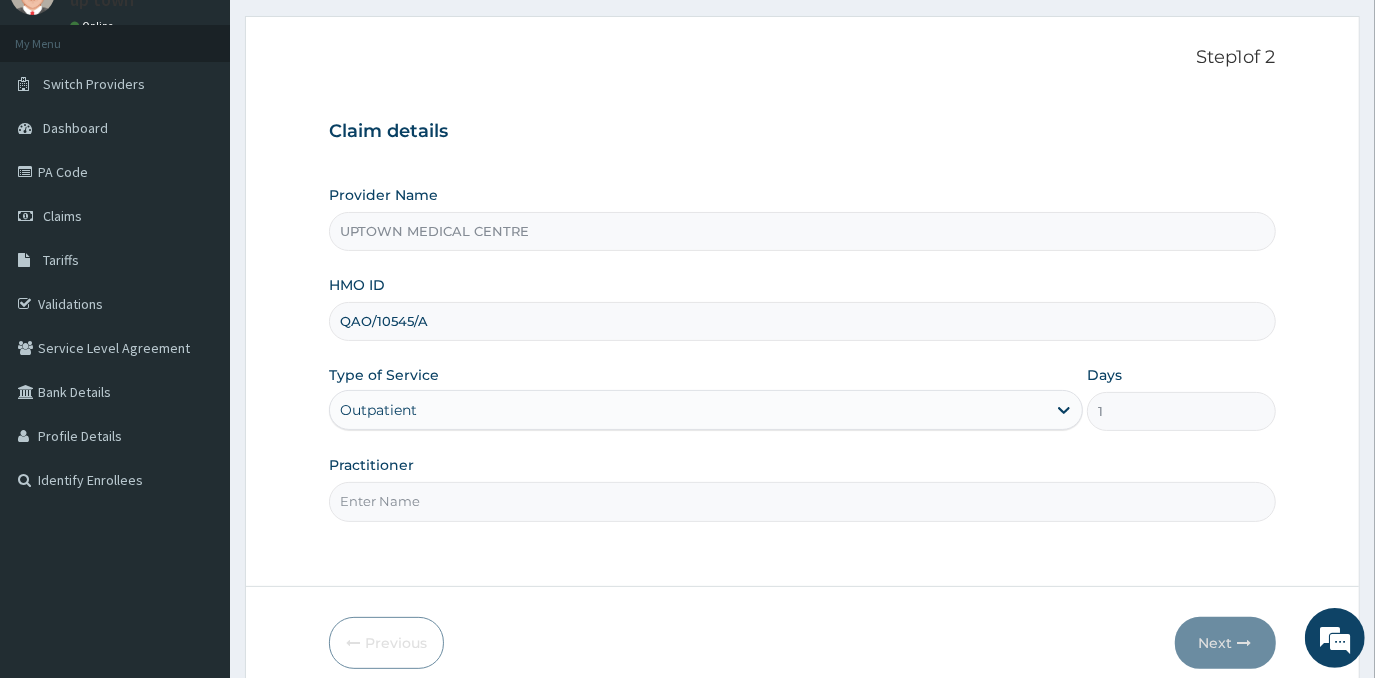 type on "DR EMMANUEL N. OHIAERI" 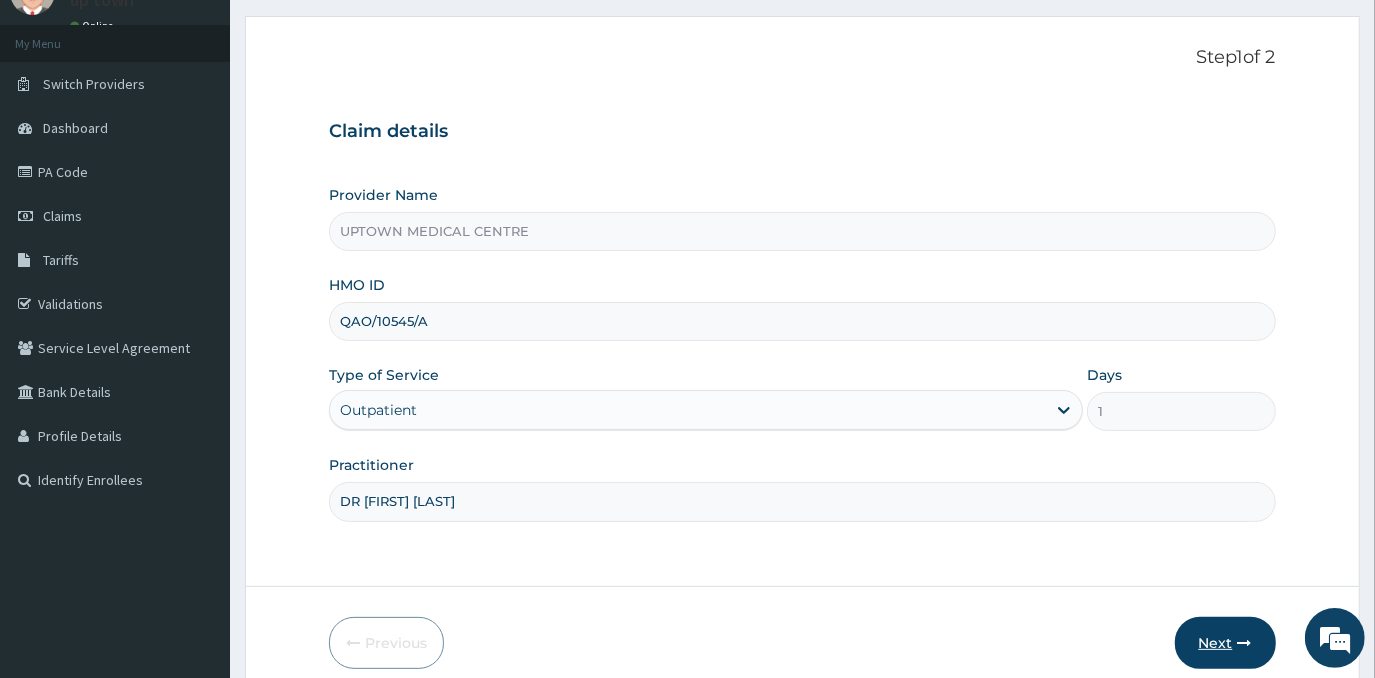 click on "Next" at bounding box center (1225, 643) 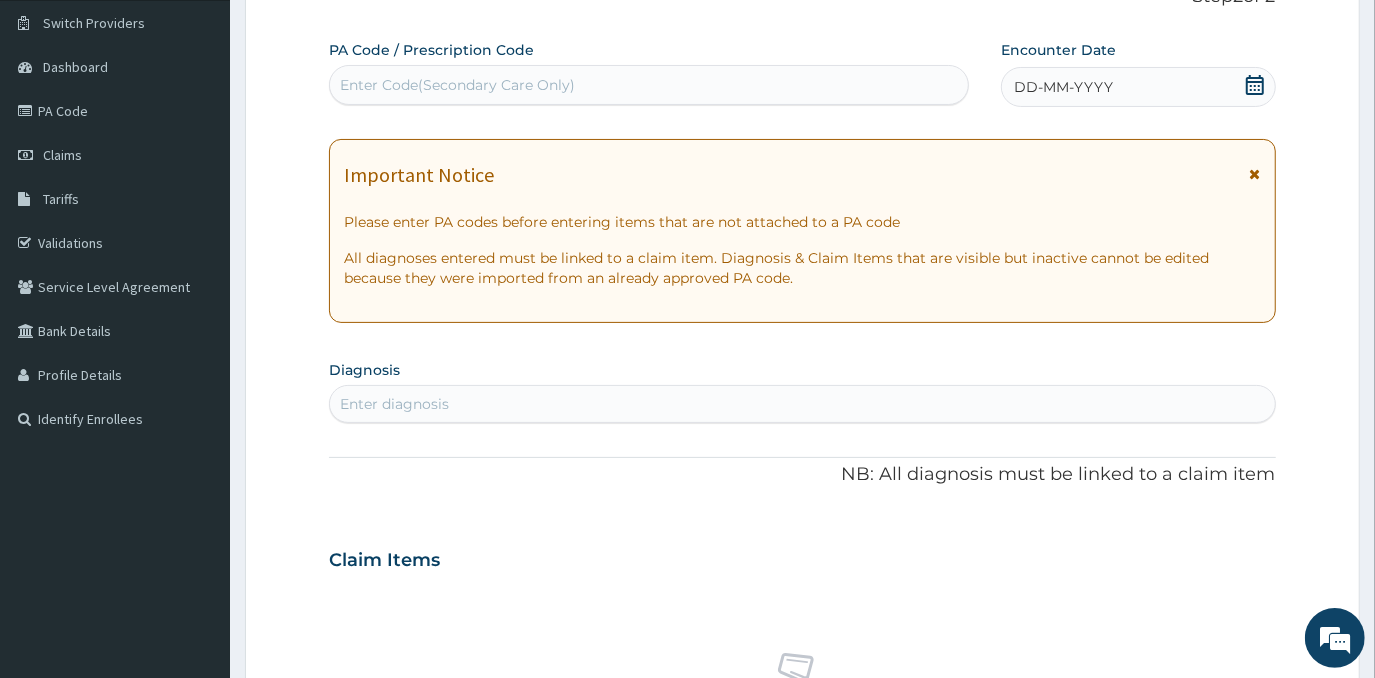 scroll, scrollTop: 181, scrollLeft: 0, axis: vertical 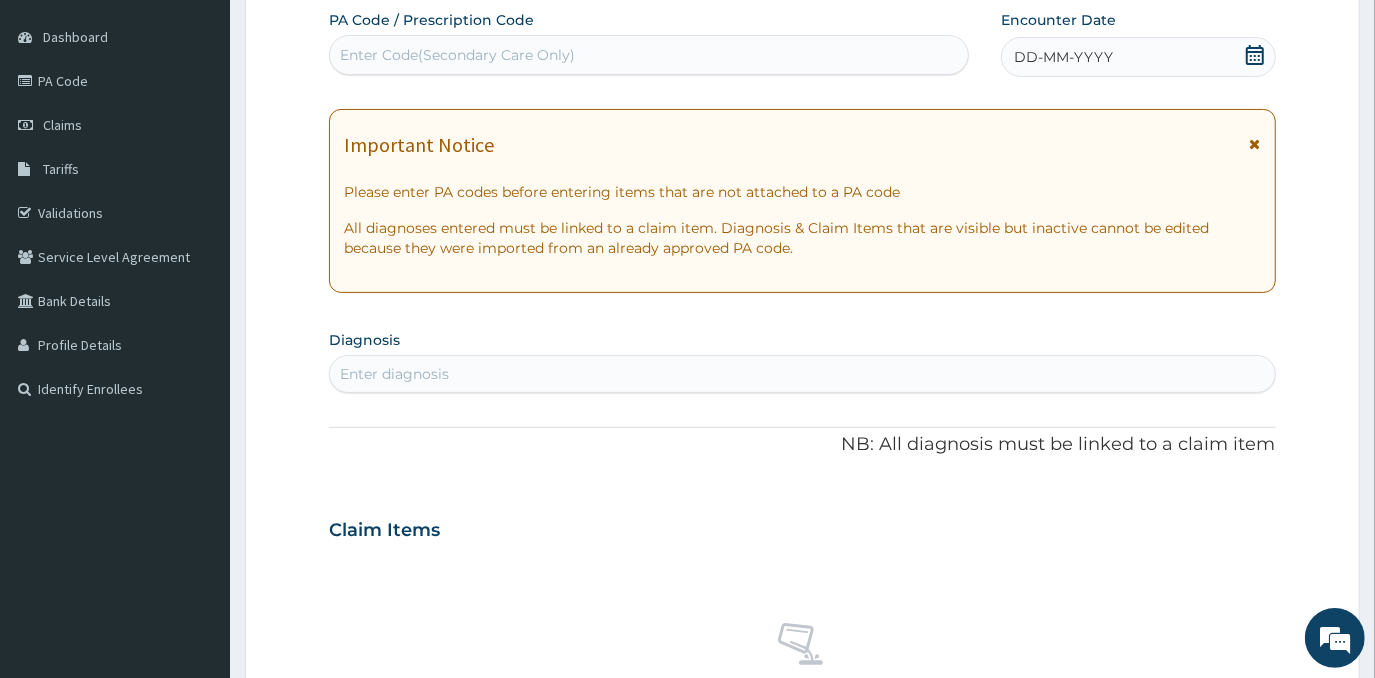 click on "DD-MM-YYYY" at bounding box center [1138, 57] 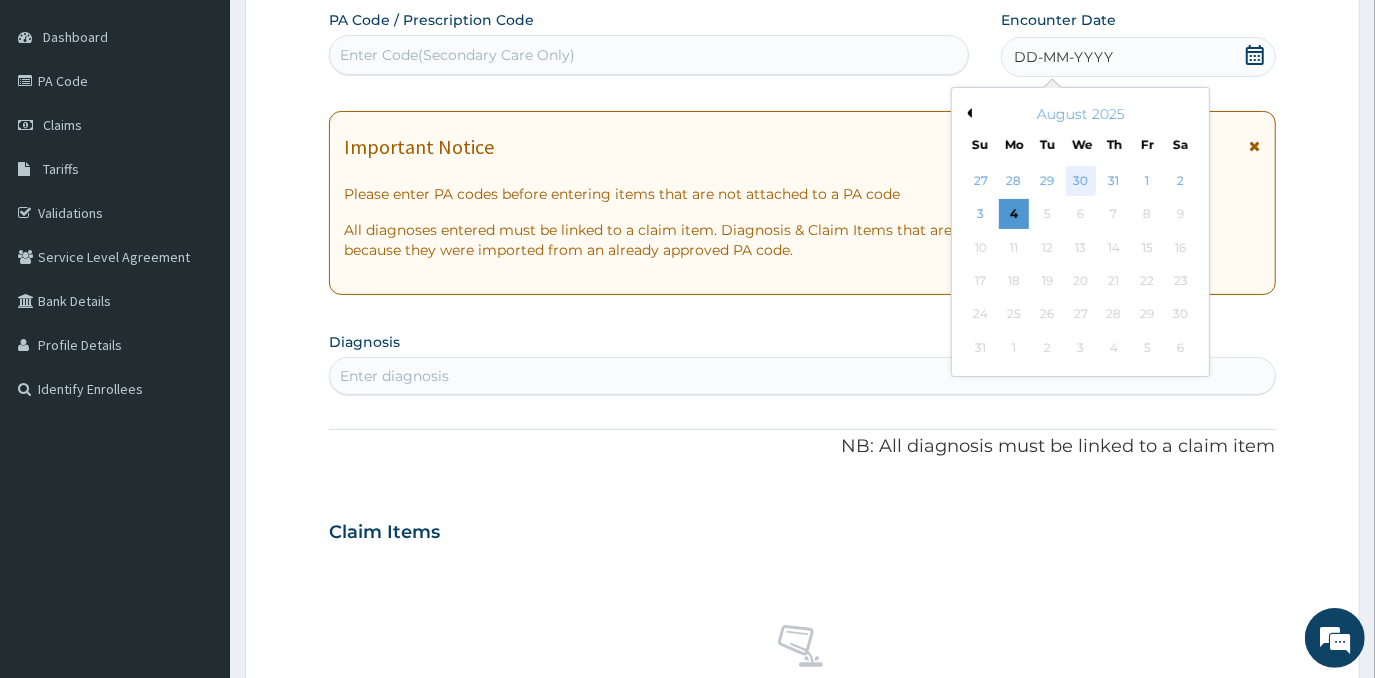 click on "30" at bounding box center [1081, 181] 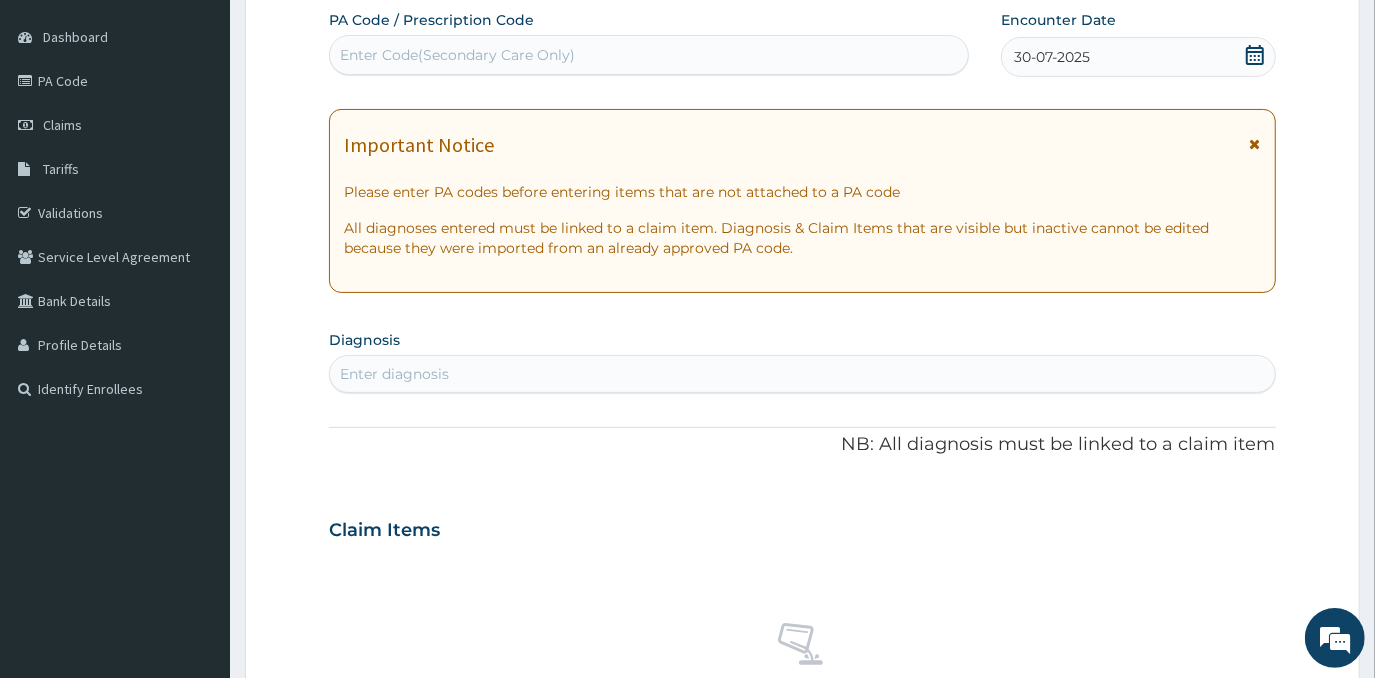click on "Enter diagnosis" at bounding box center [802, 374] 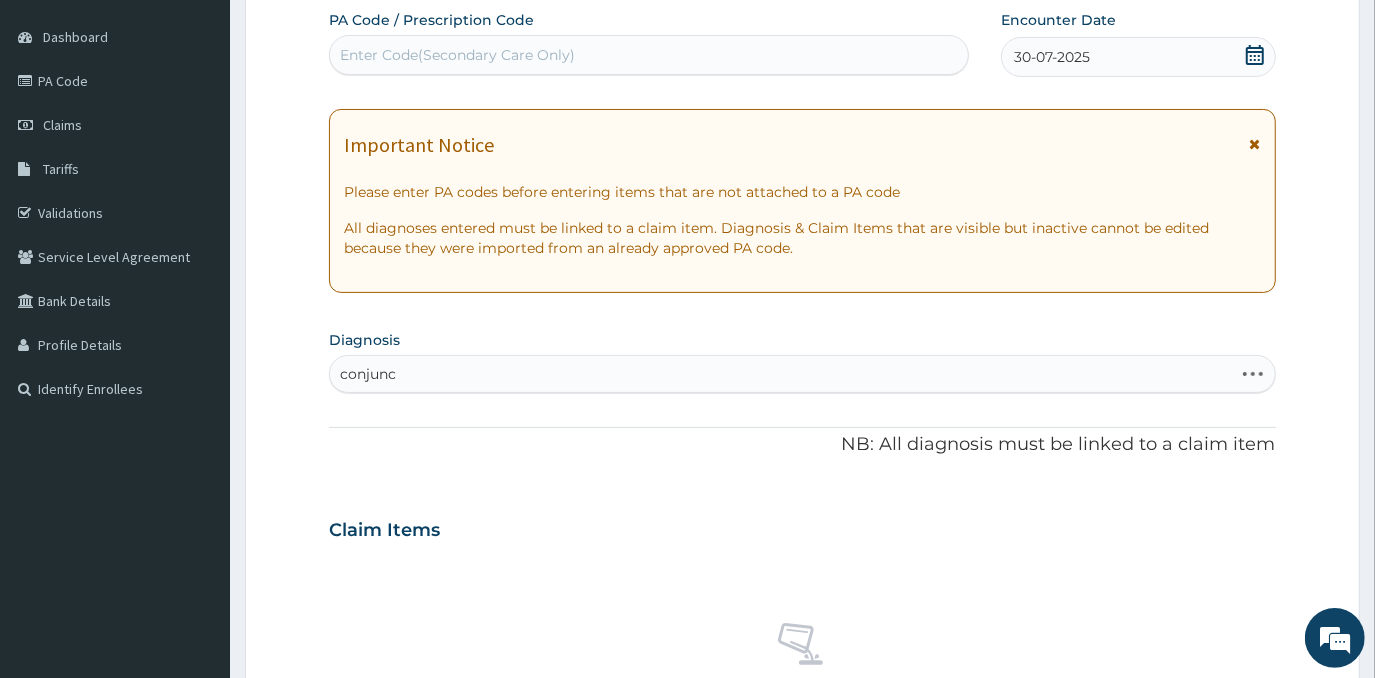 type on "conjunct" 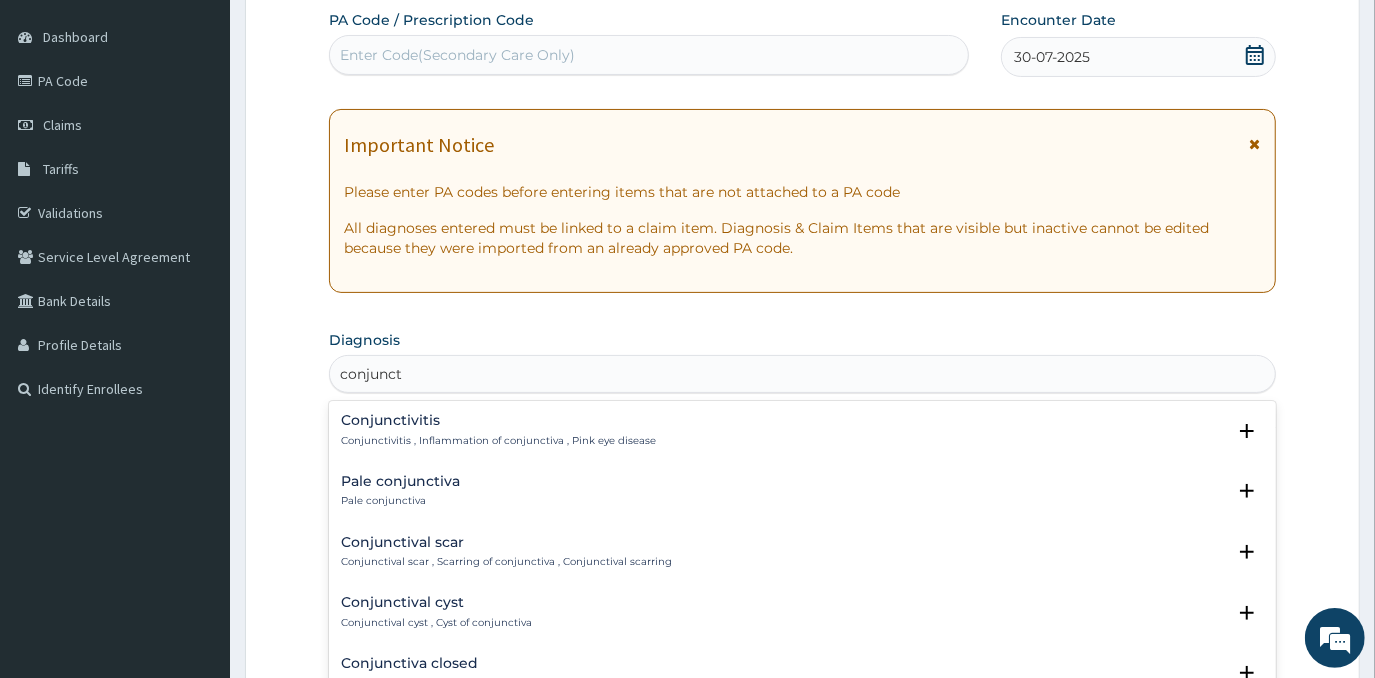 click on "Conjunctivitis , Inflammation of conjunctiva , Pink eye disease" at bounding box center [498, 441] 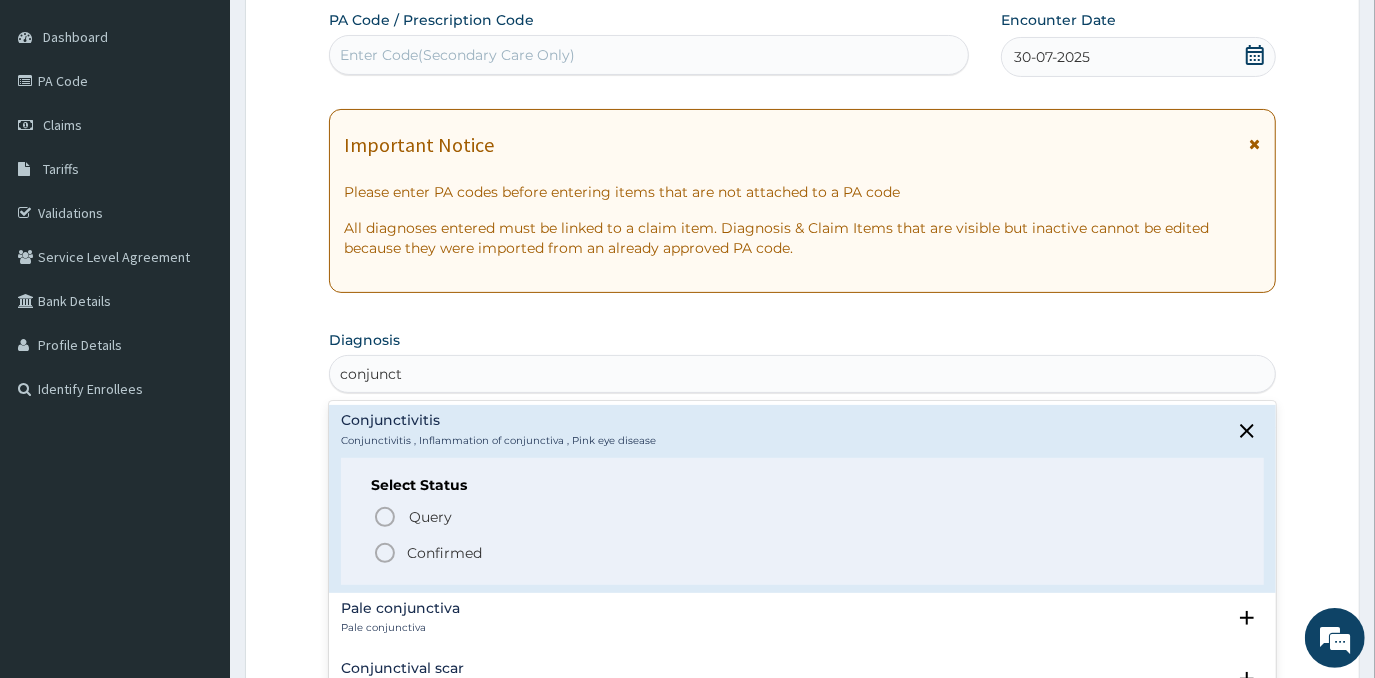 click on "Confirmed" at bounding box center [444, 553] 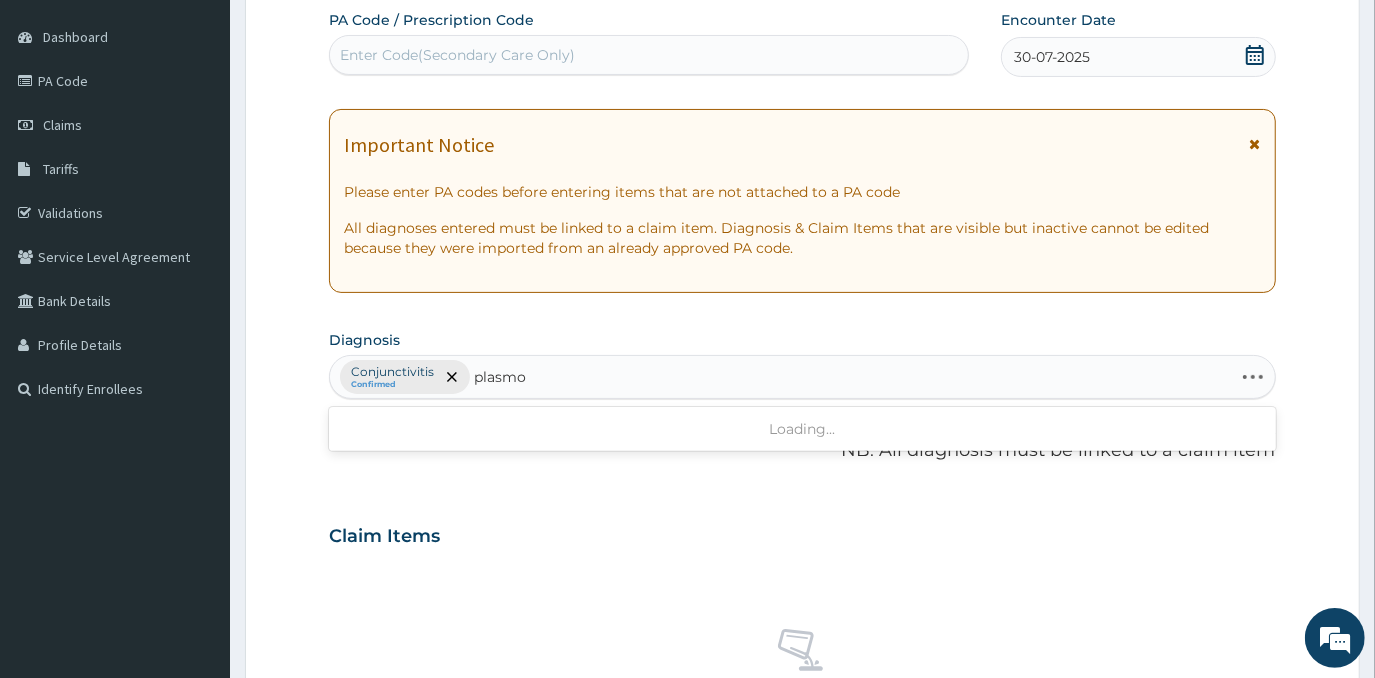 type on "plasmod" 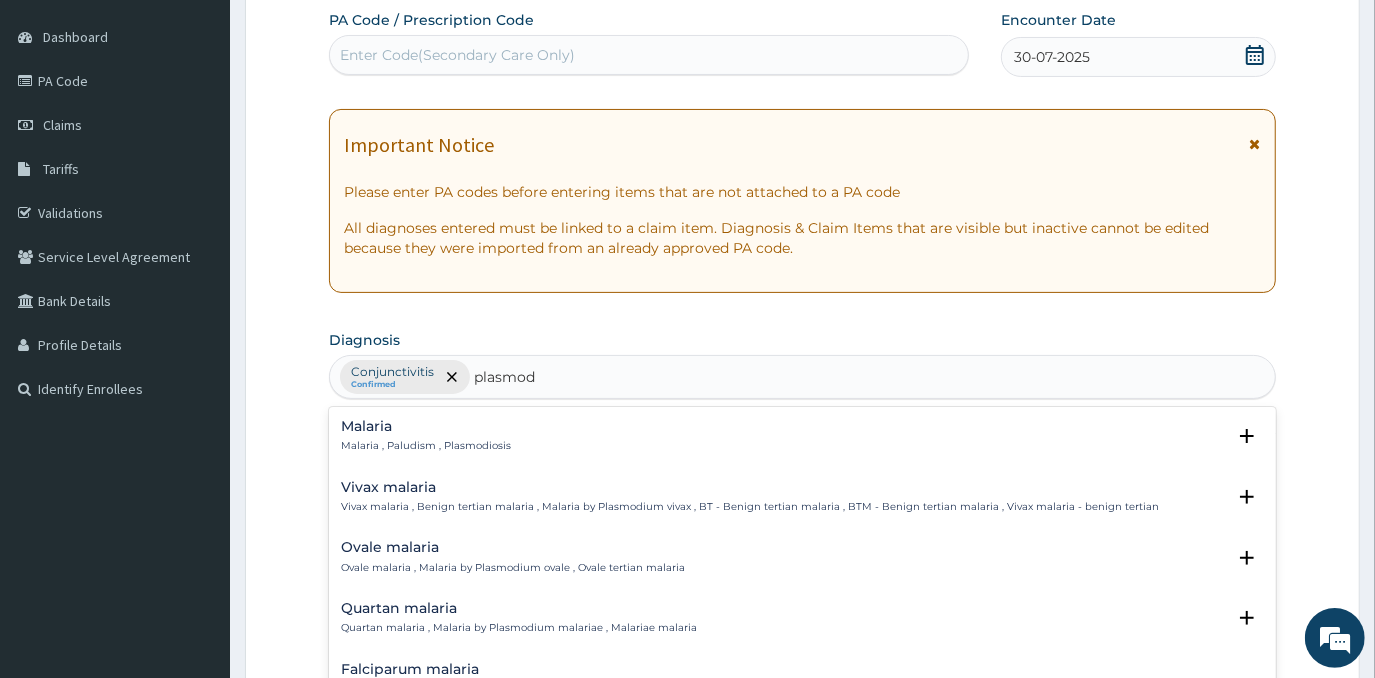 click on "Malaria Malaria , Paludism , Plasmodiosis" at bounding box center (426, 436) 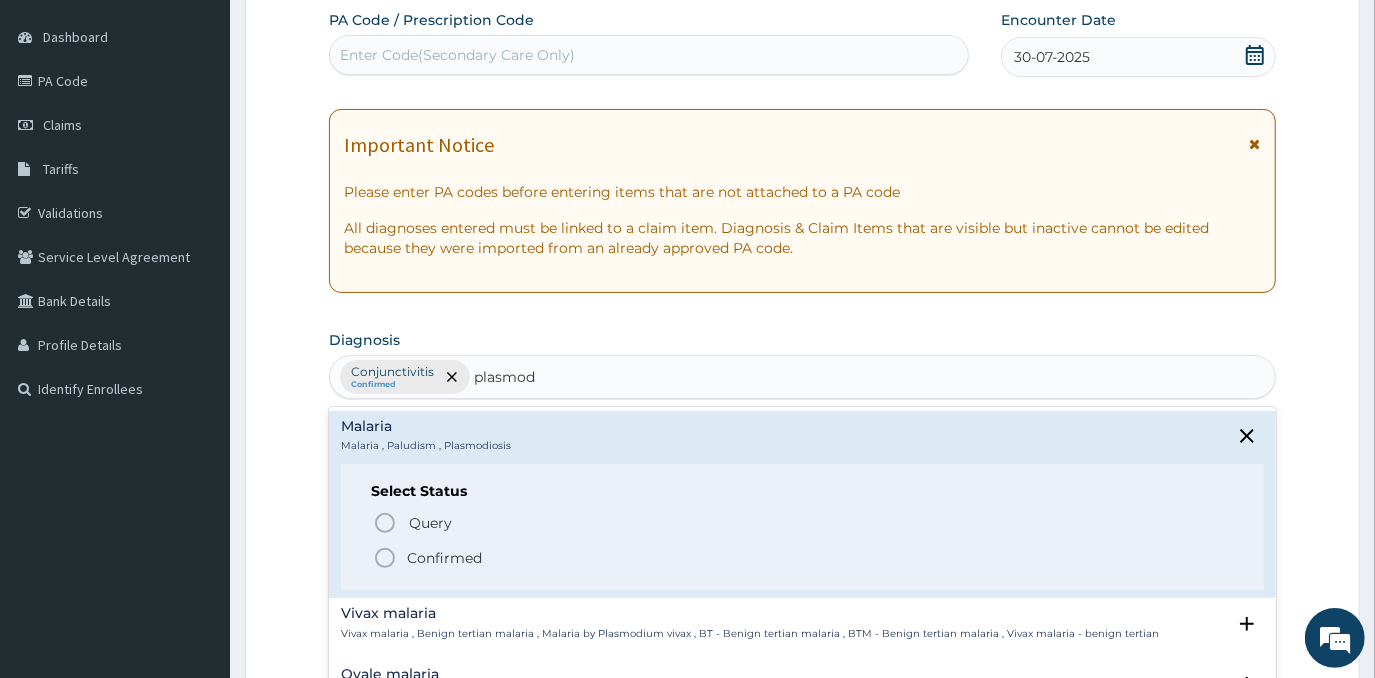 click on "Confirmed" at bounding box center [803, 558] 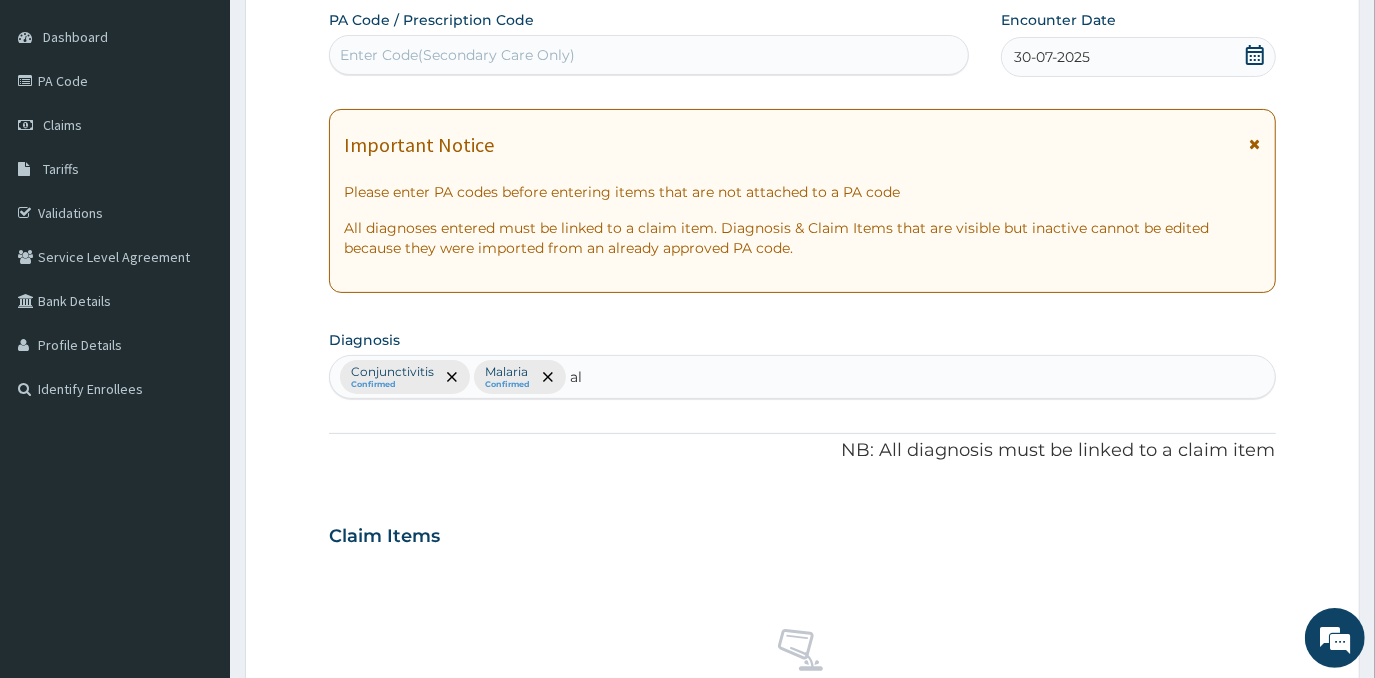 type on "a" 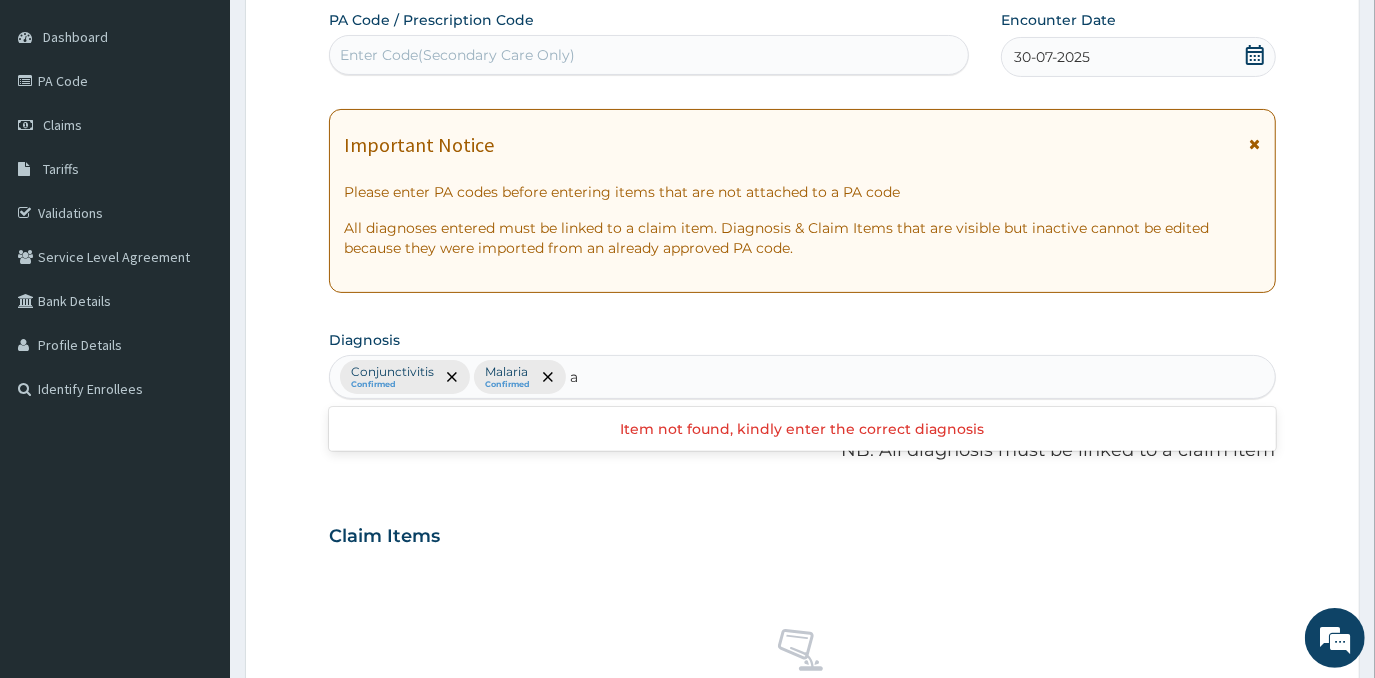 type 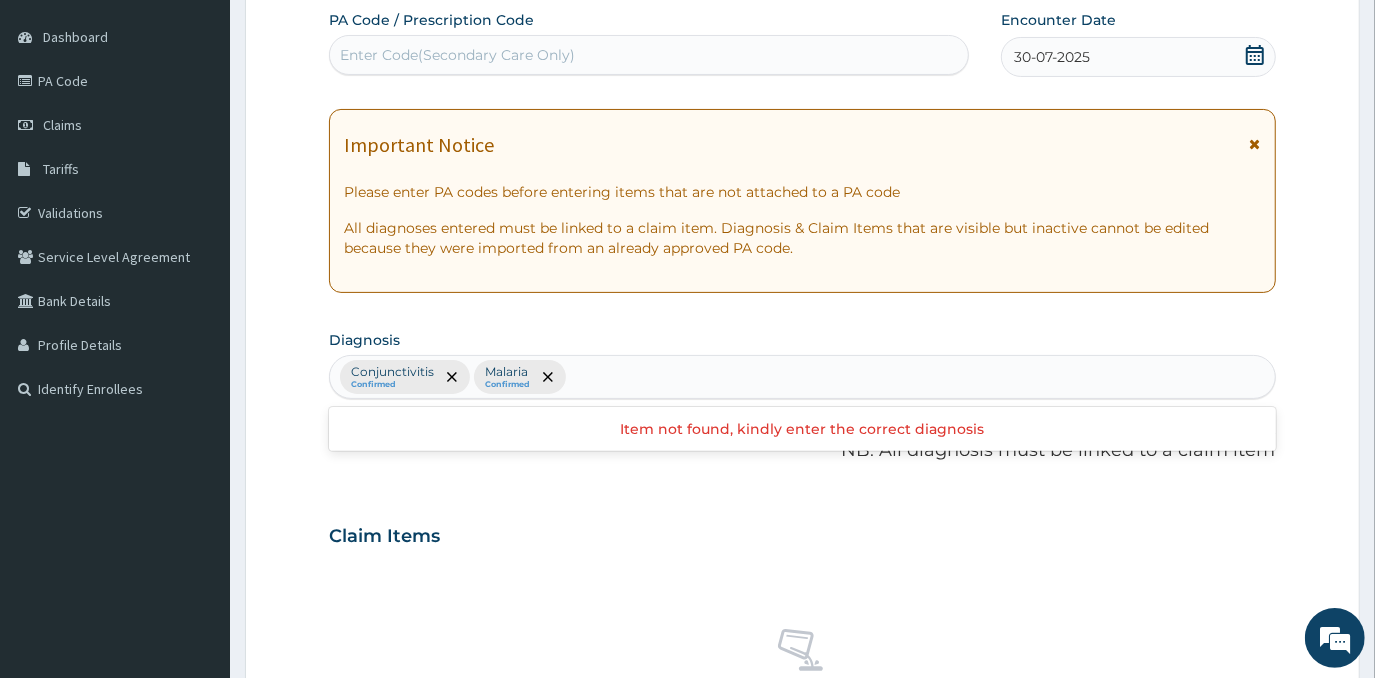 click on "Claim Items" at bounding box center [802, 532] 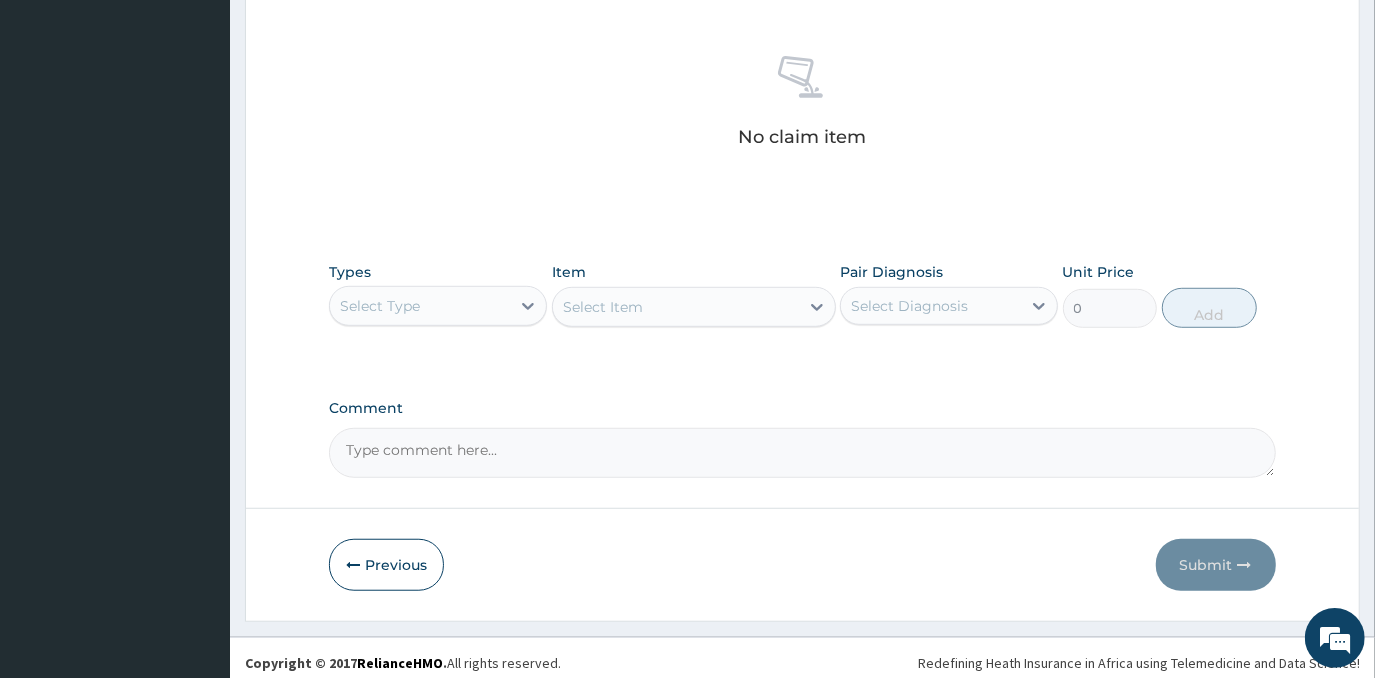 scroll, scrollTop: 760, scrollLeft: 0, axis: vertical 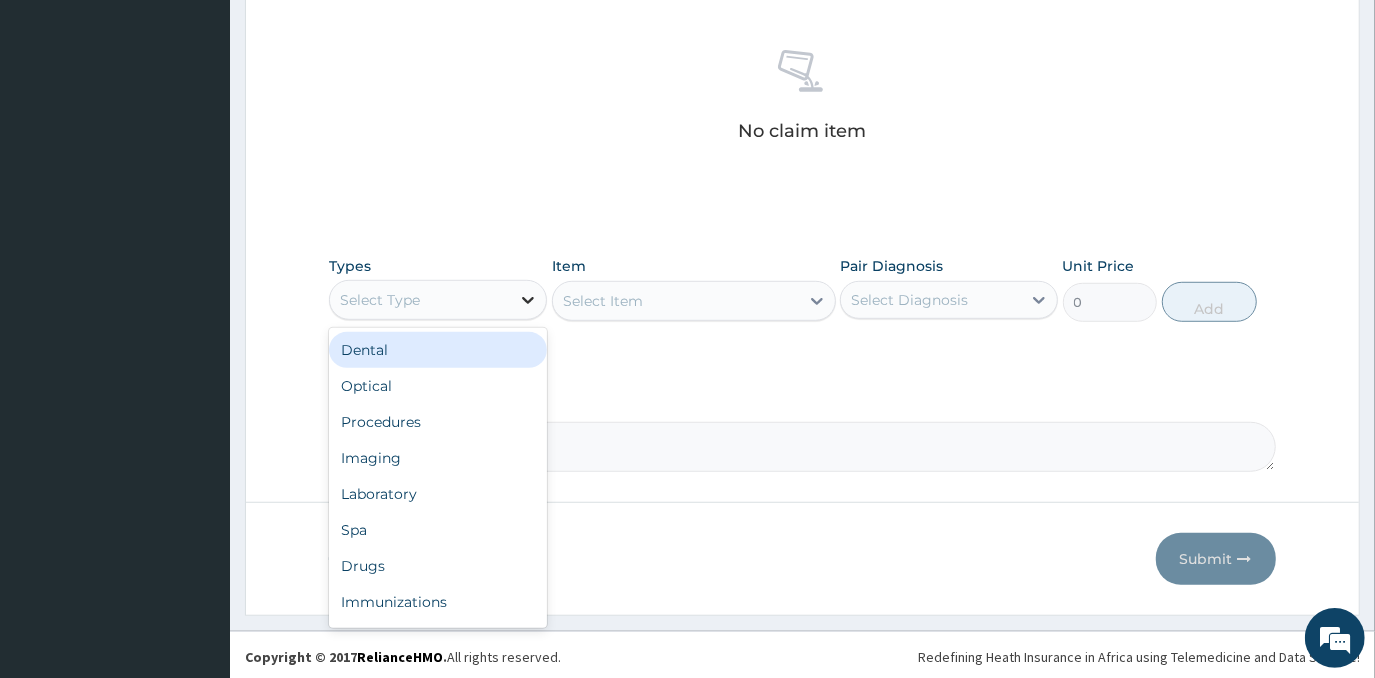 click at bounding box center [528, 300] 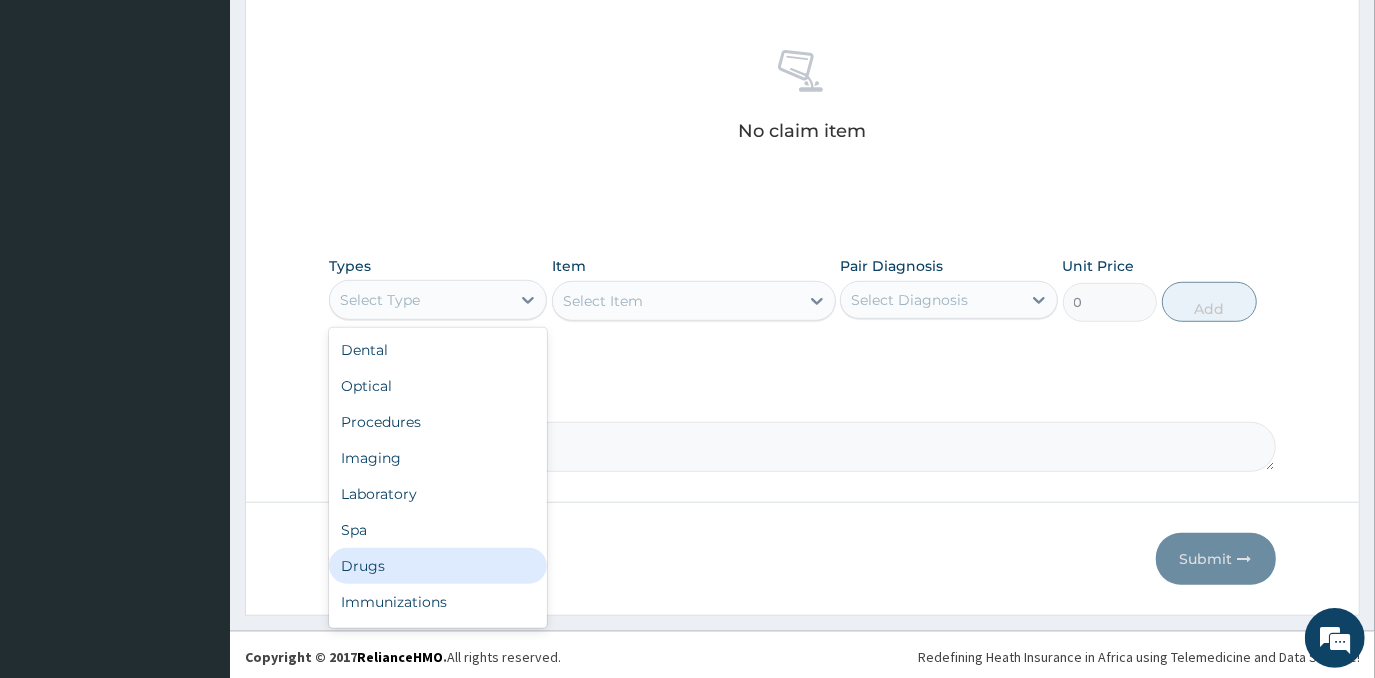 click on "Drugs" at bounding box center (438, 566) 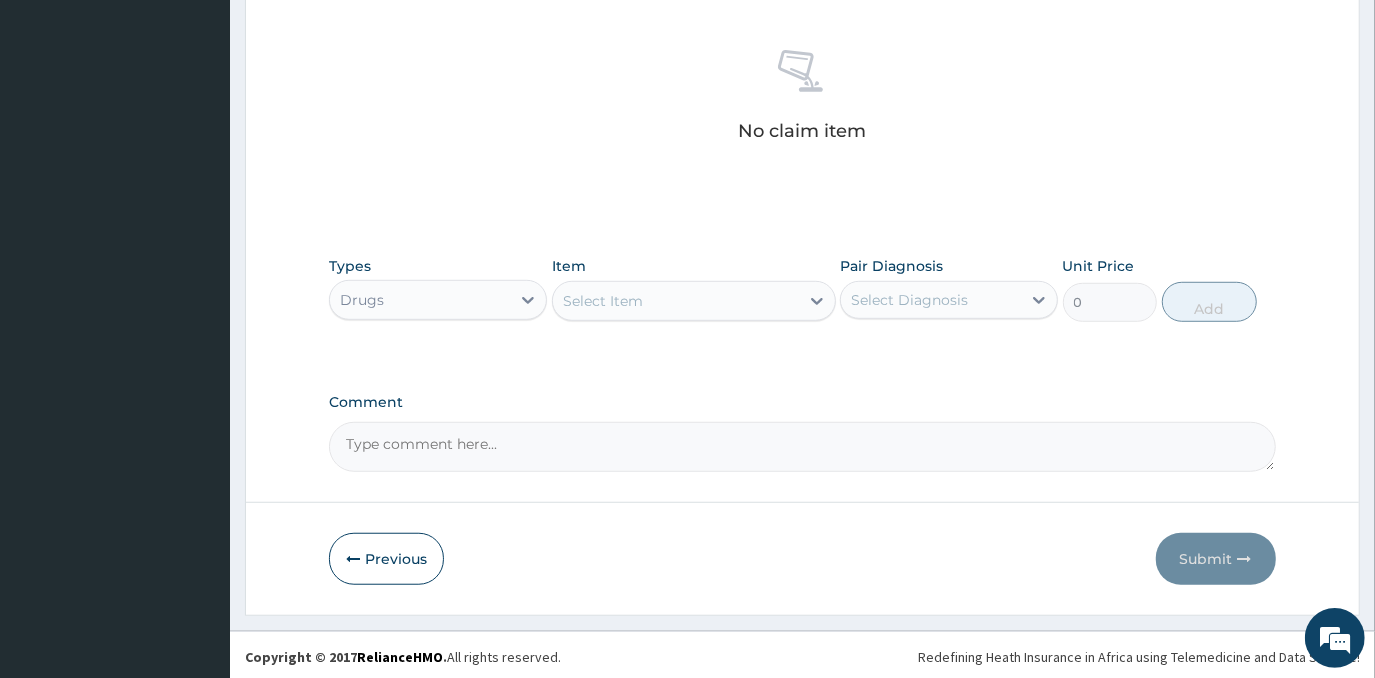 click on "Select Item" at bounding box center (676, 301) 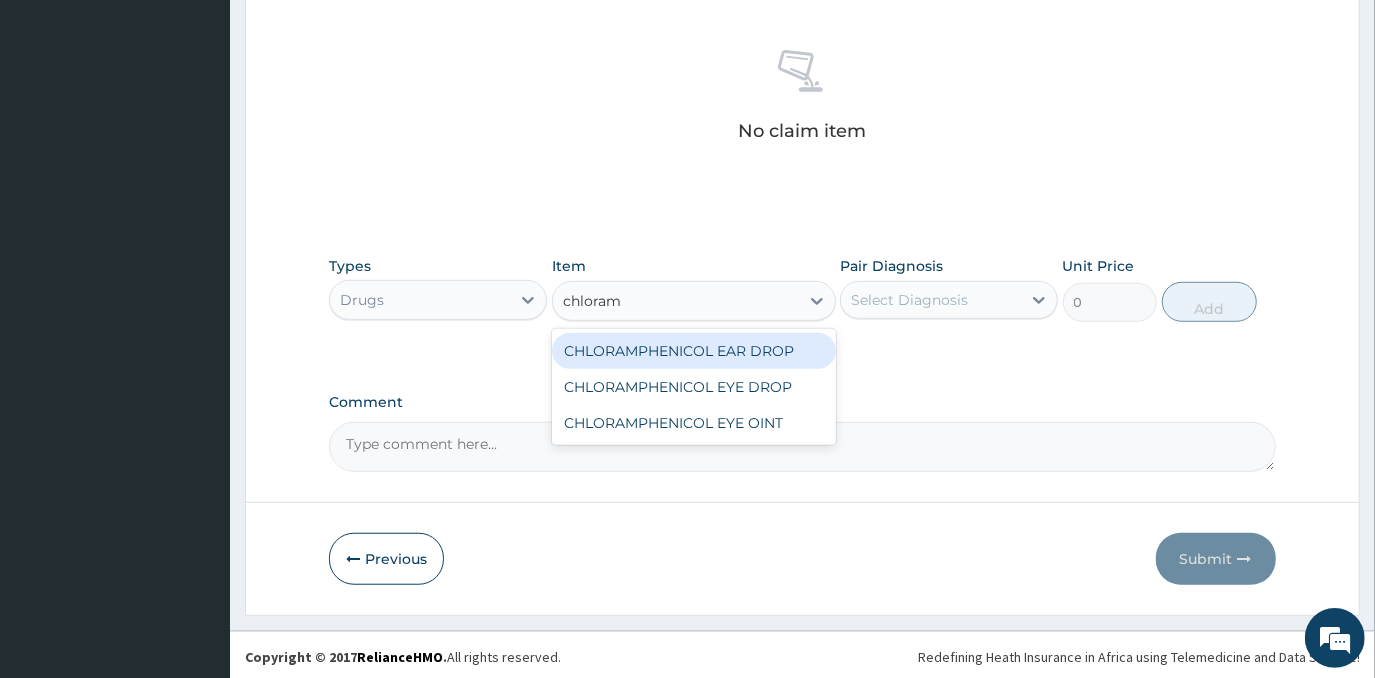type on "chloramp" 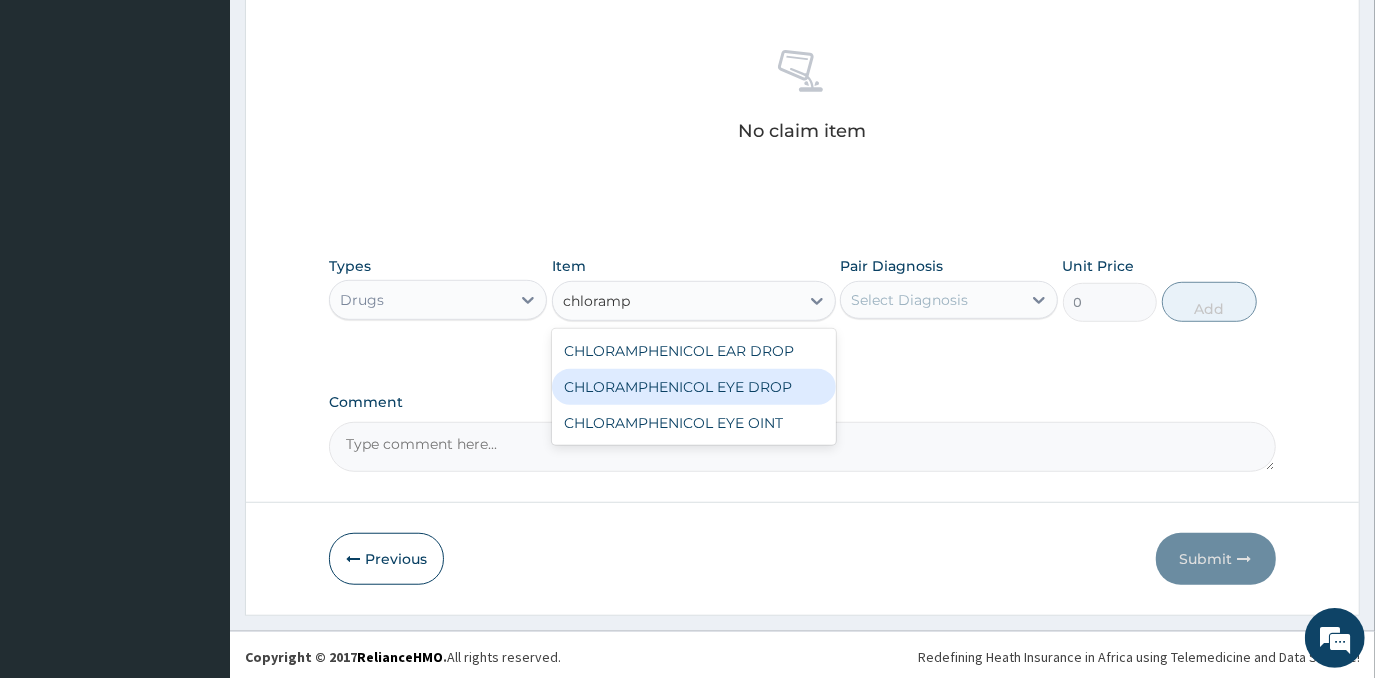 click on "CHLORAMPHENICOL EYE DROP" at bounding box center [694, 387] 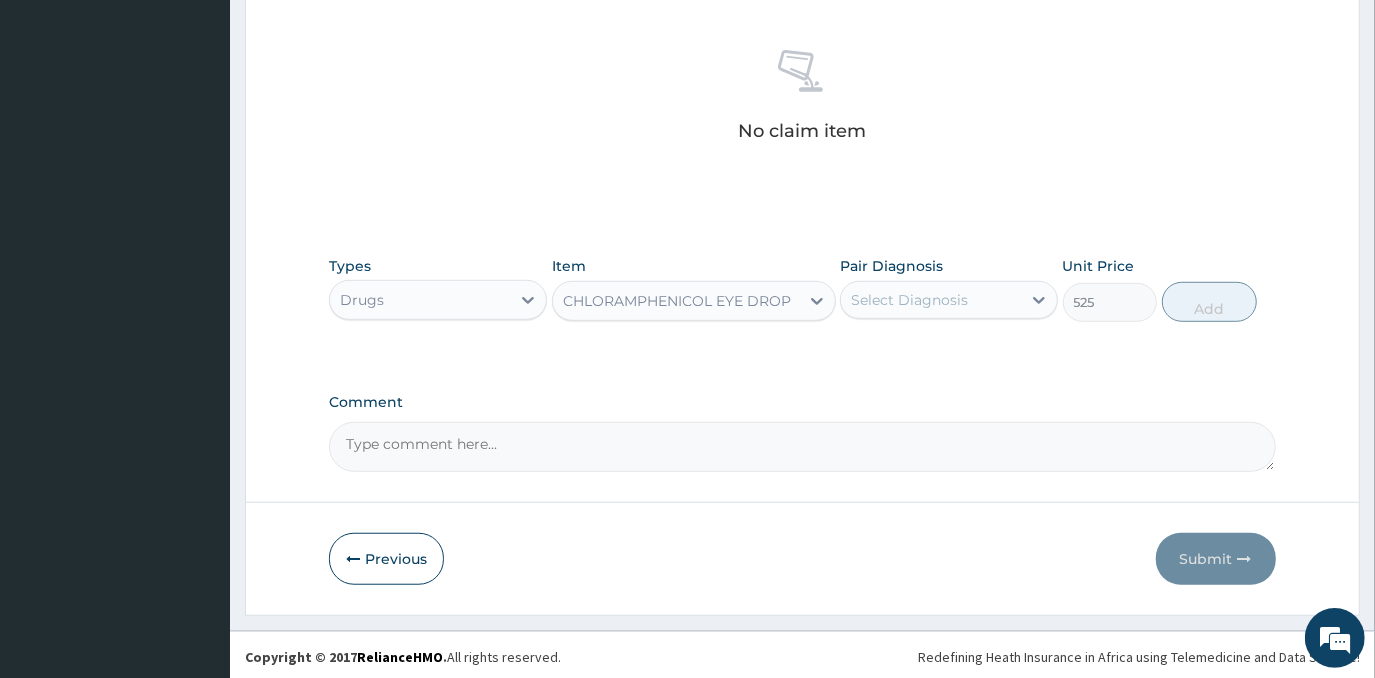 click on "Select Diagnosis" at bounding box center [909, 300] 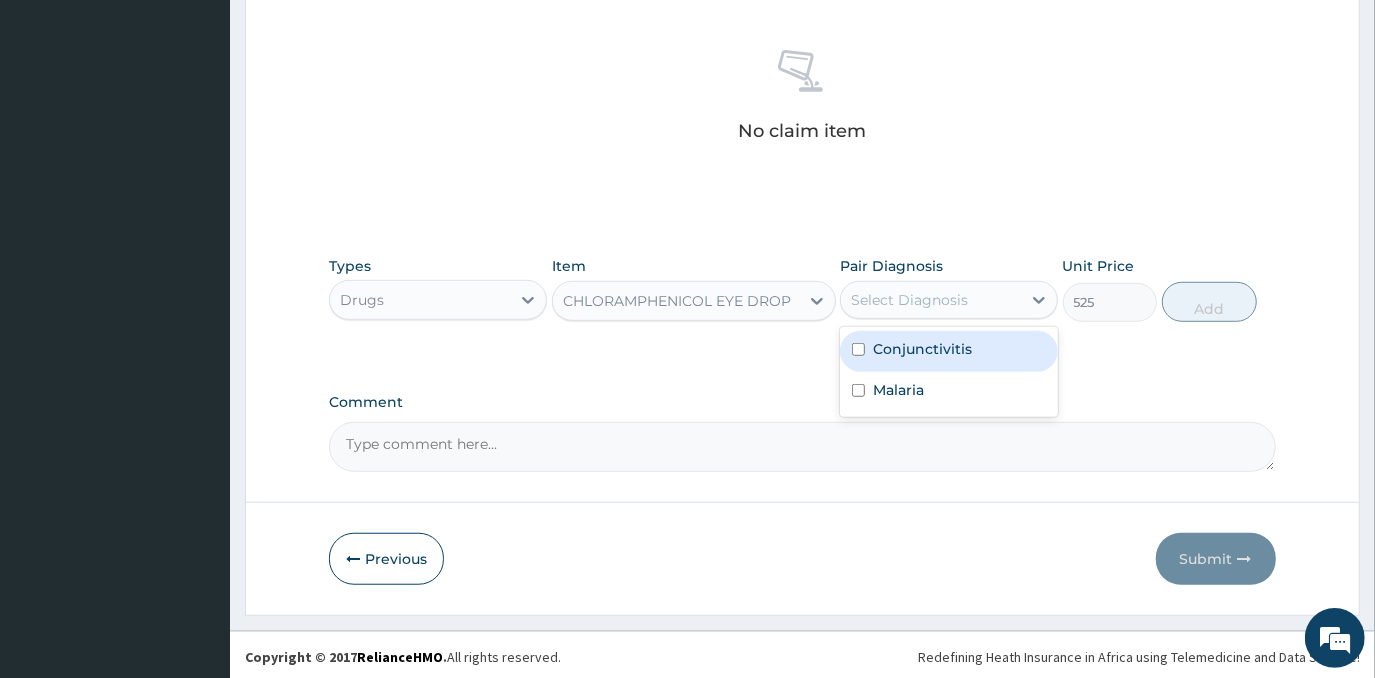 click on "Conjunctivitis" at bounding box center [922, 349] 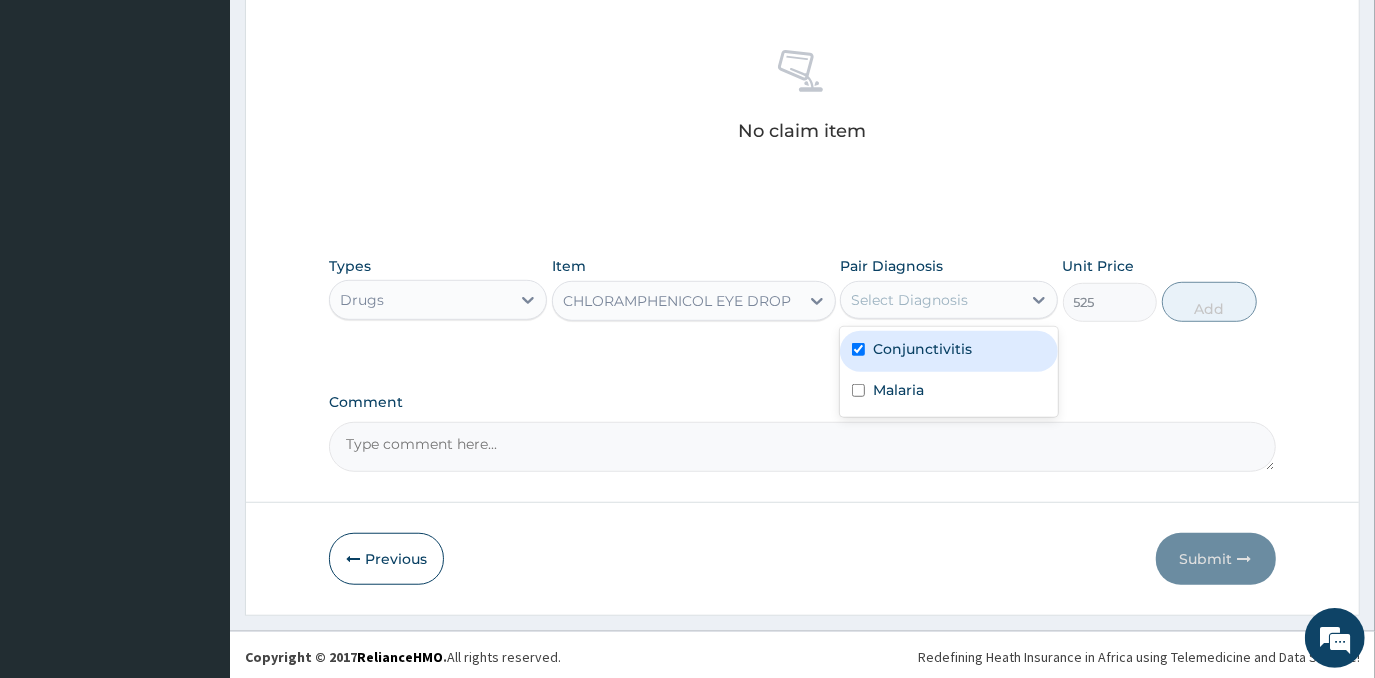 checkbox on "true" 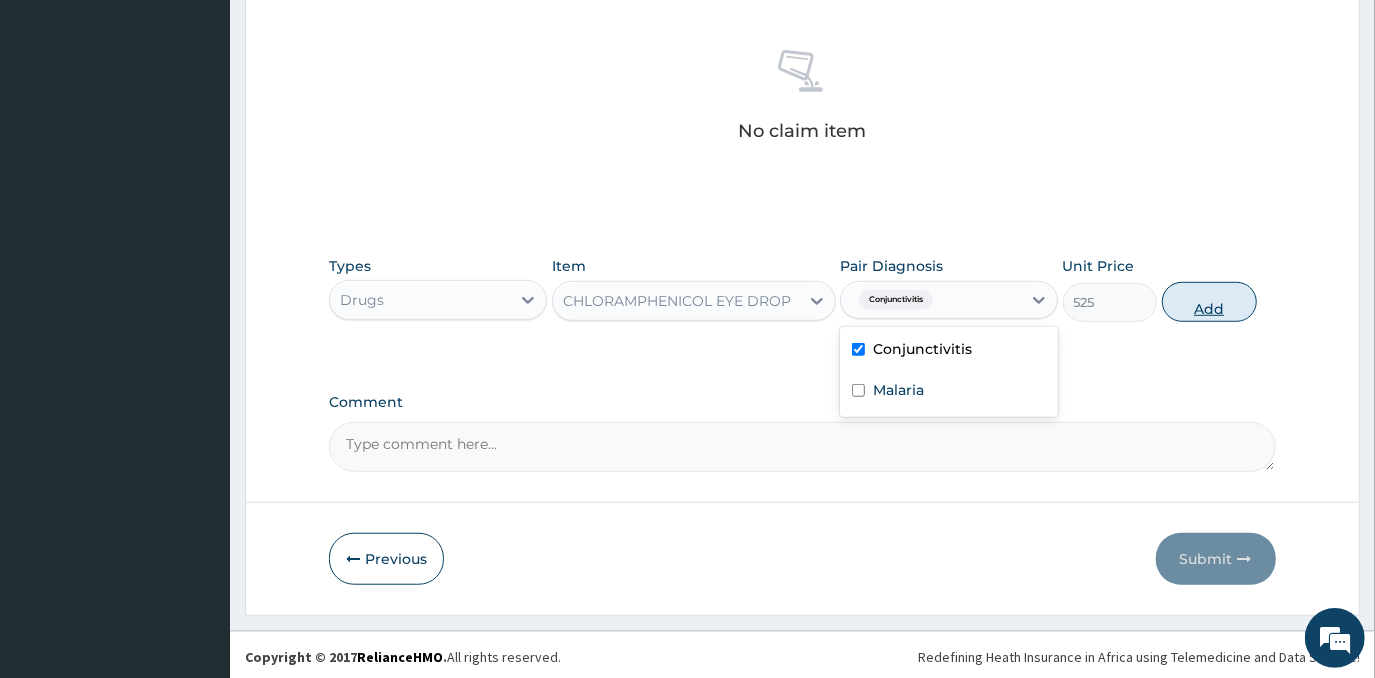 click on "Add" at bounding box center (1209, 302) 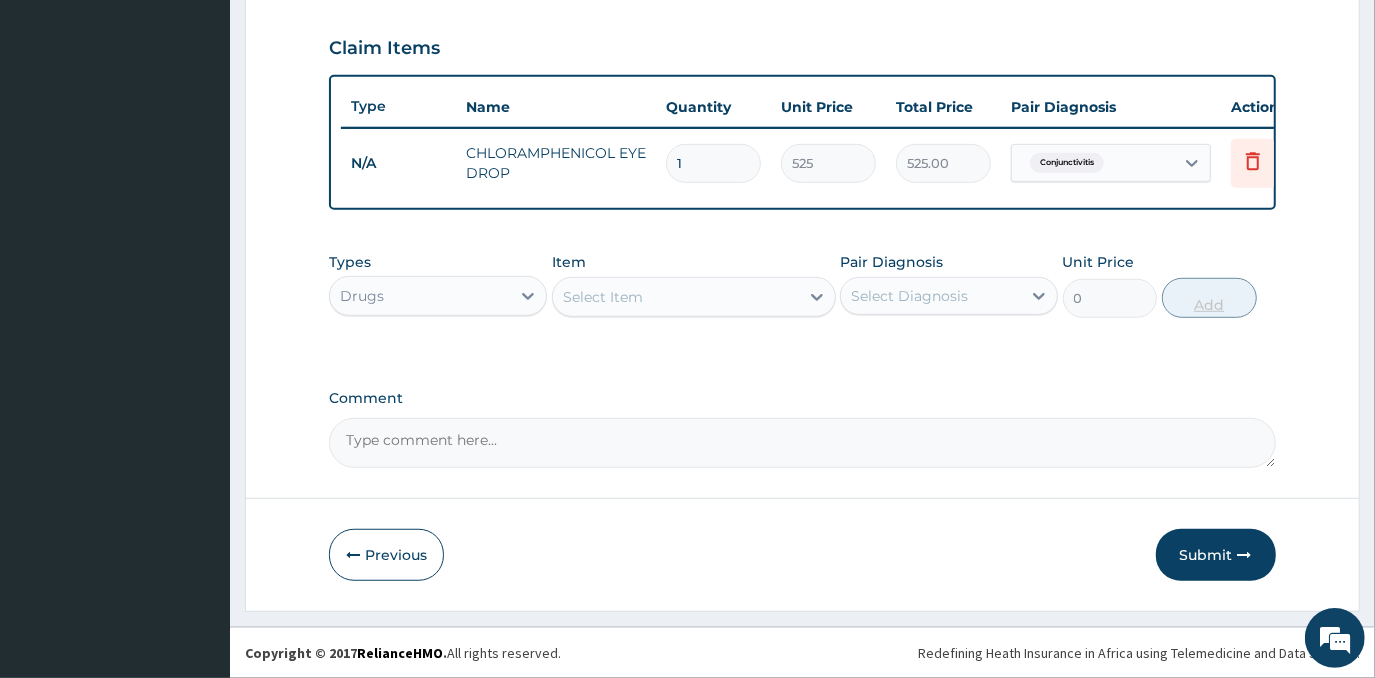 scroll, scrollTop: 678, scrollLeft: 0, axis: vertical 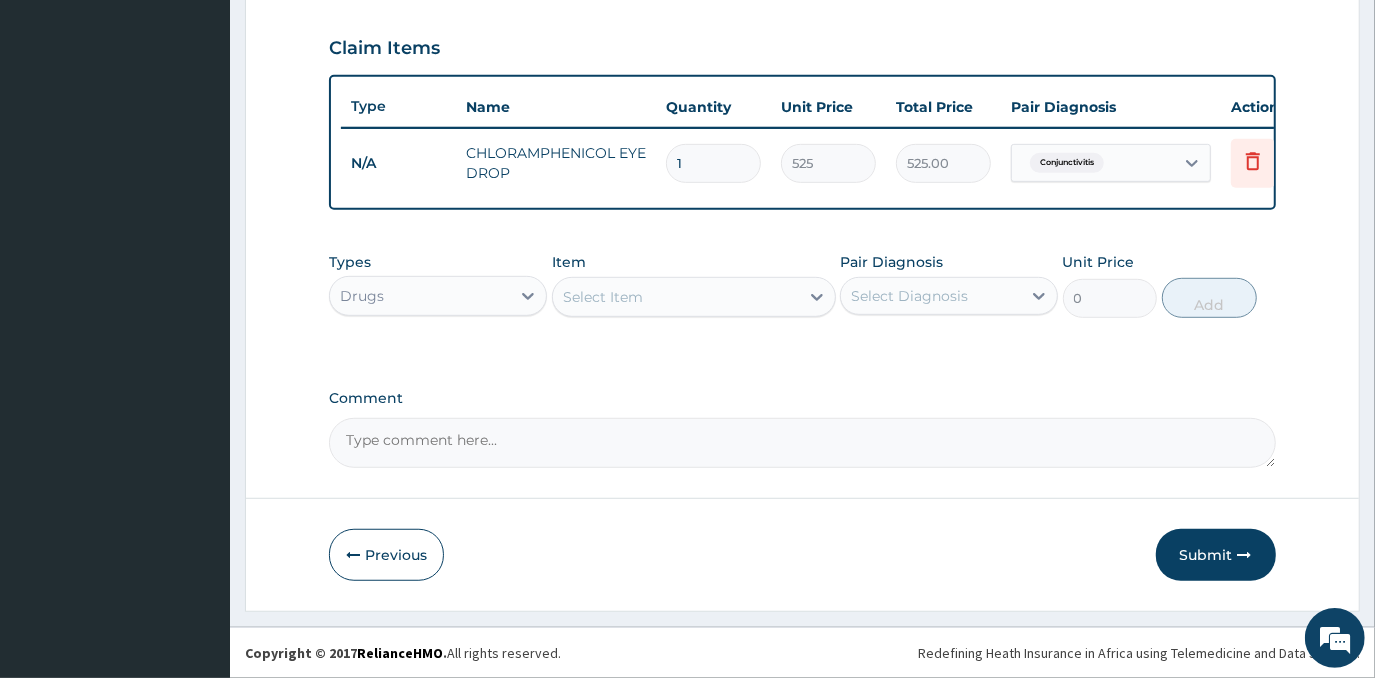 click on "Select Item" at bounding box center [676, 297] 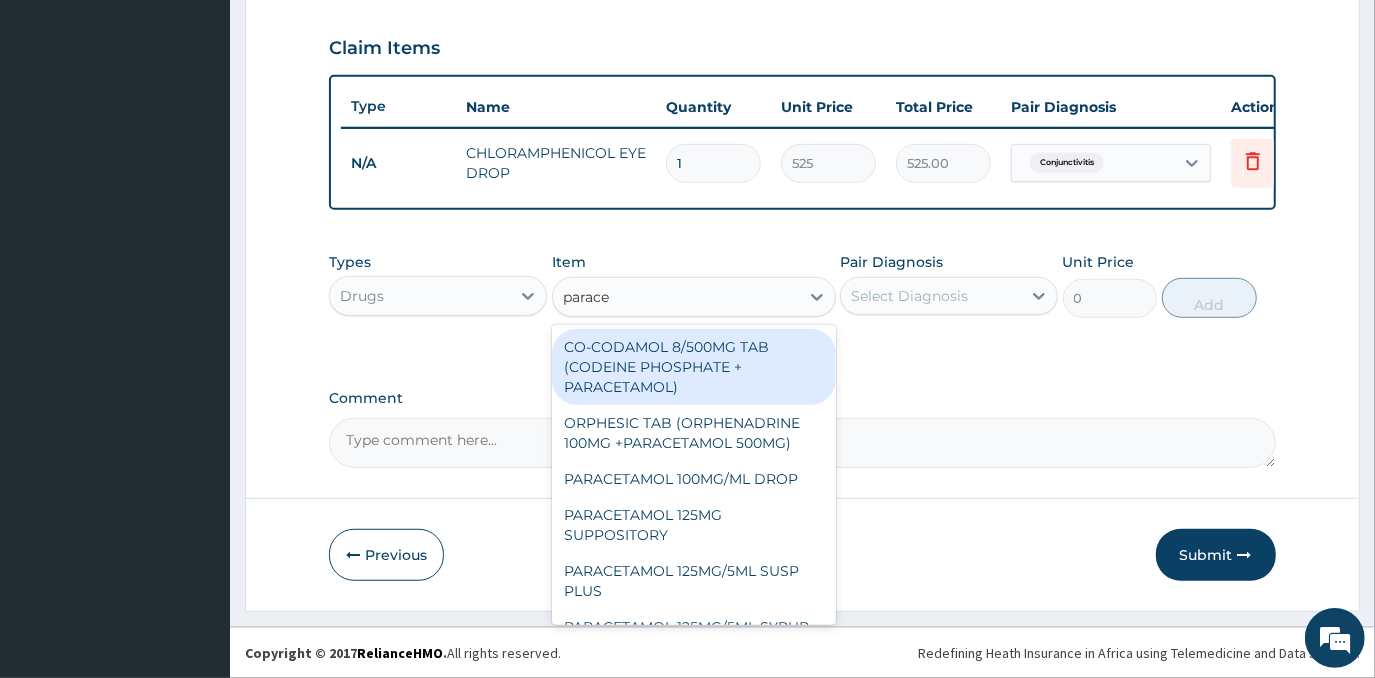 type on "paracet" 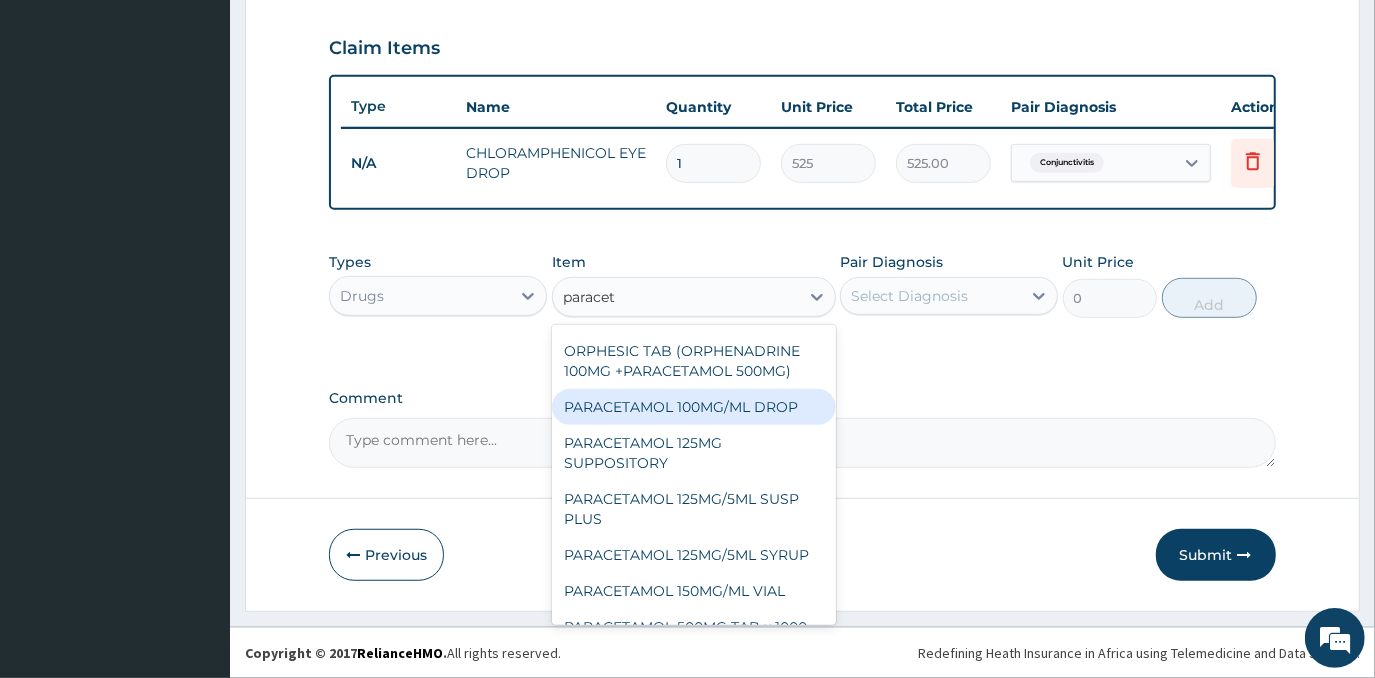 scroll, scrollTop: 208, scrollLeft: 0, axis: vertical 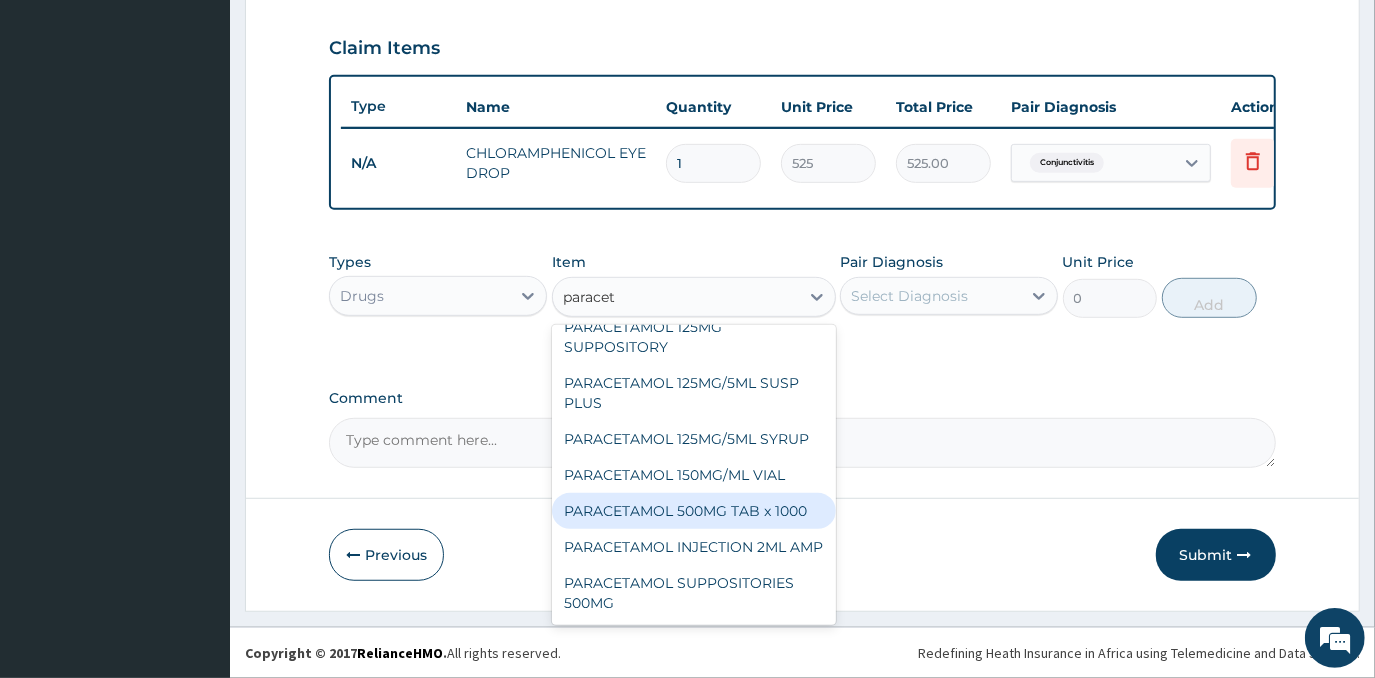 click on "PARACETAMOL 500MG TAB x 1000" at bounding box center [694, 511] 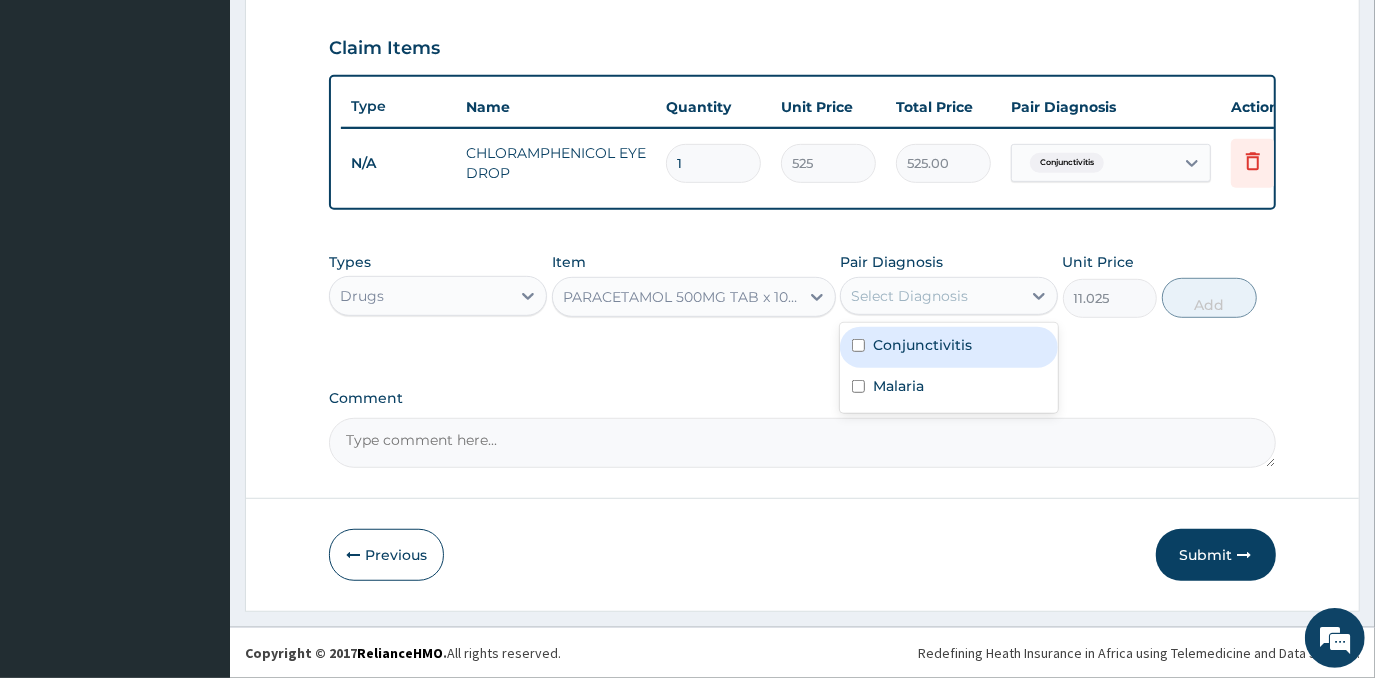 click on "Select Diagnosis" at bounding box center (909, 296) 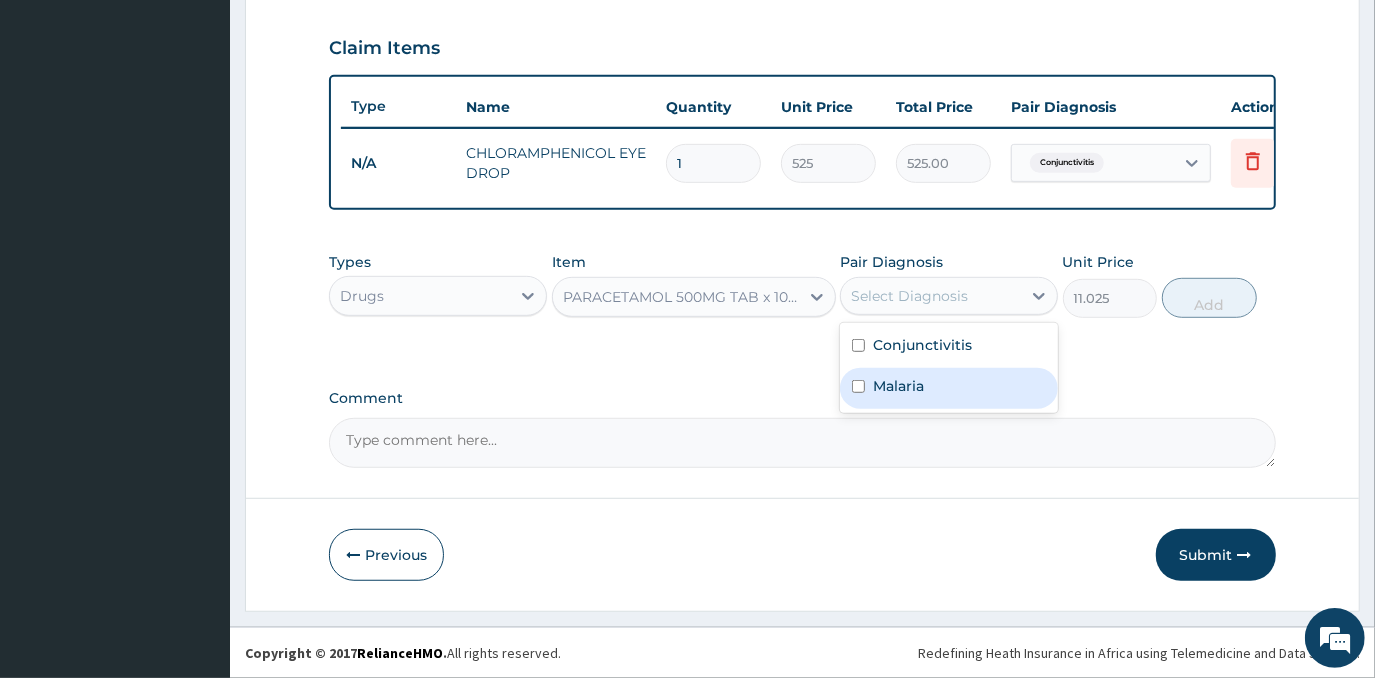 click on "Malaria" at bounding box center [949, 388] 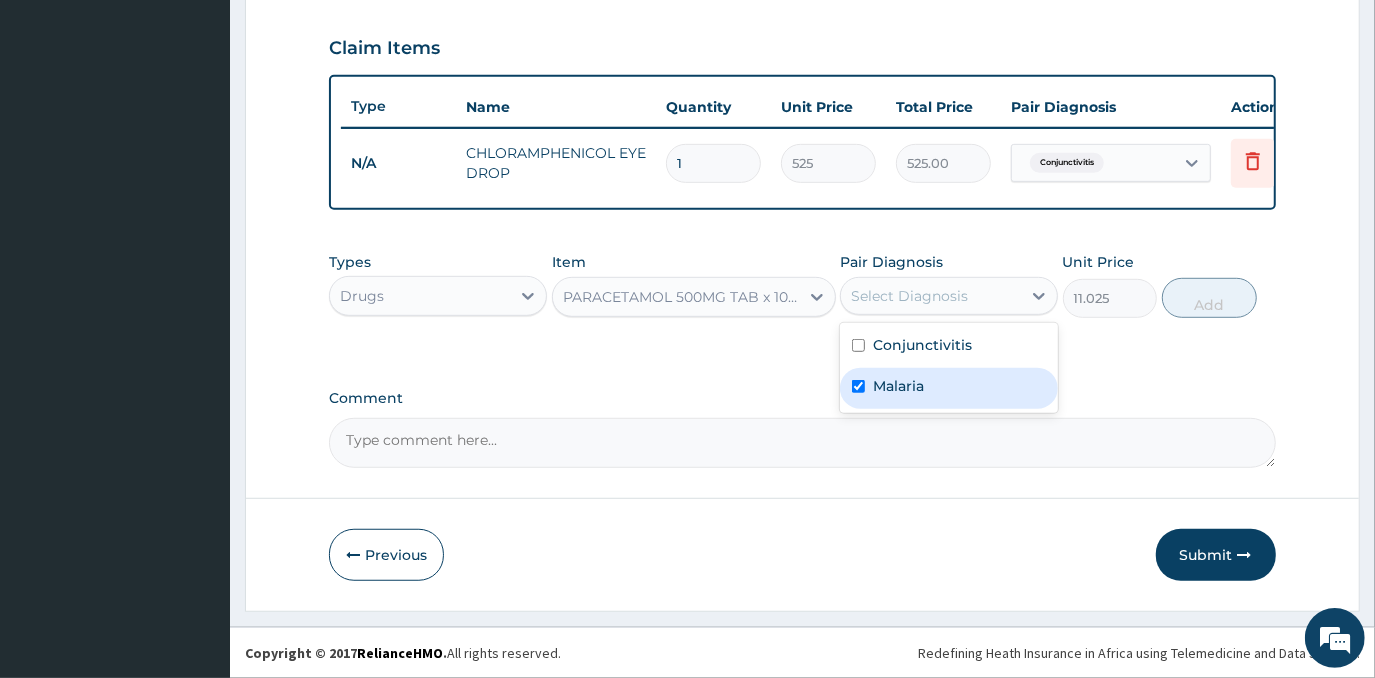 checkbox on "true" 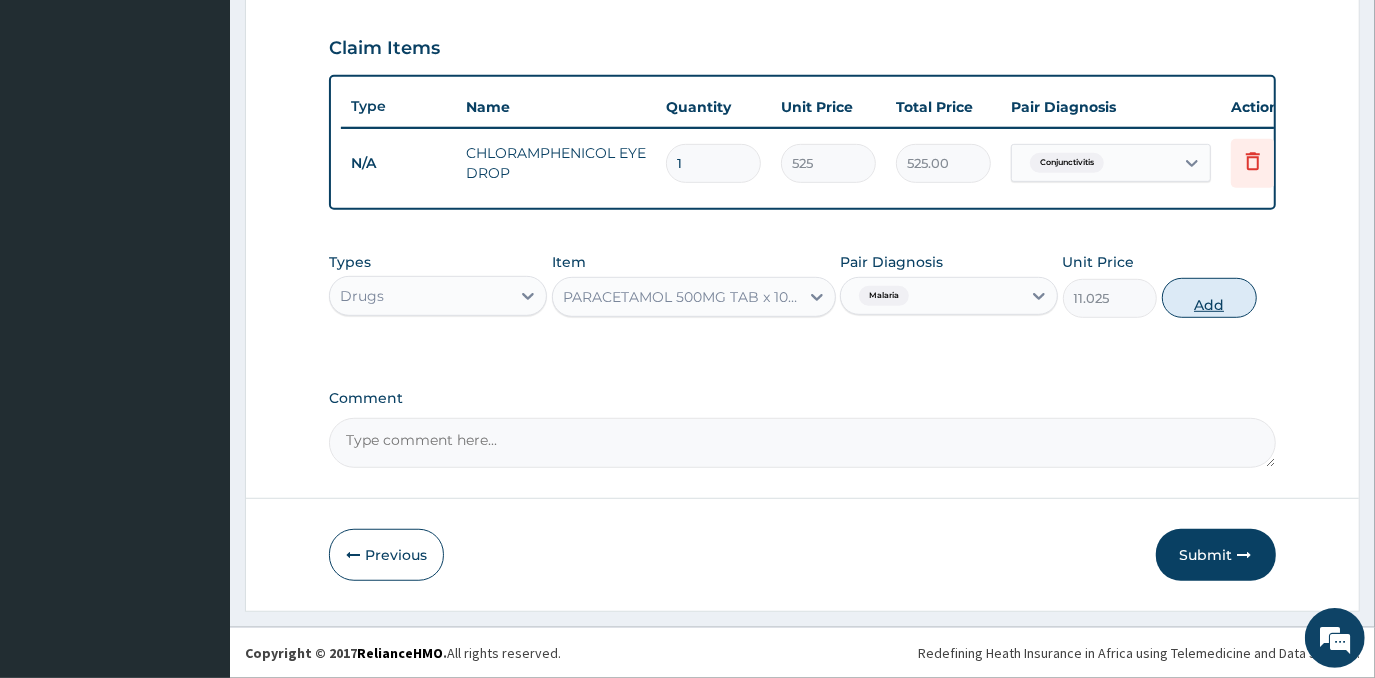 click on "Add" at bounding box center (1209, 298) 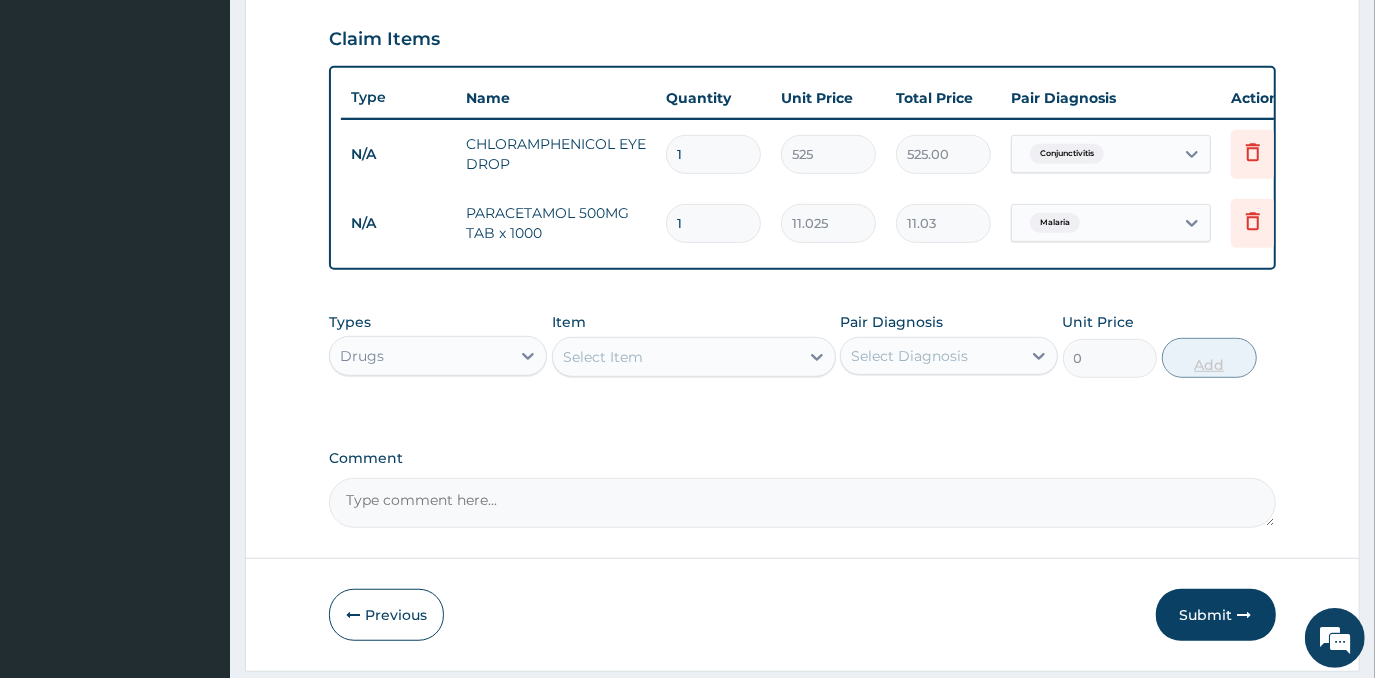 type on "18" 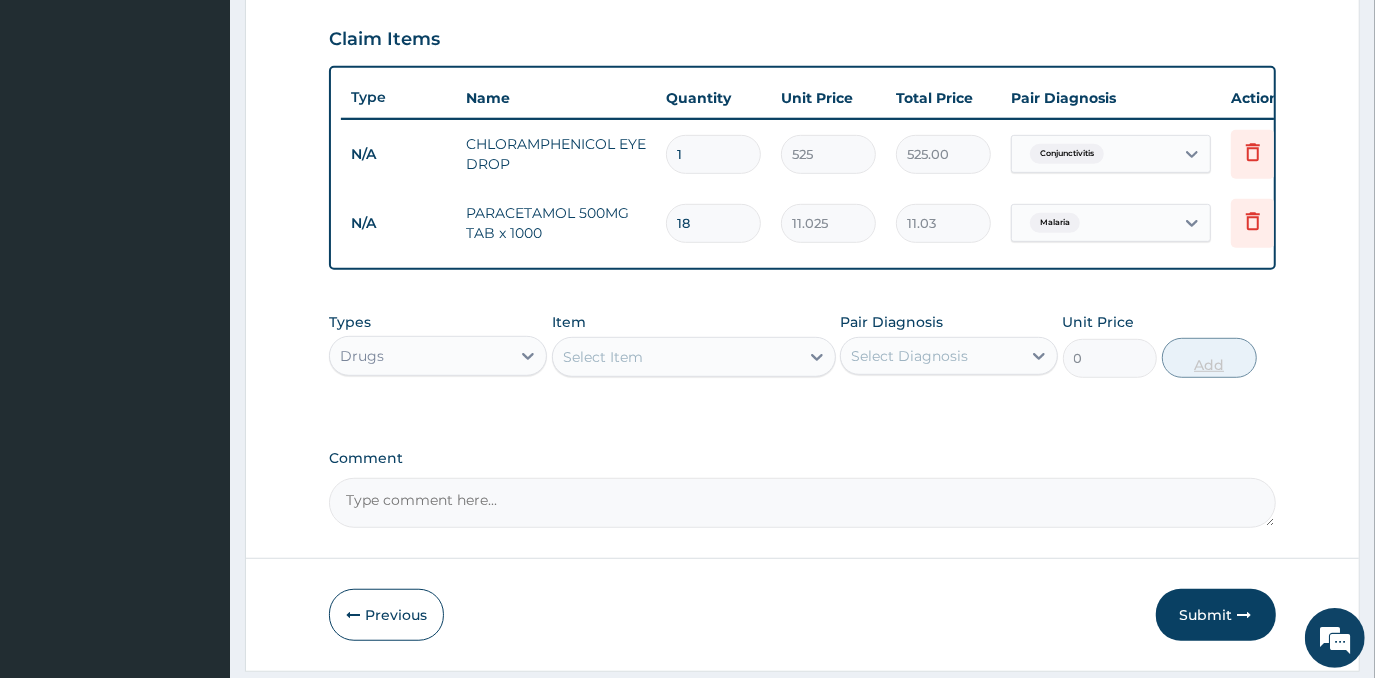 type on "198.45" 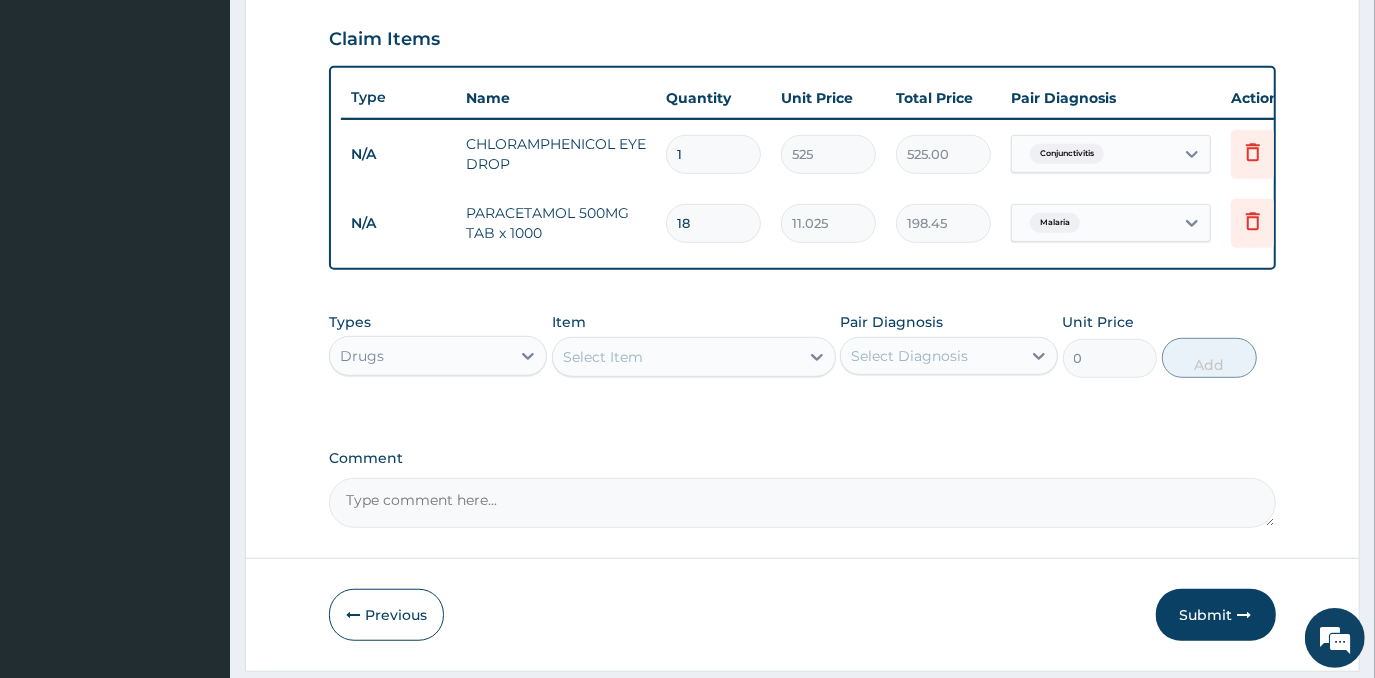 type on "18" 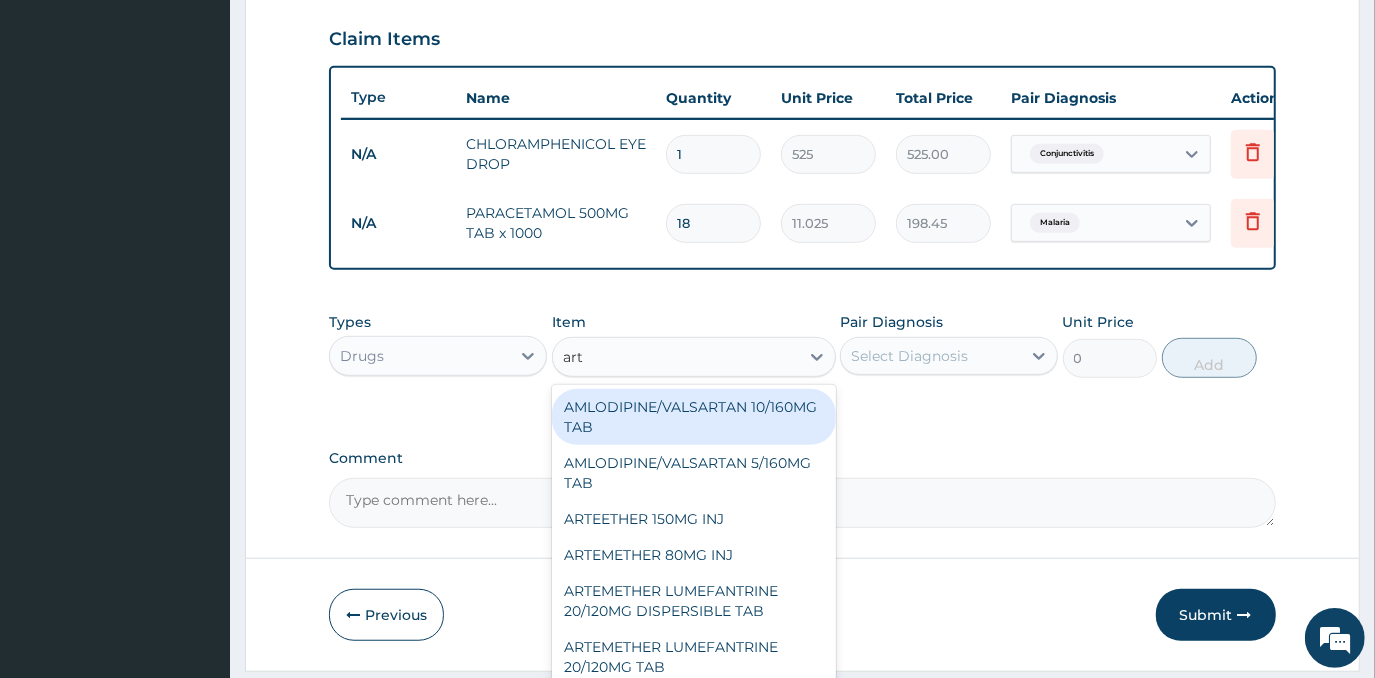 type on "arte" 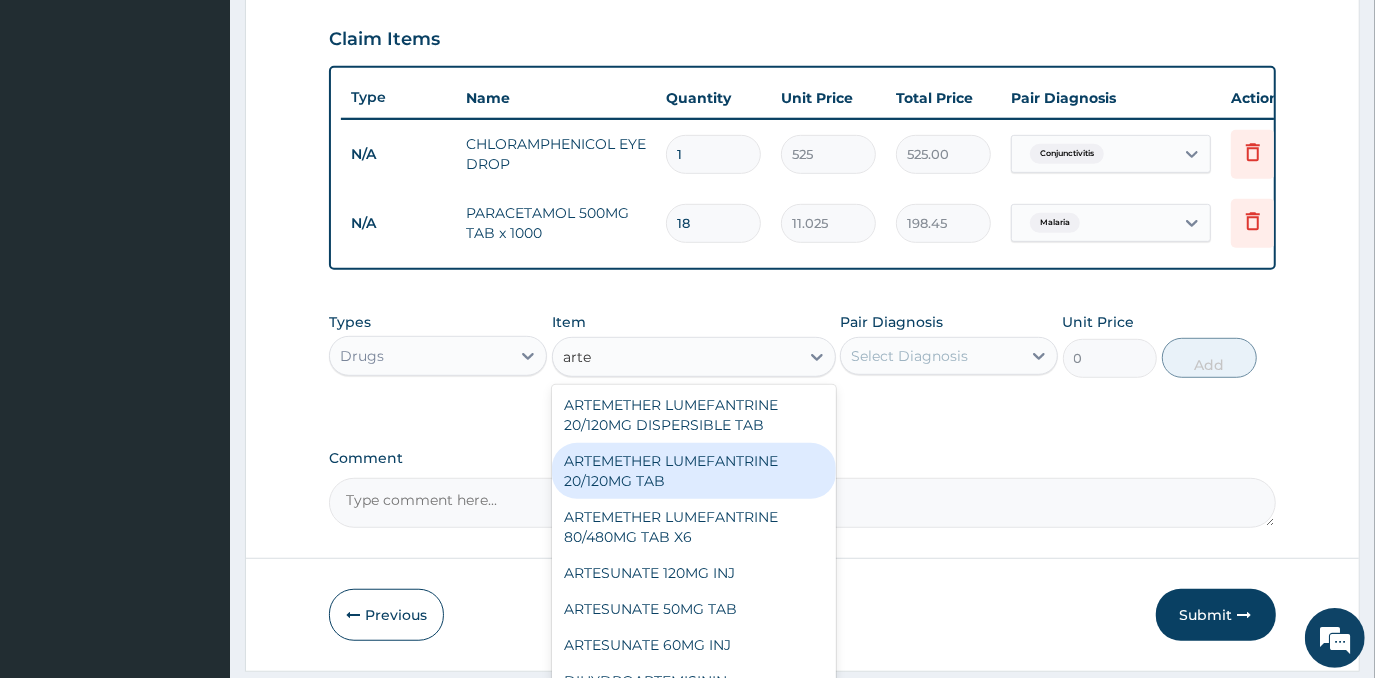 scroll, scrollTop: 161, scrollLeft: 0, axis: vertical 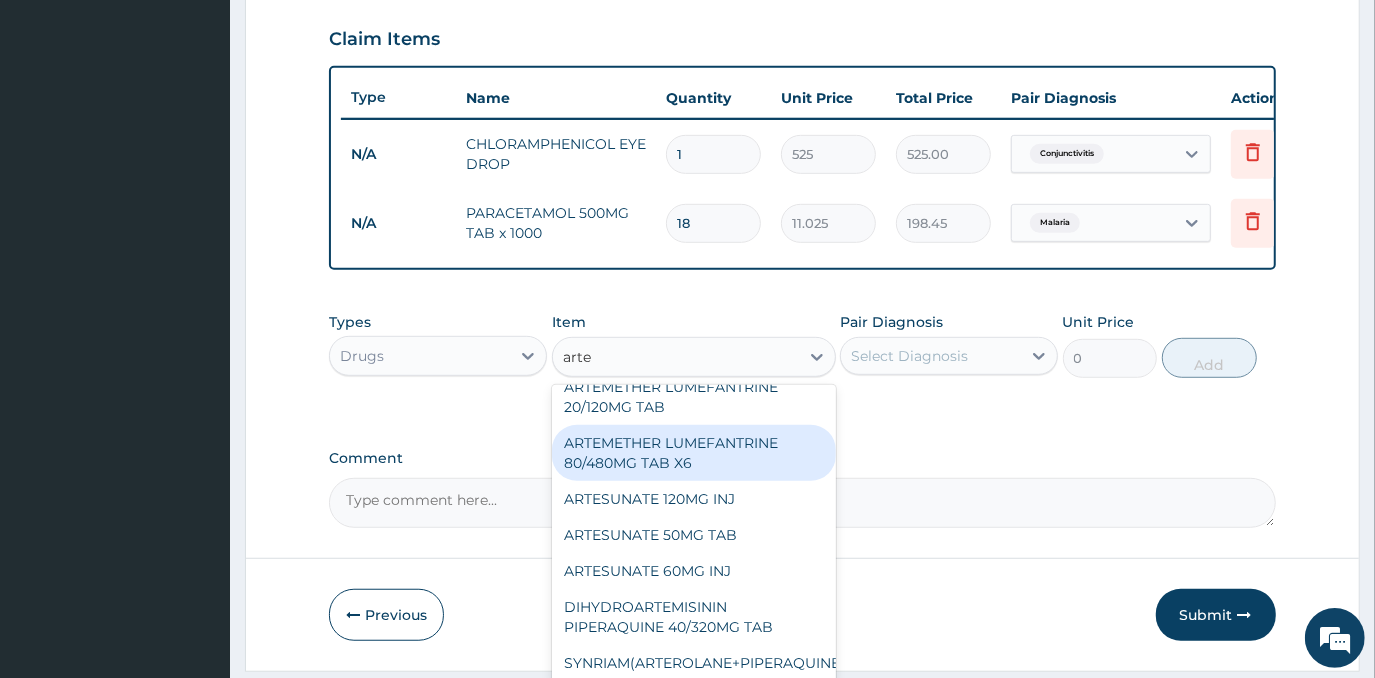 click on "ARTEMETHER LUMEFANTRINE 80/480MG TAB X6" at bounding box center [694, 453] 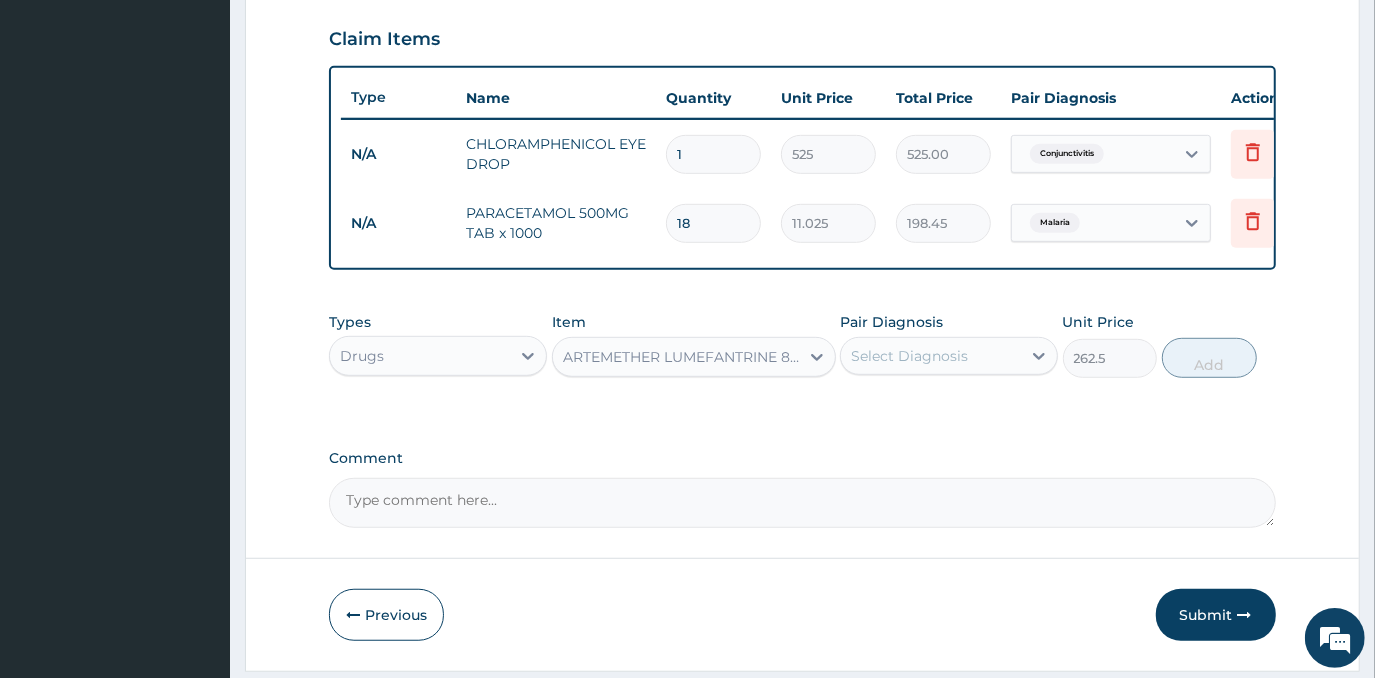 click on "Select Diagnosis" at bounding box center [909, 356] 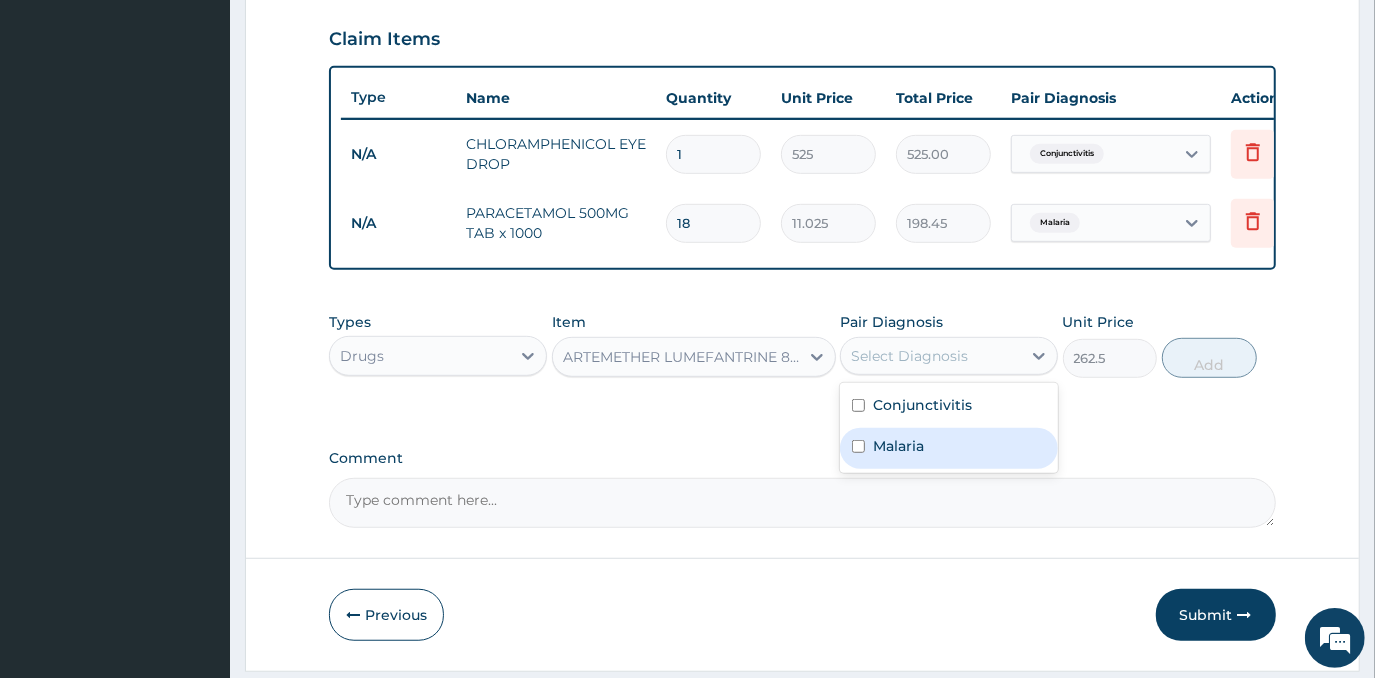 click on "Malaria" at bounding box center [949, 448] 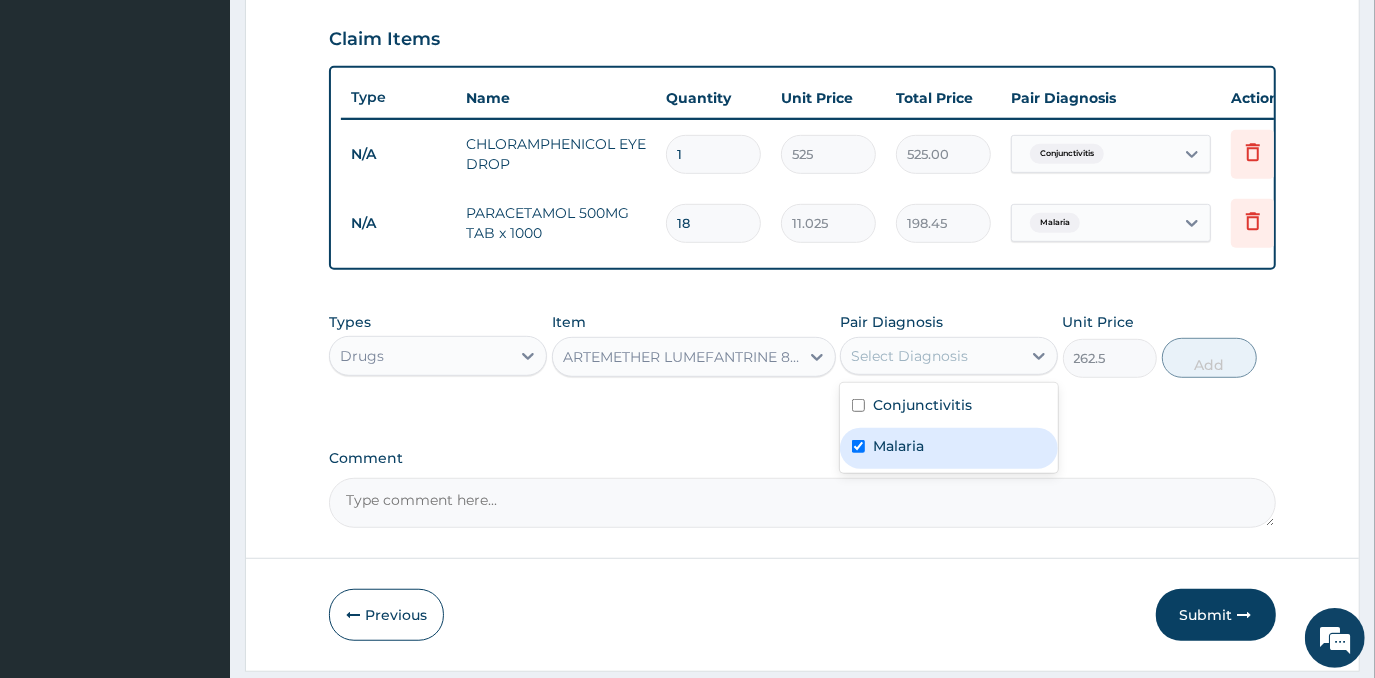 checkbox on "true" 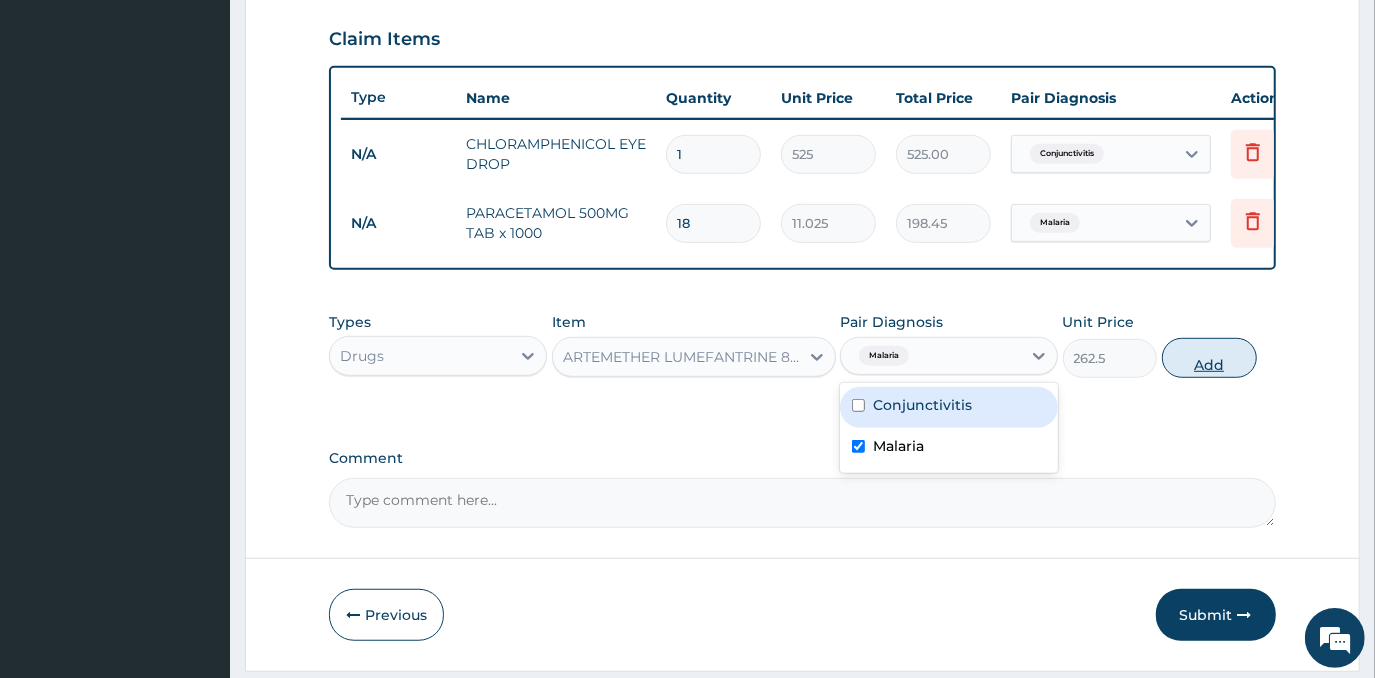 click on "Add" at bounding box center (1209, 358) 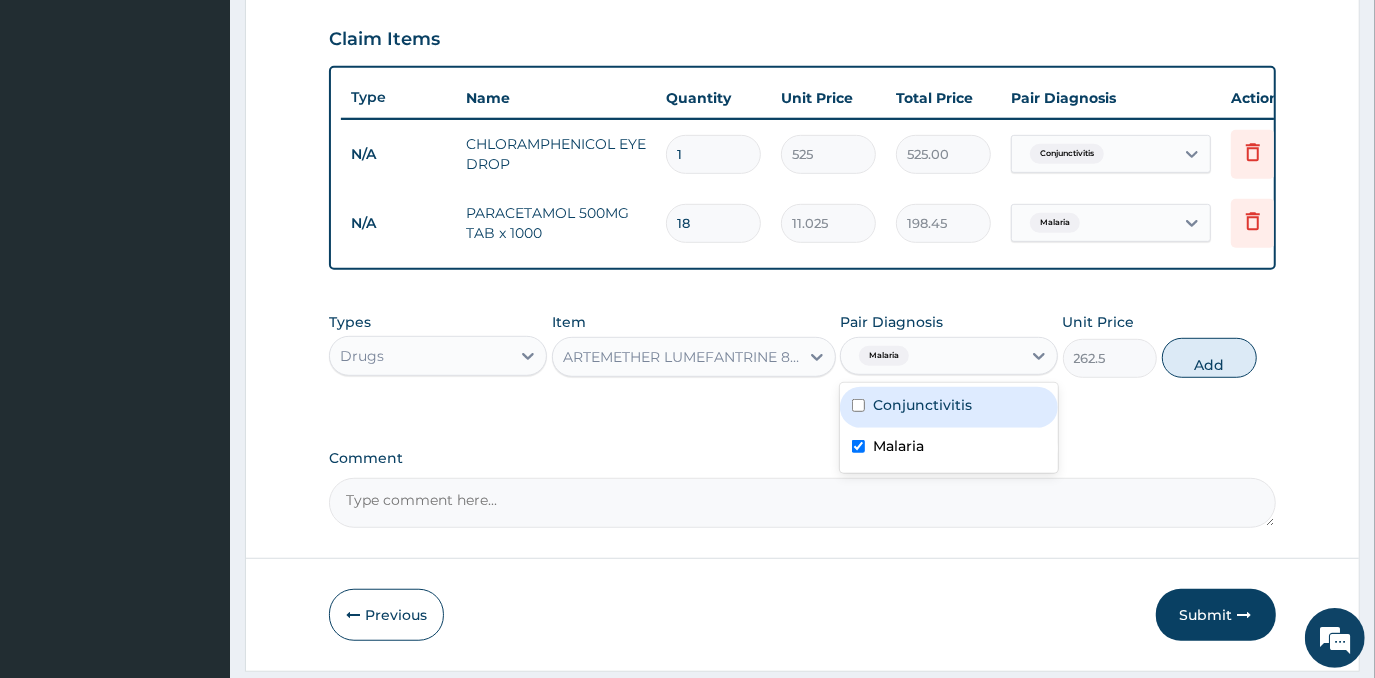type on "0" 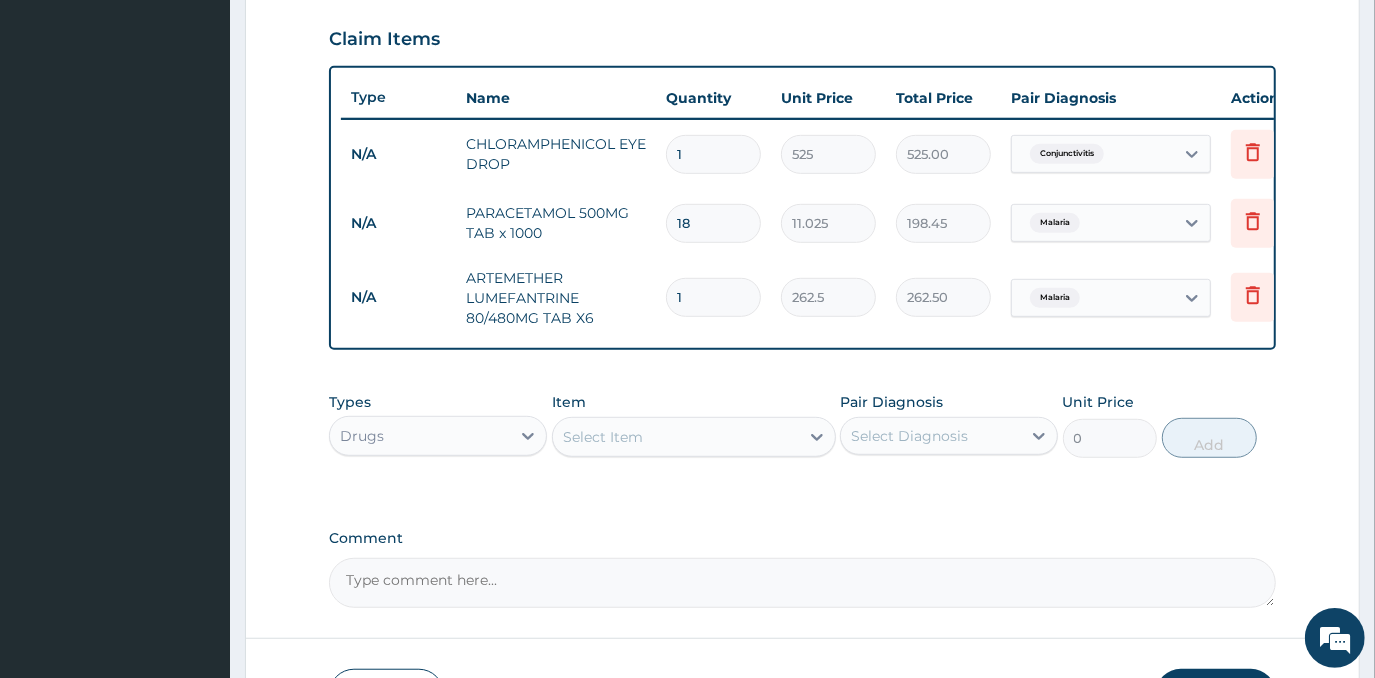 type 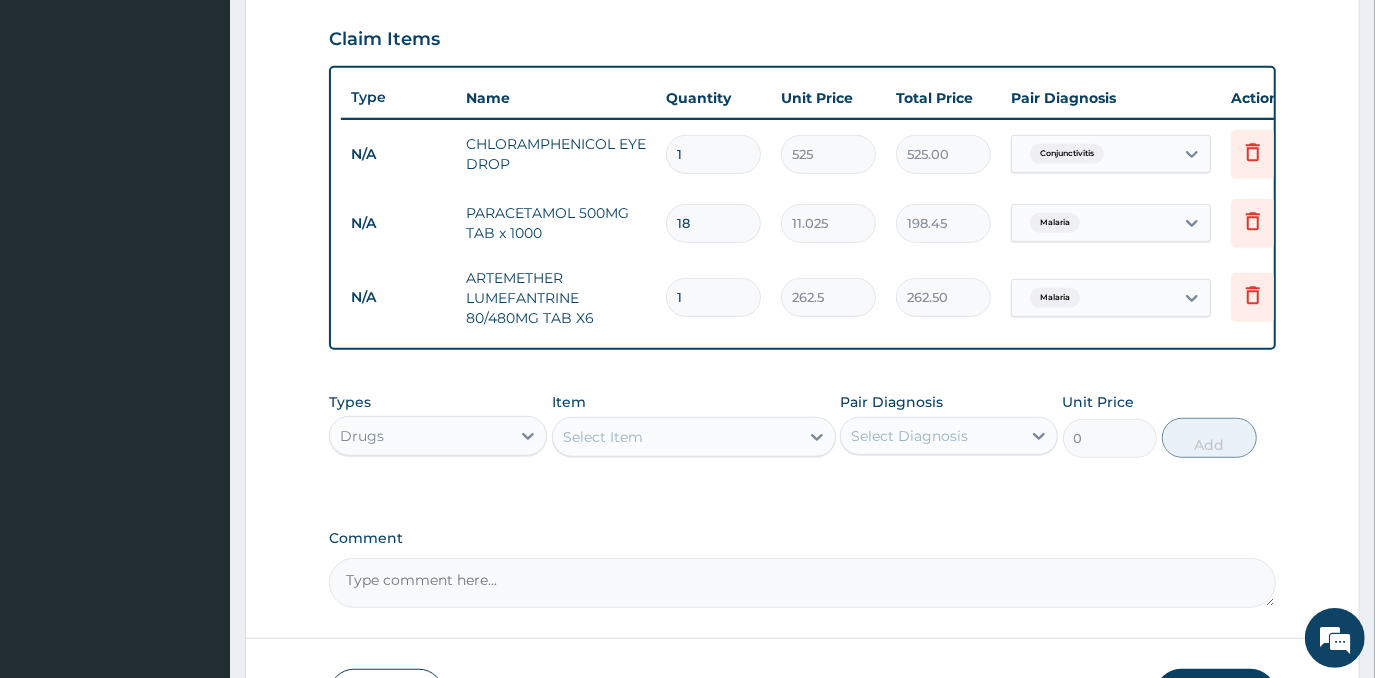 type on "0.00" 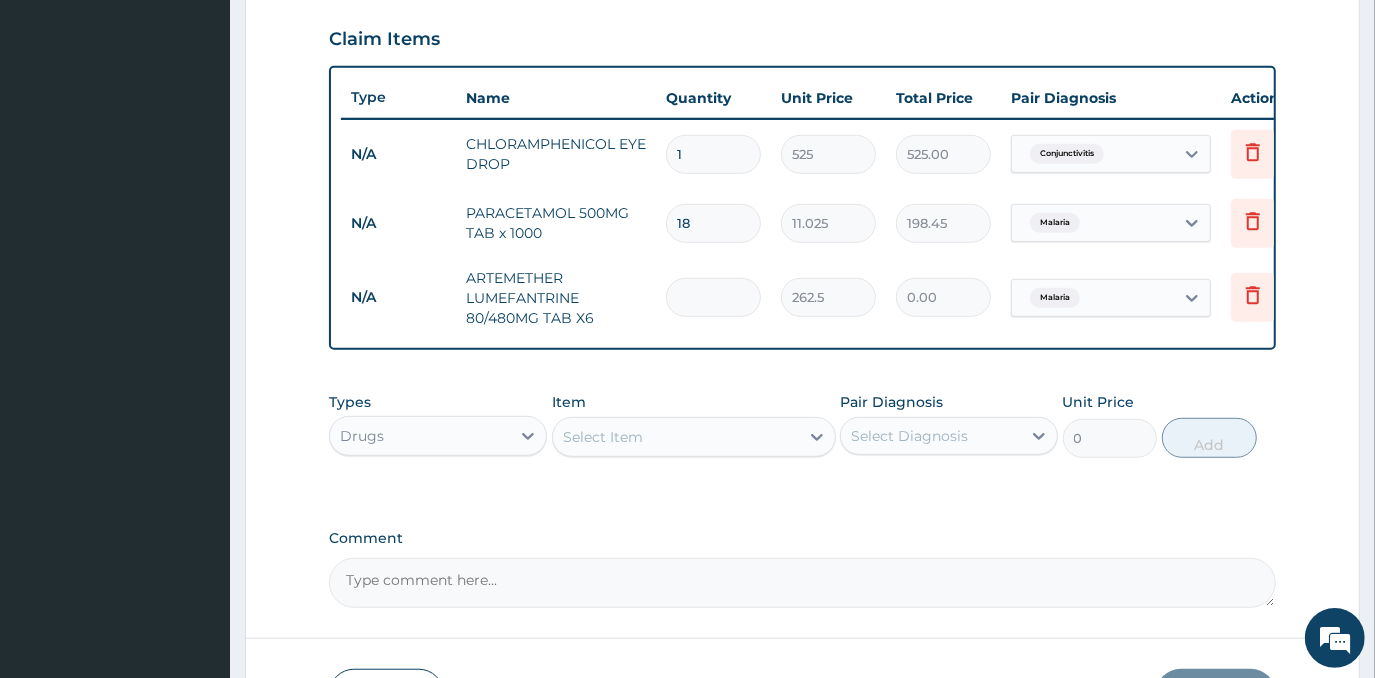 type on "6" 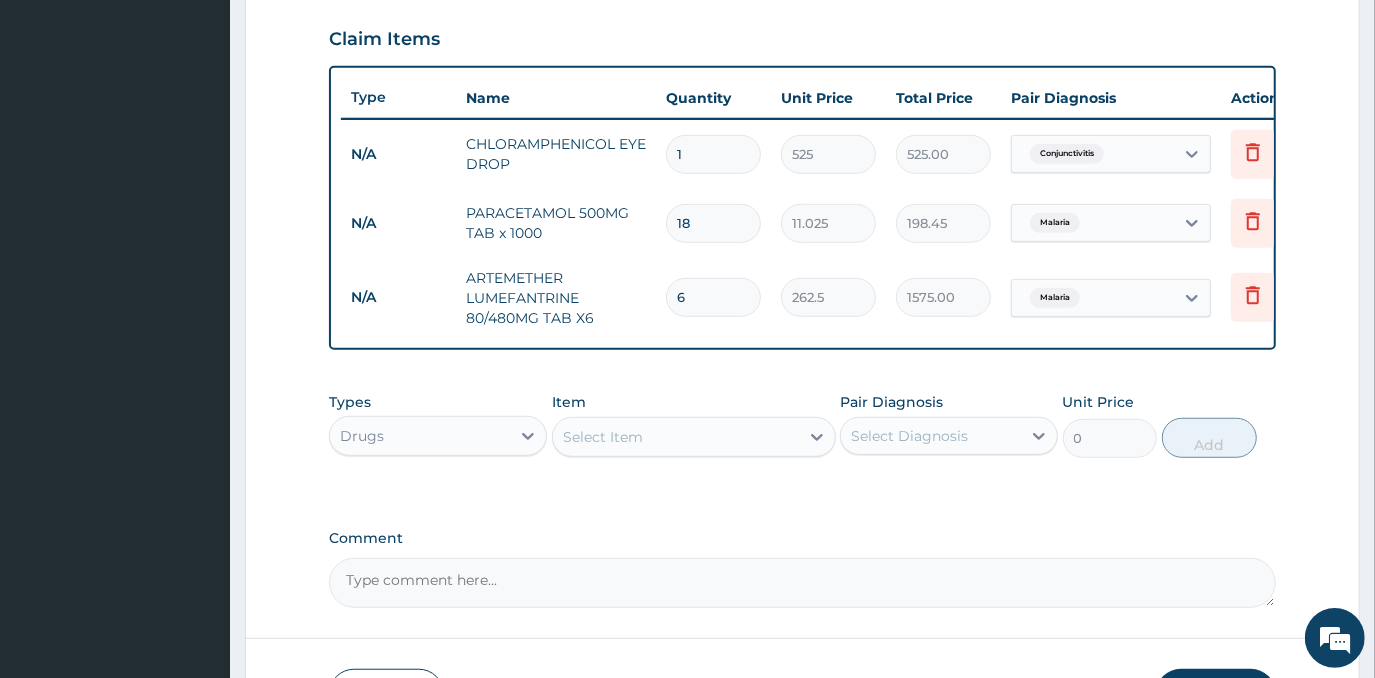 type on "6" 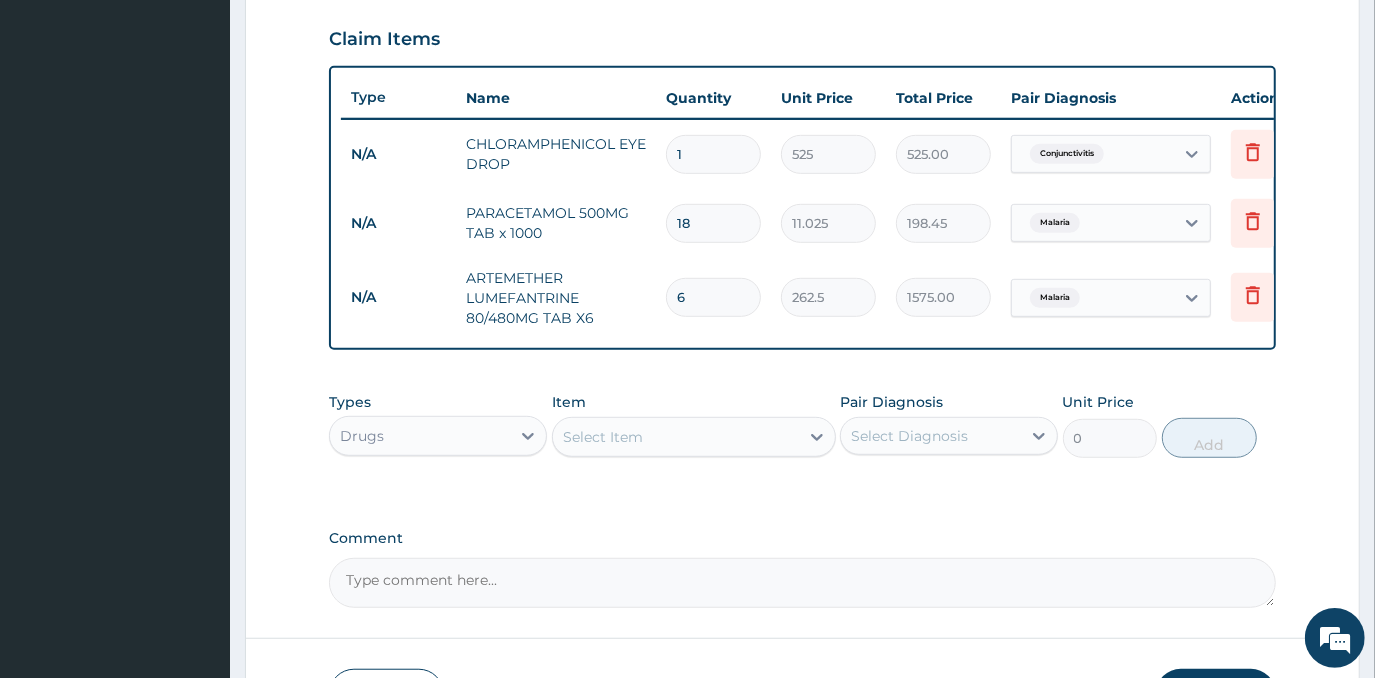 click on "Select Item" at bounding box center [676, 437] 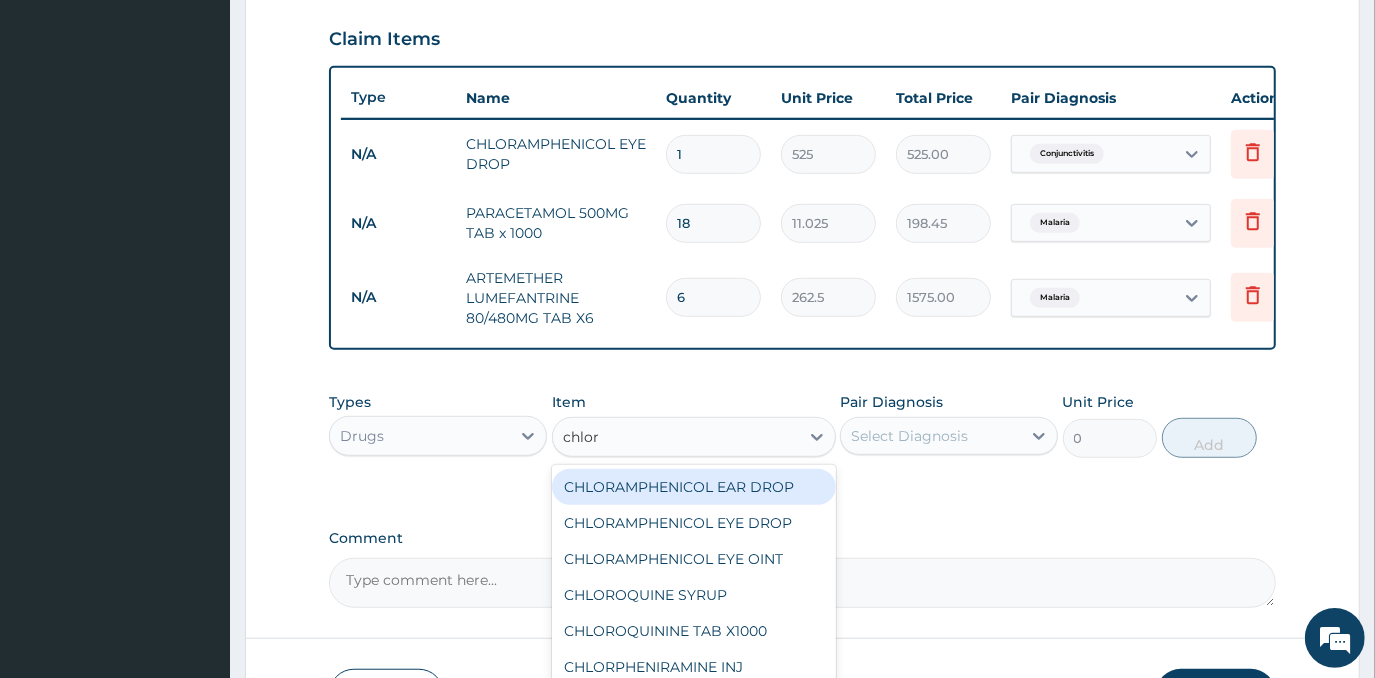 type on "chlorp" 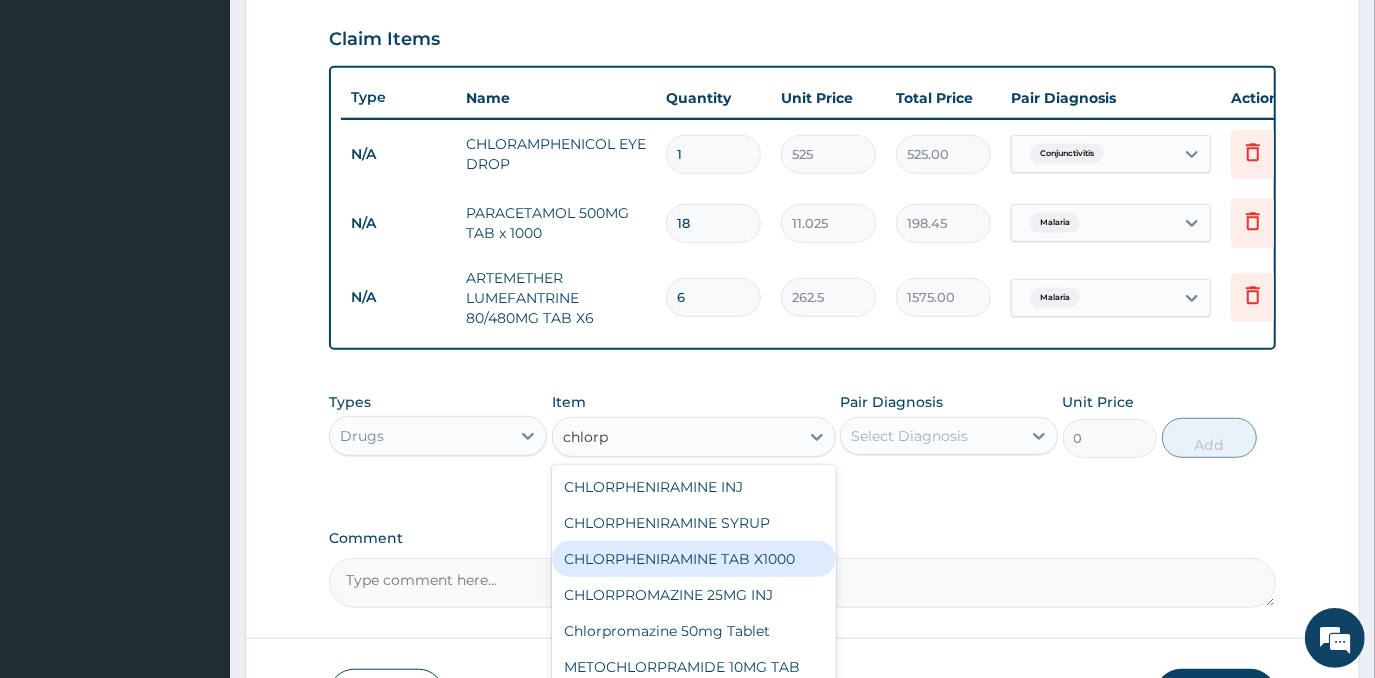 click on "CHLORPHENIRAMINE TAB X1000" at bounding box center [694, 559] 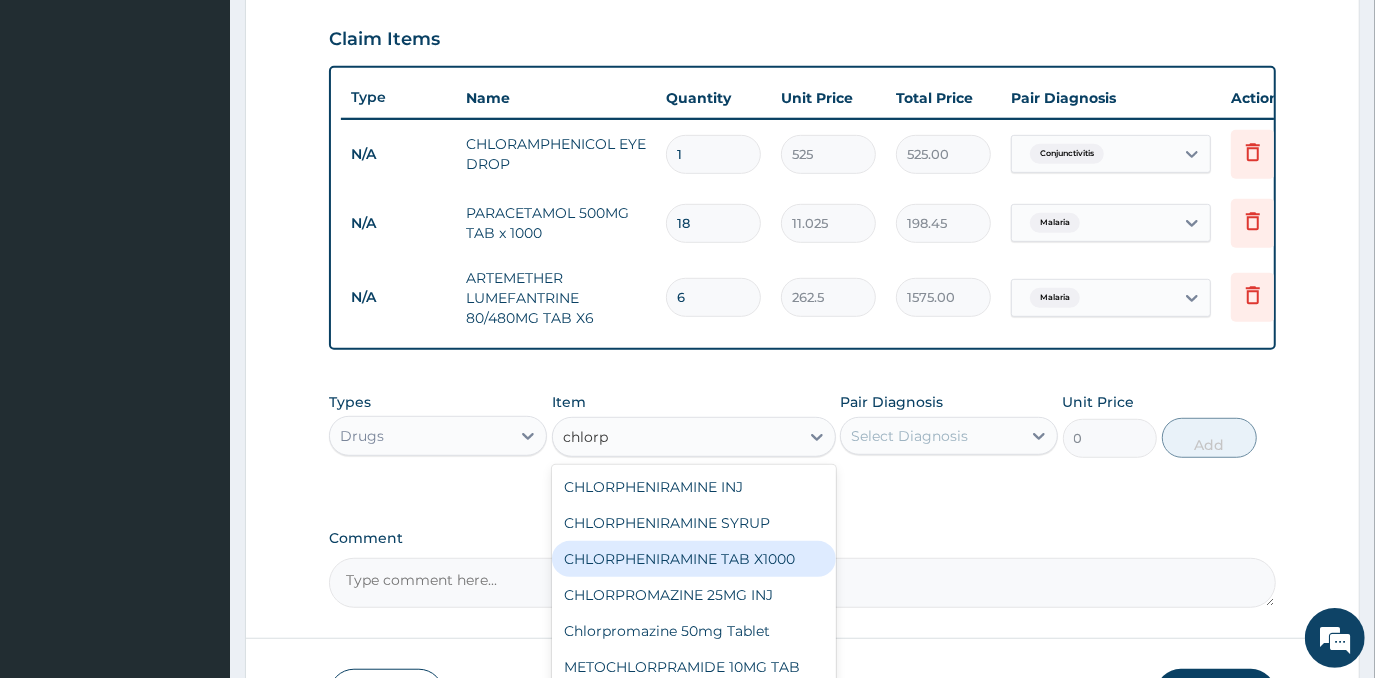 type 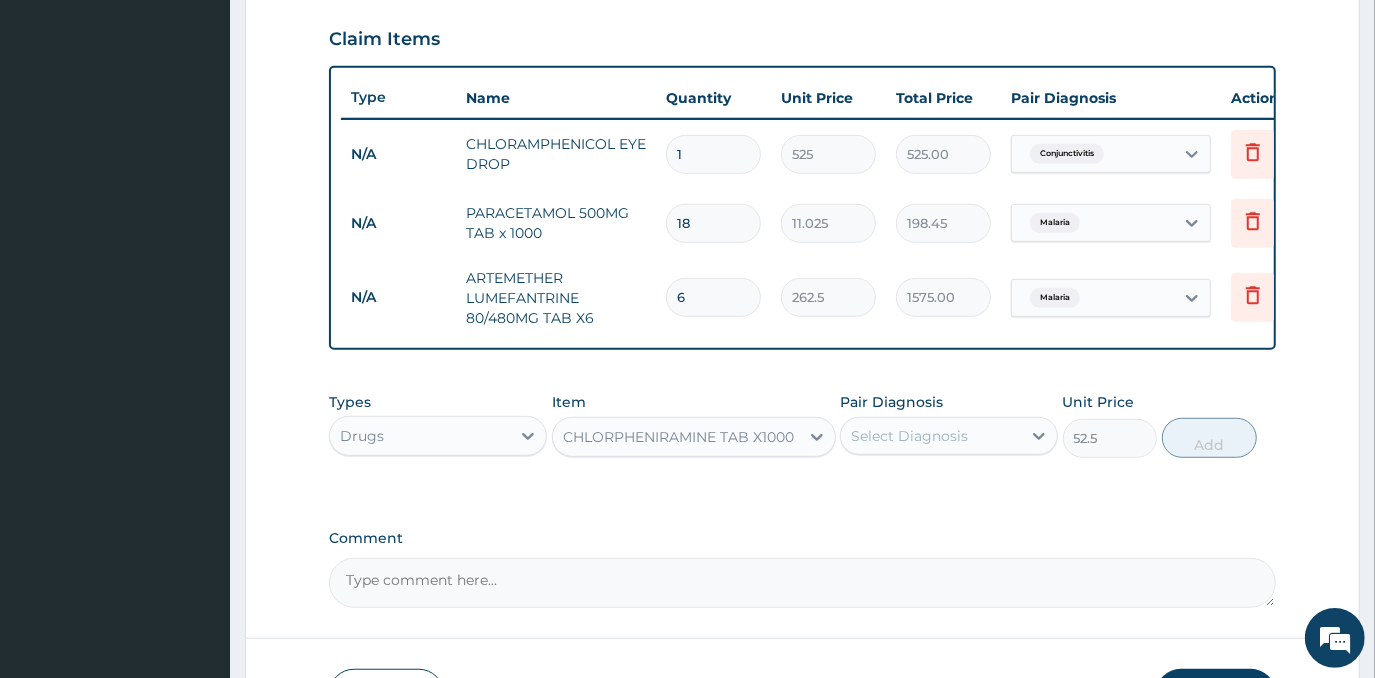 click on "Select Diagnosis" at bounding box center (909, 436) 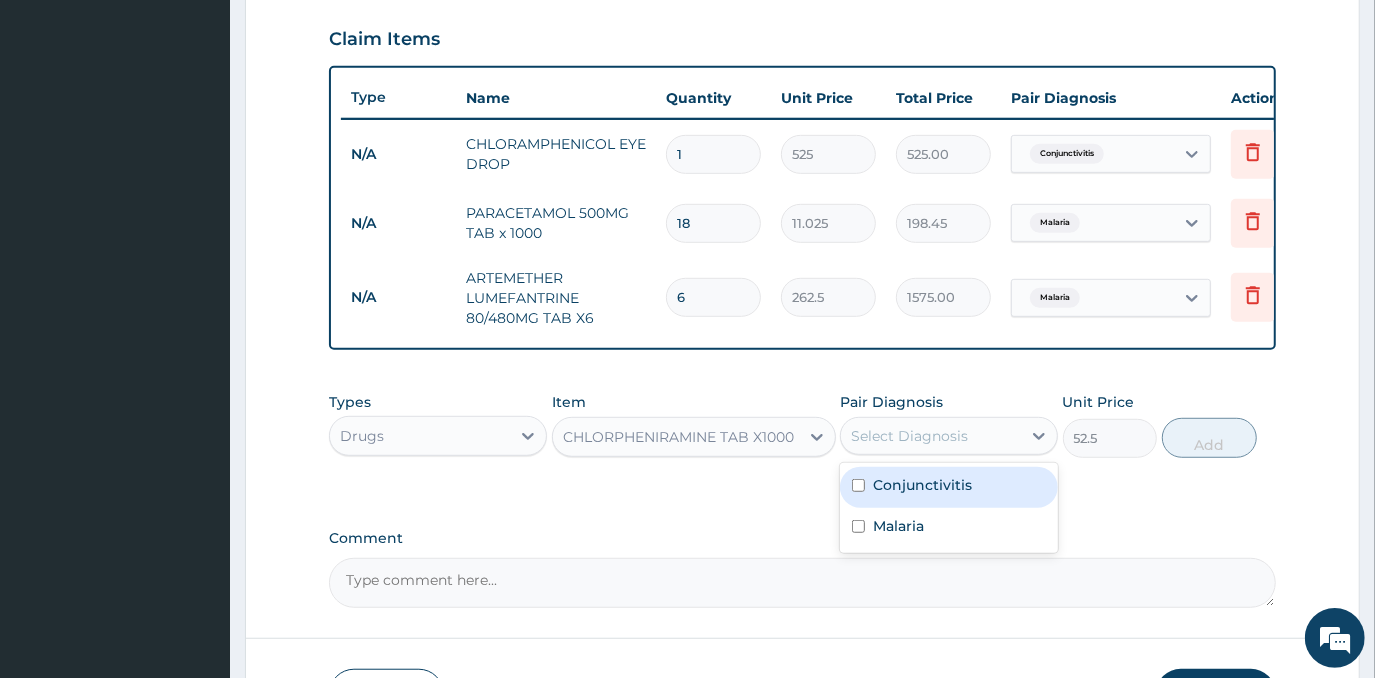 click on "Conjunctivitis" at bounding box center [922, 485] 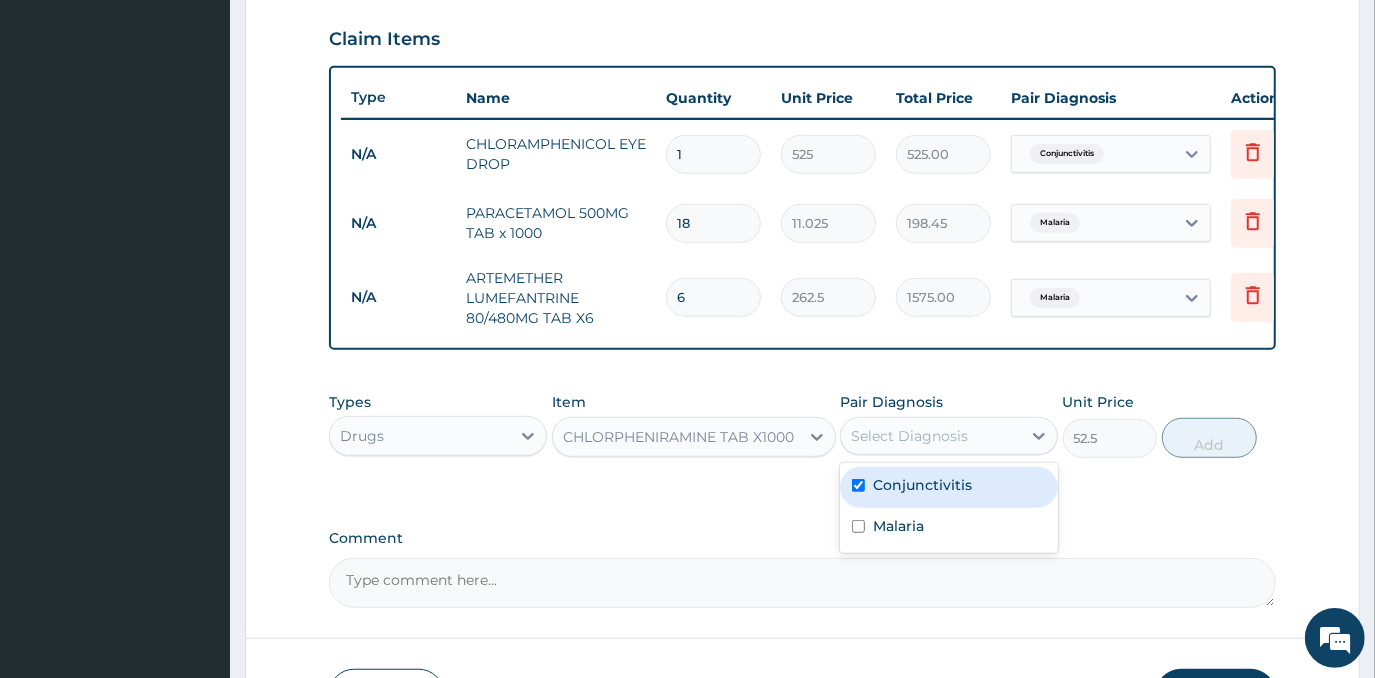 checkbox on "true" 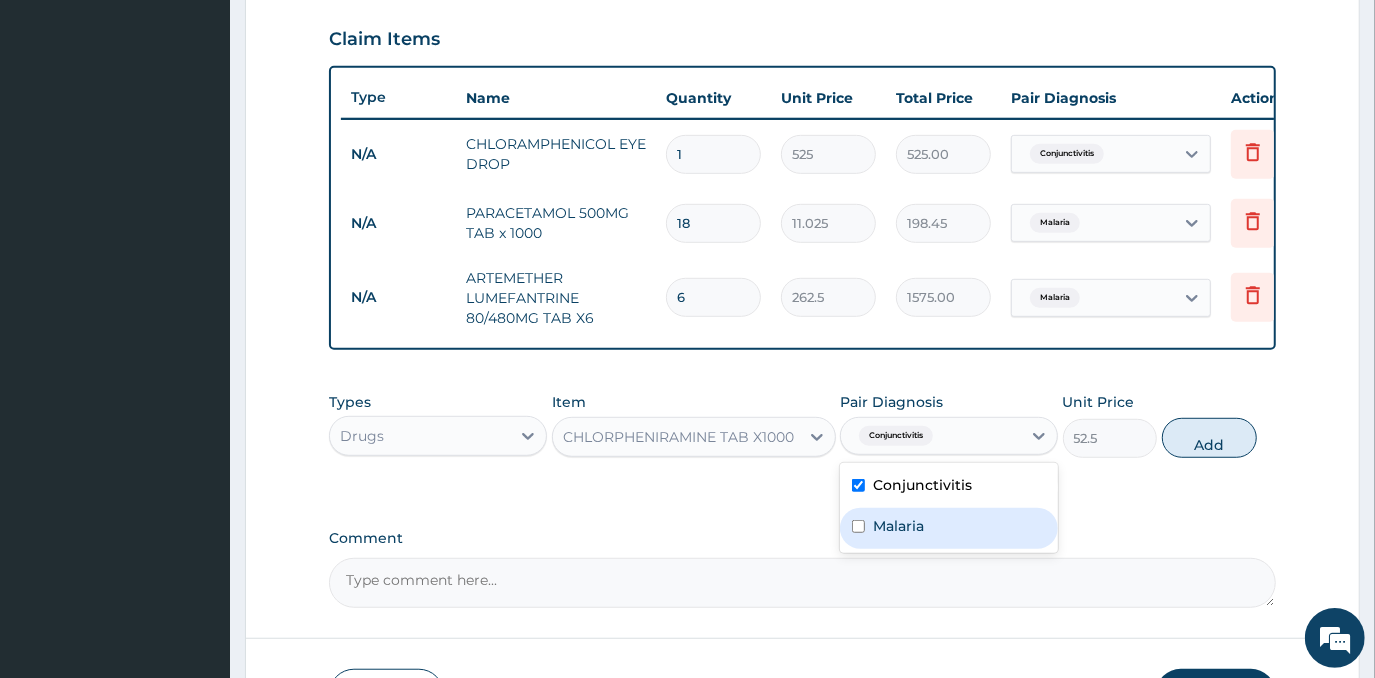 click on "Malaria" at bounding box center [898, 526] 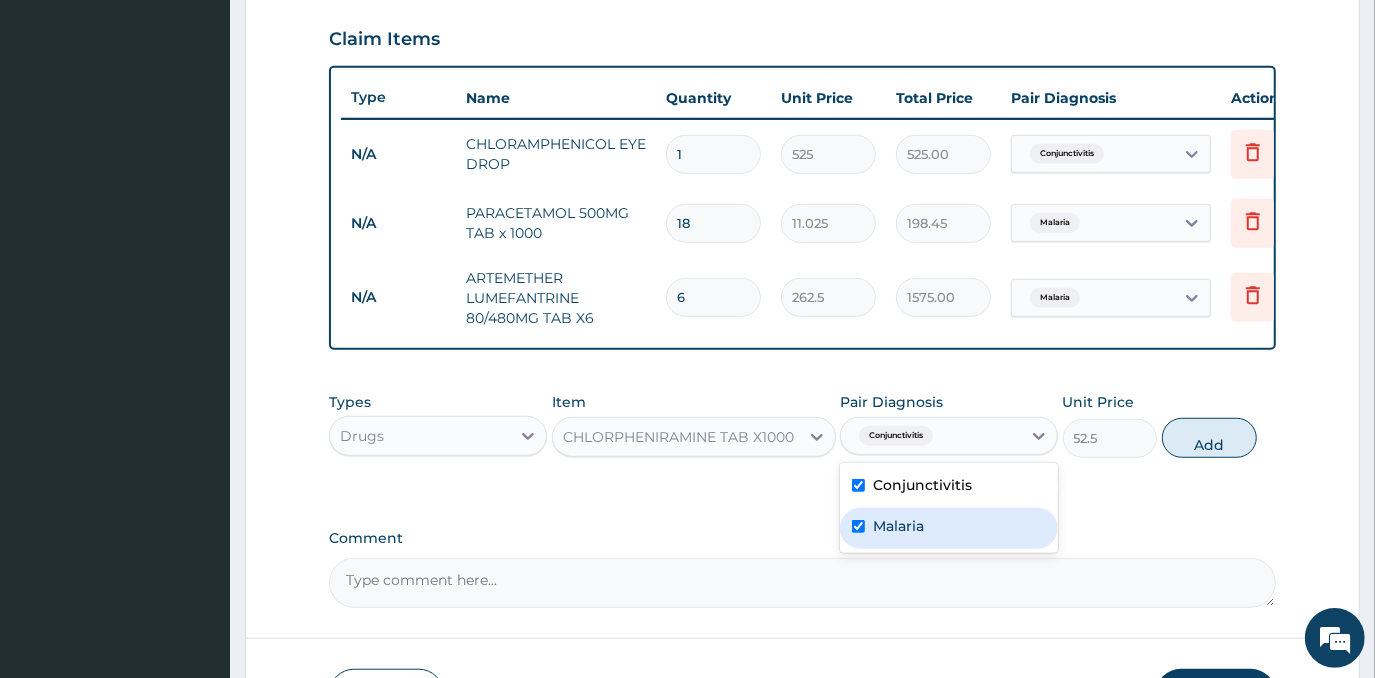 checkbox on "true" 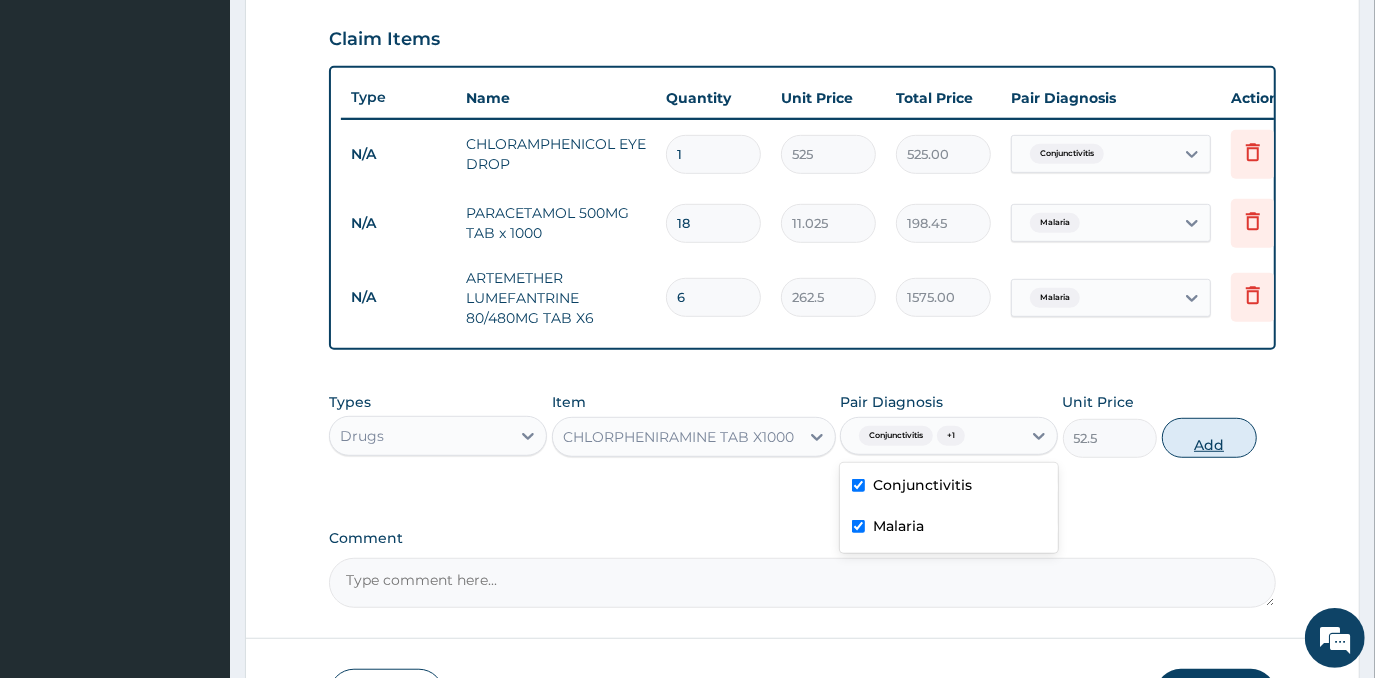 click on "Add" at bounding box center (1209, 438) 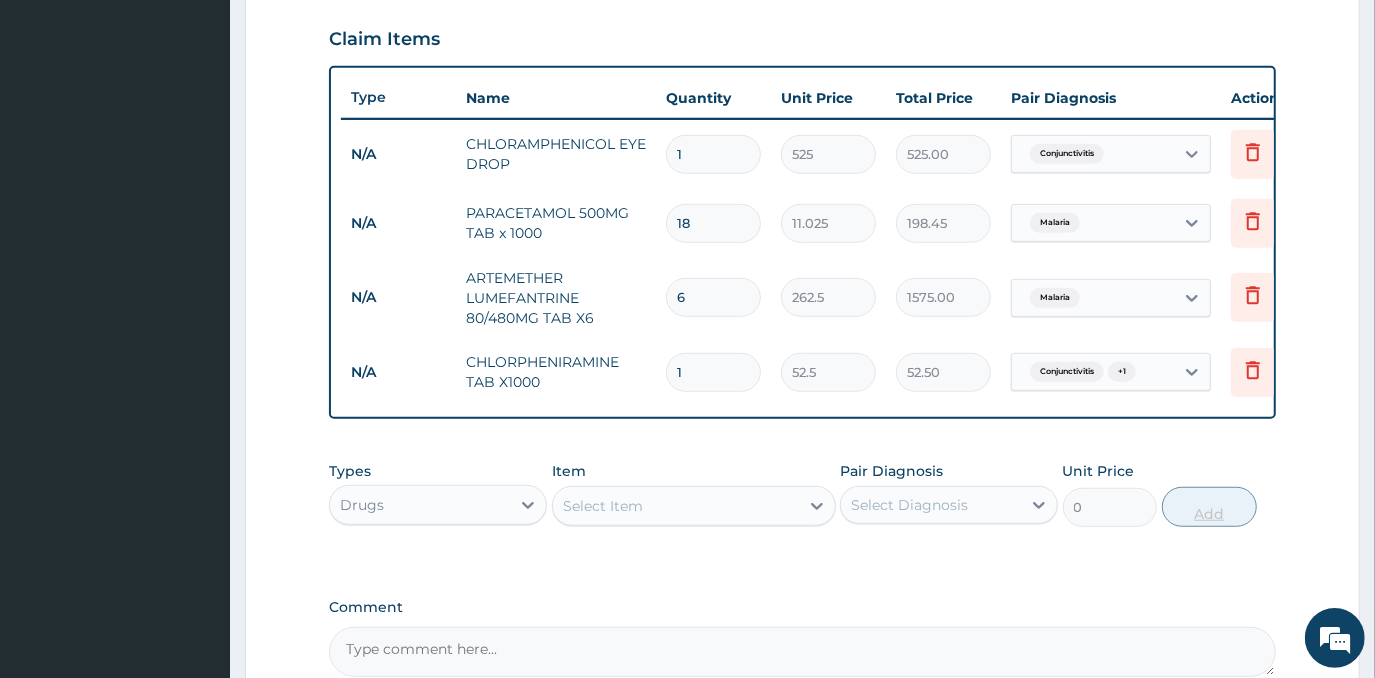 type on "10" 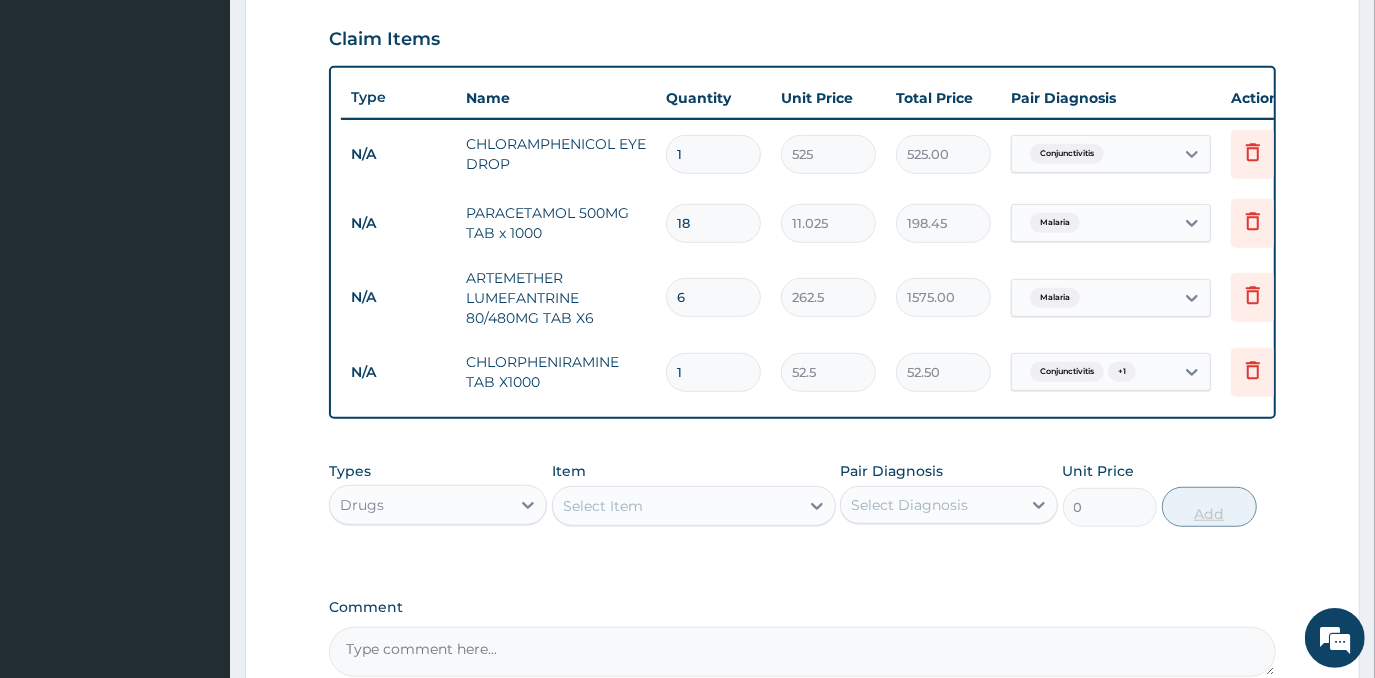 type on "525.00" 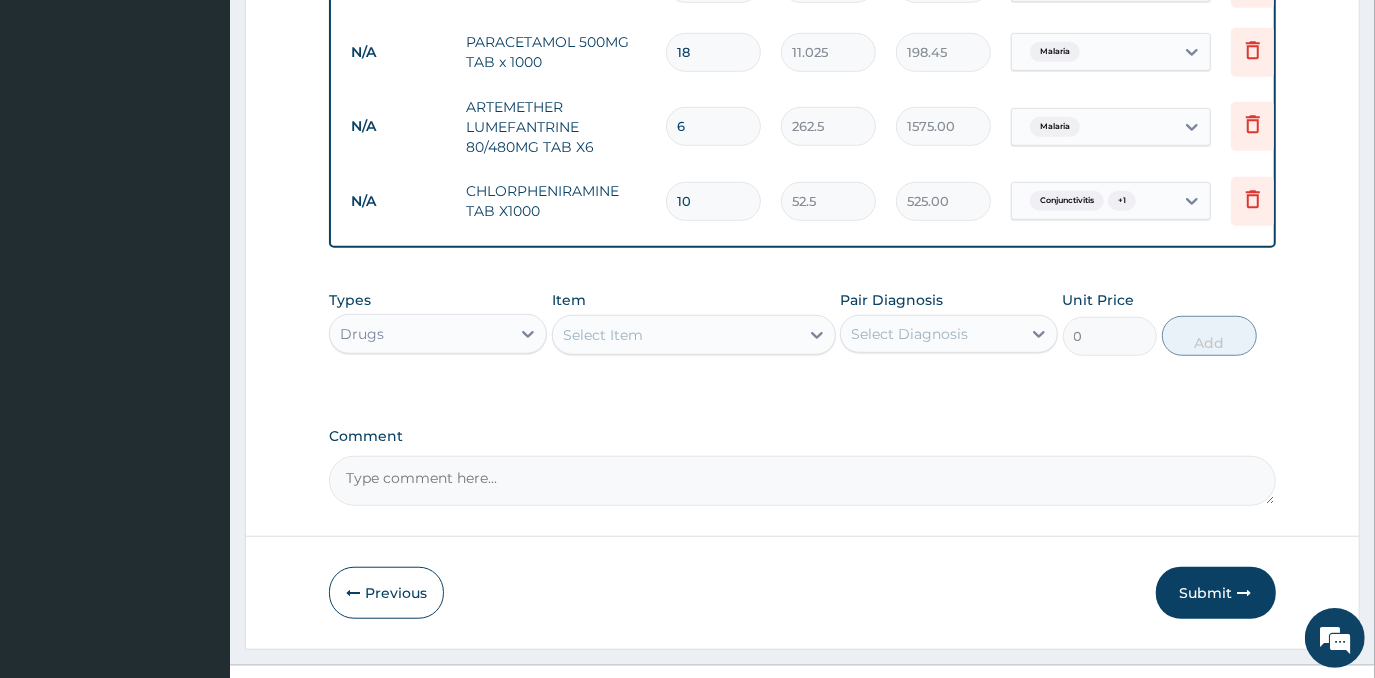 scroll, scrollTop: 860, scrollLeft: 0, axis: vertical 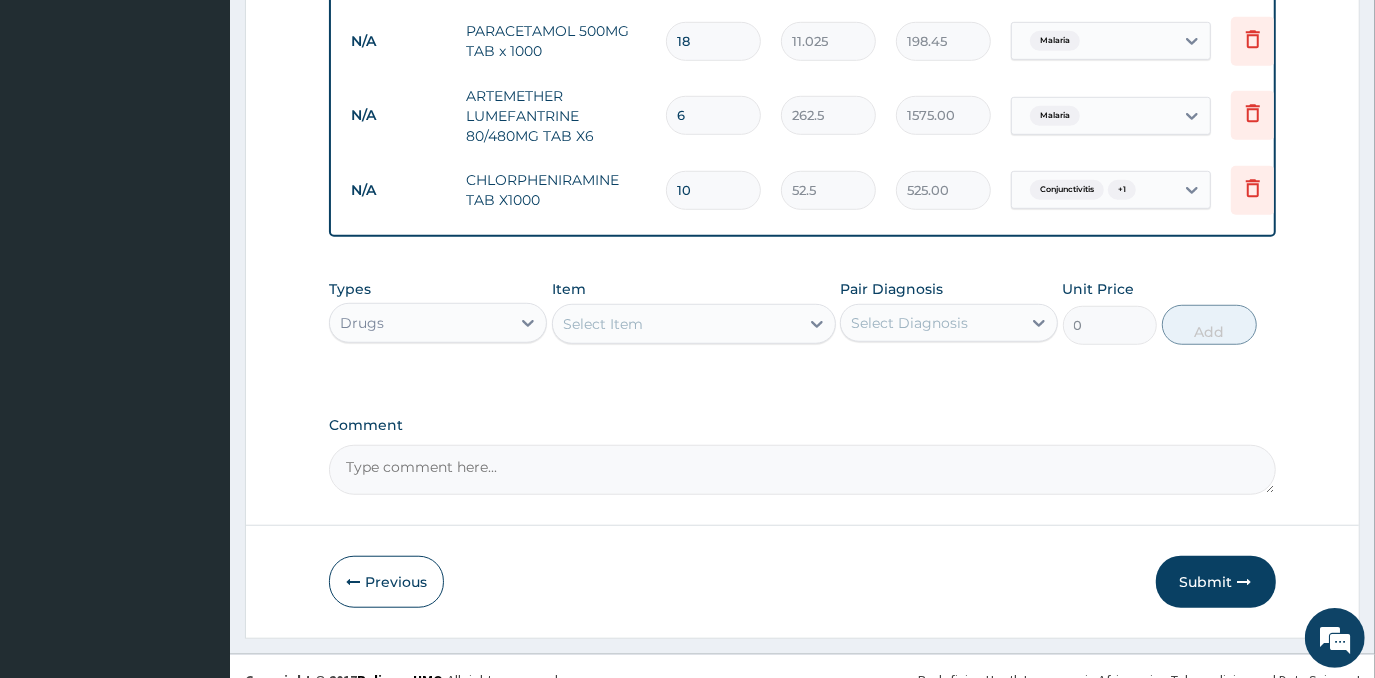 type on "10" 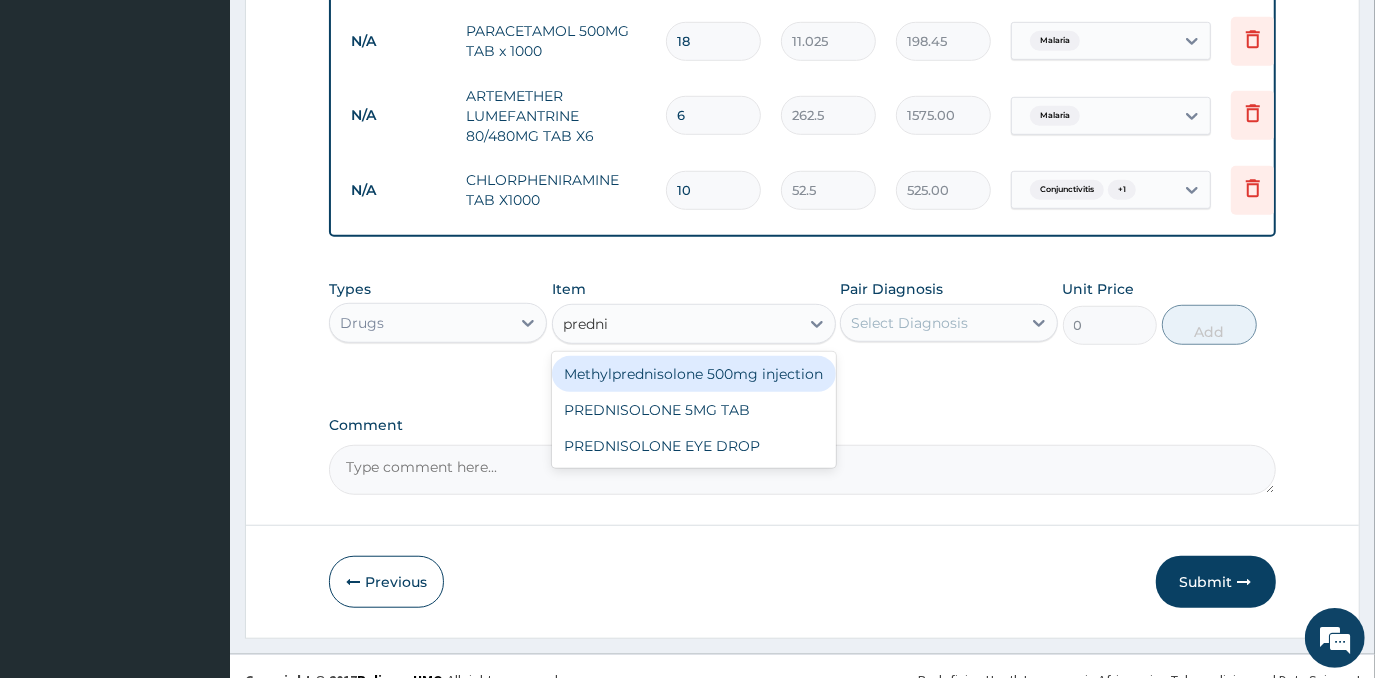type on "prednis" 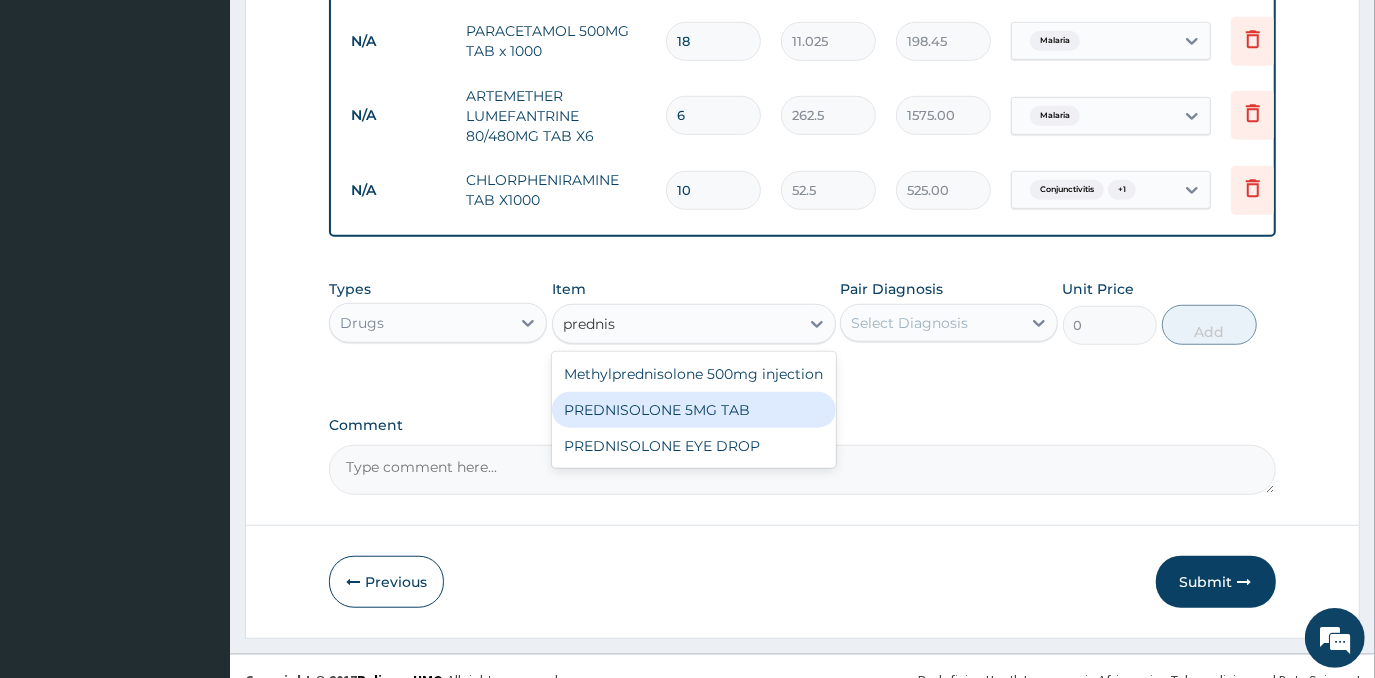 click on "PREDNISOLONE 5MG TAB" at bounding box center [694, 410] 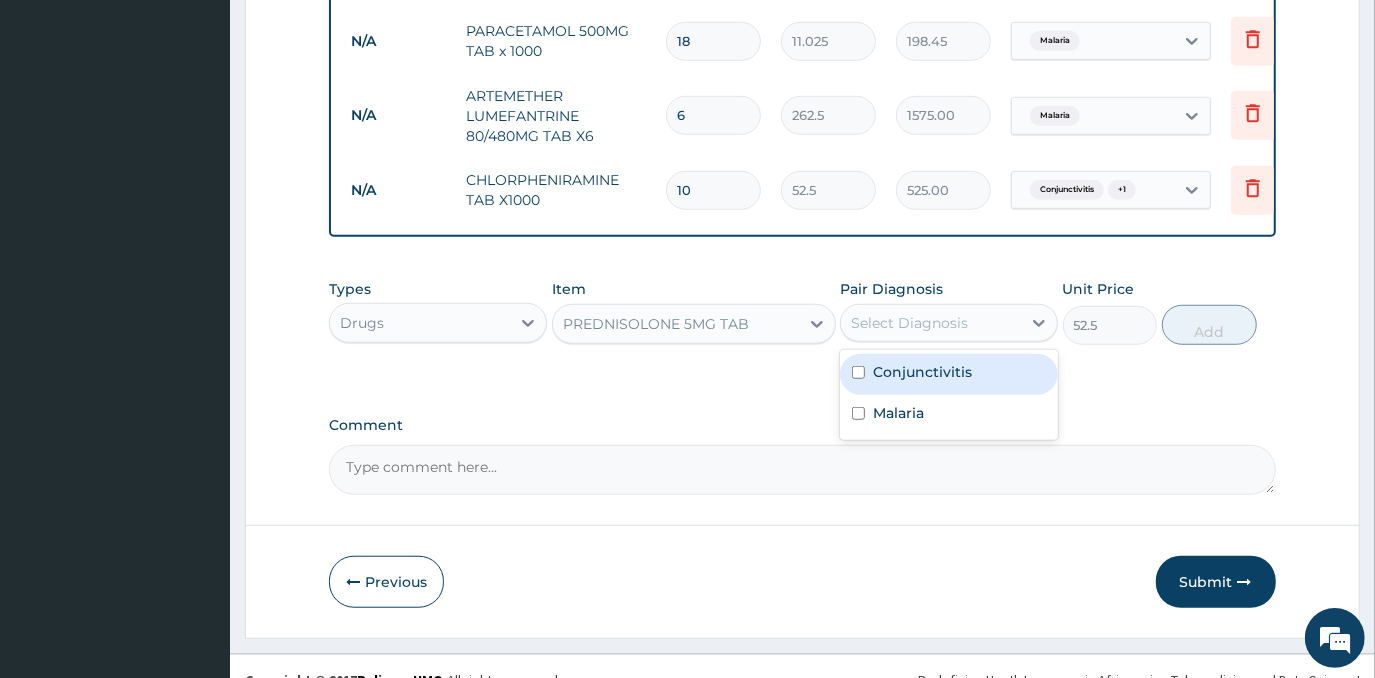 click on "Select Diagnosis" at bounding box center (909, 323) 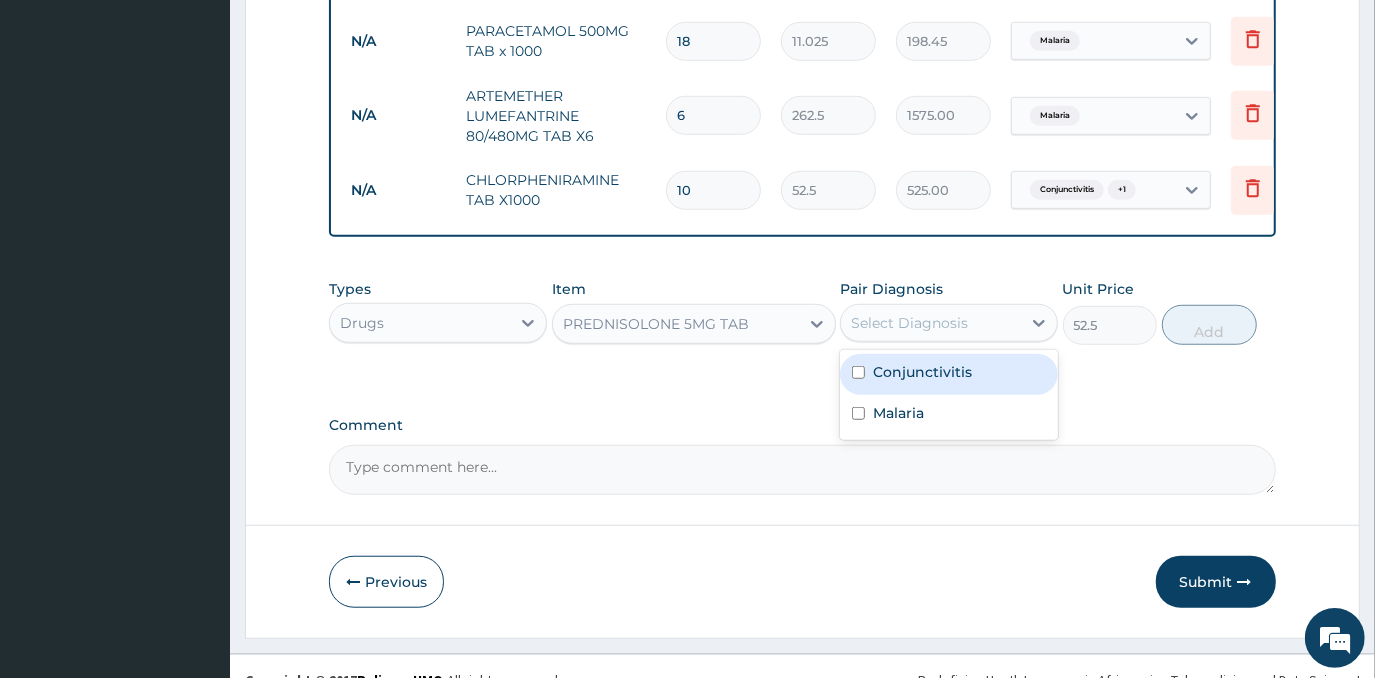 click on "Conjunctivitis" at bounding box center (922, 372) 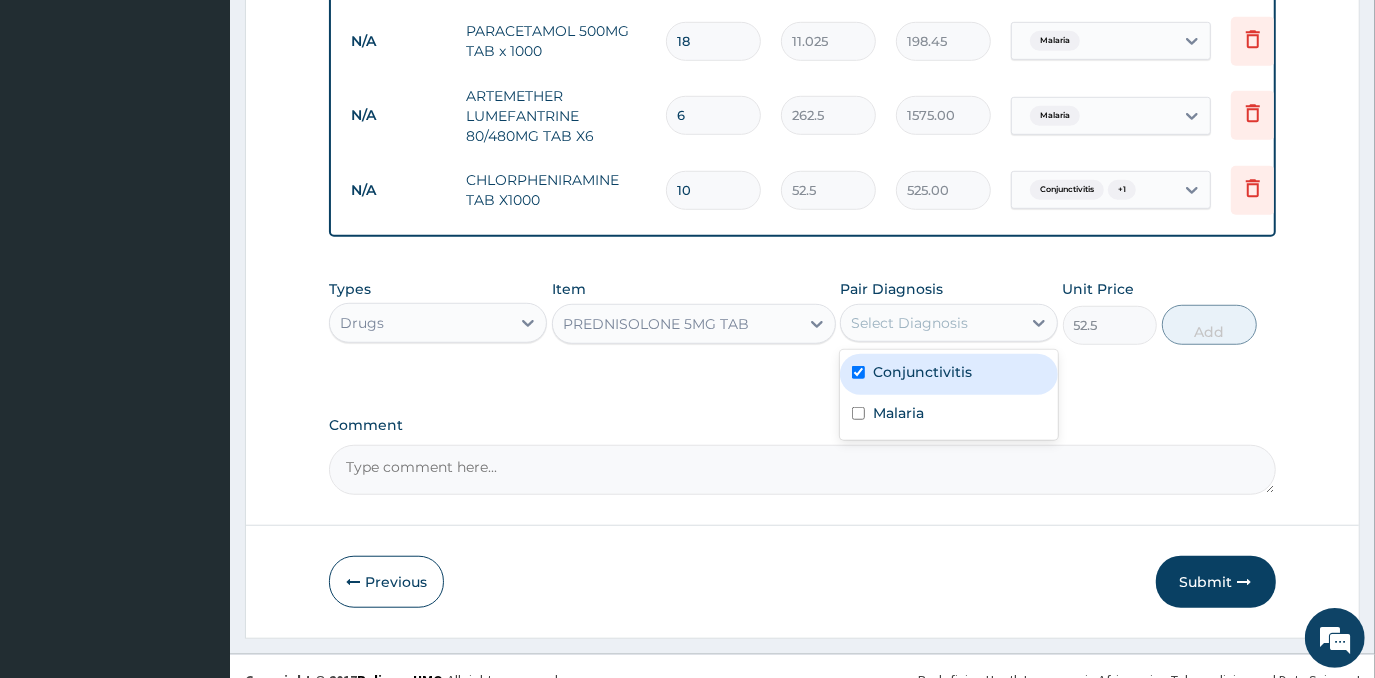 checkbox on "true" 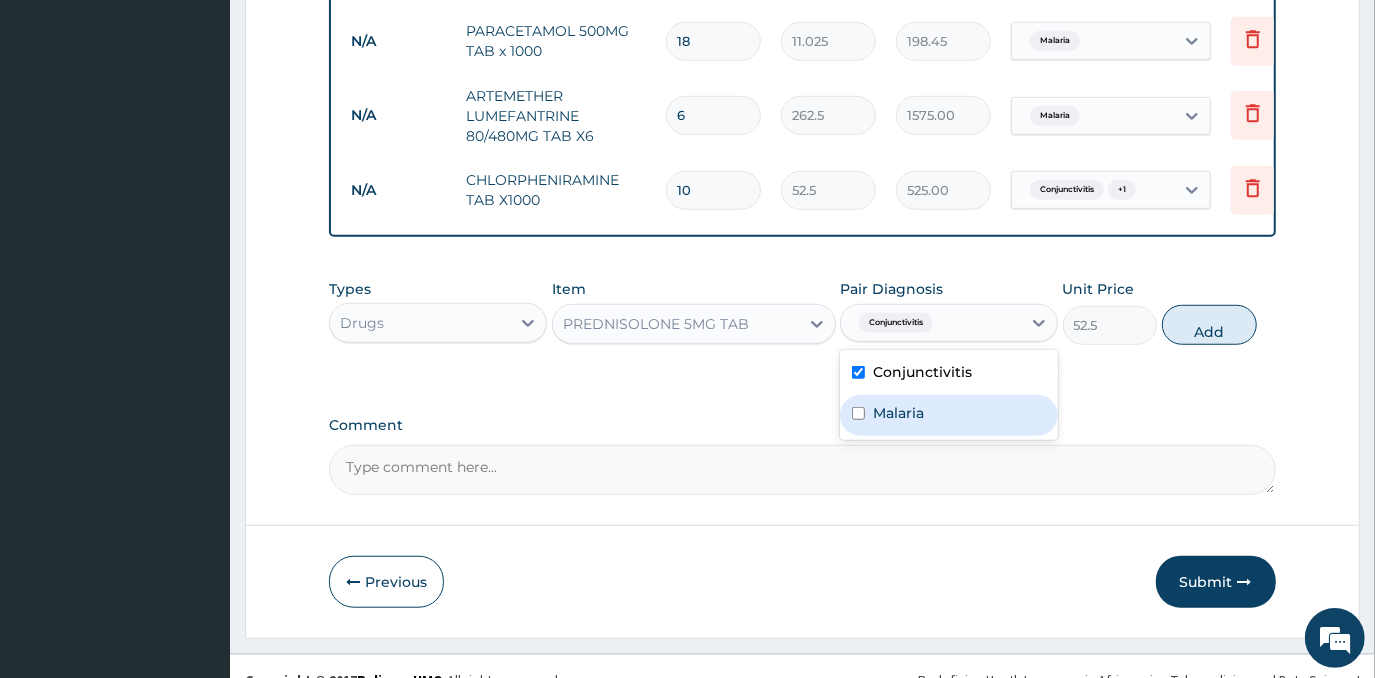 click on "Malaria" at bounding box center (949, 415) 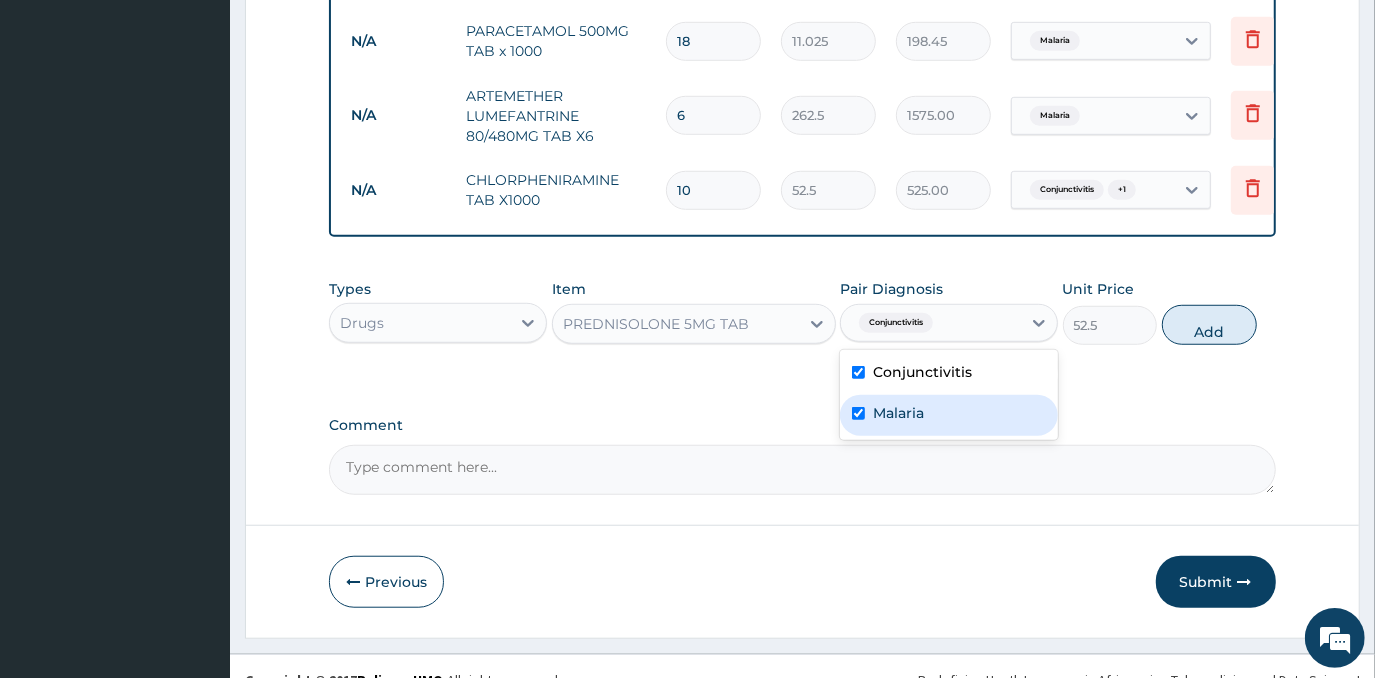 checkbox on "true" 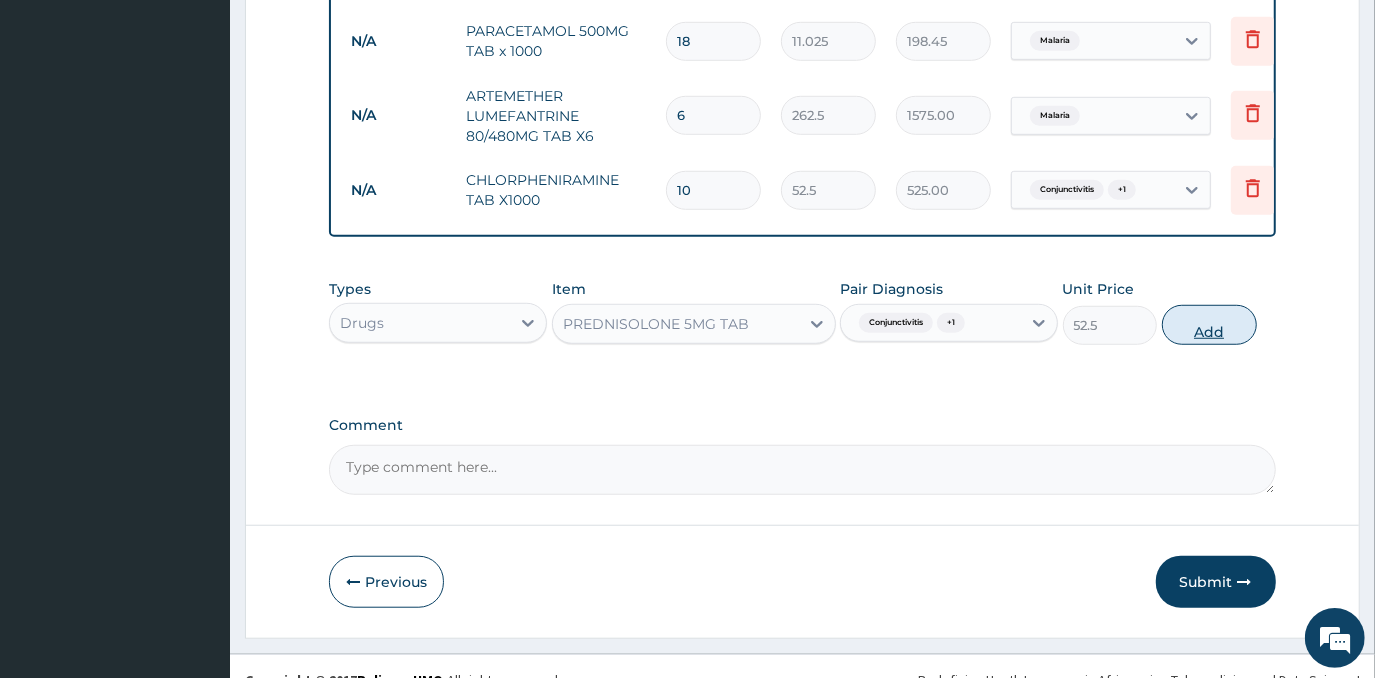 click on "Add" at bounding box center [1209, 325] 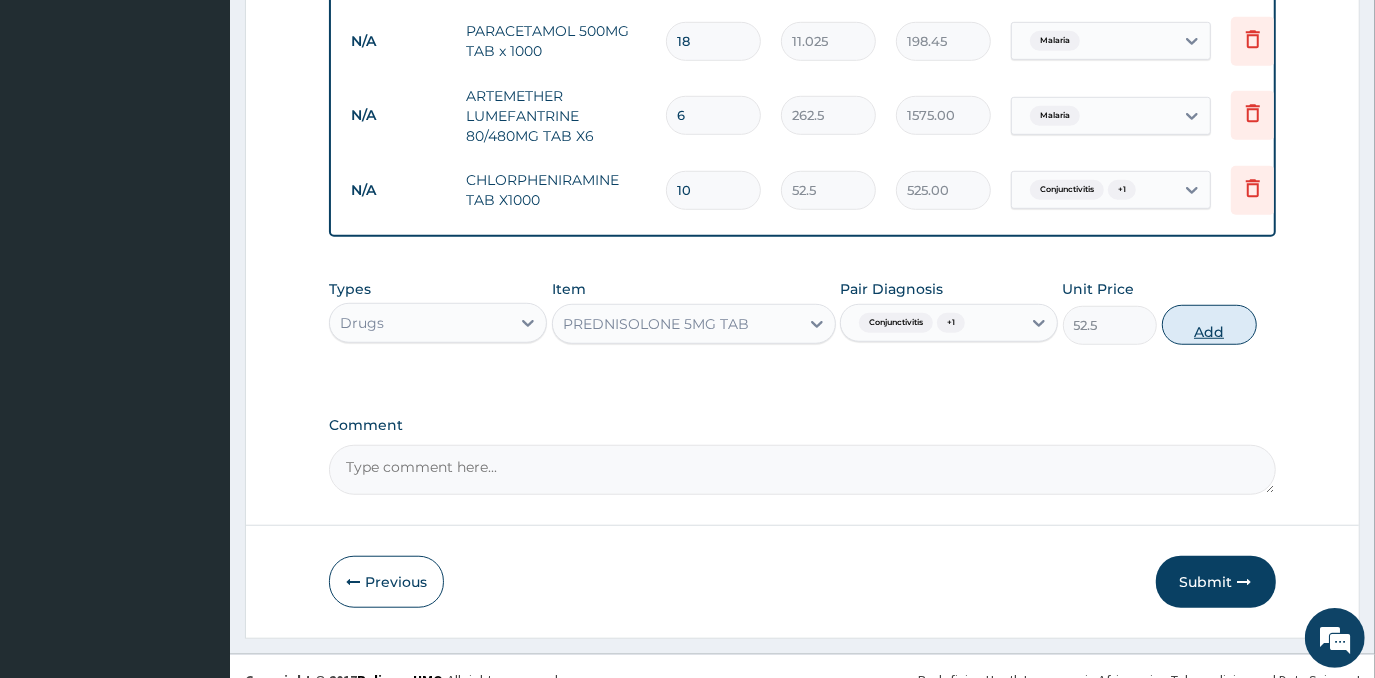 type on "0" 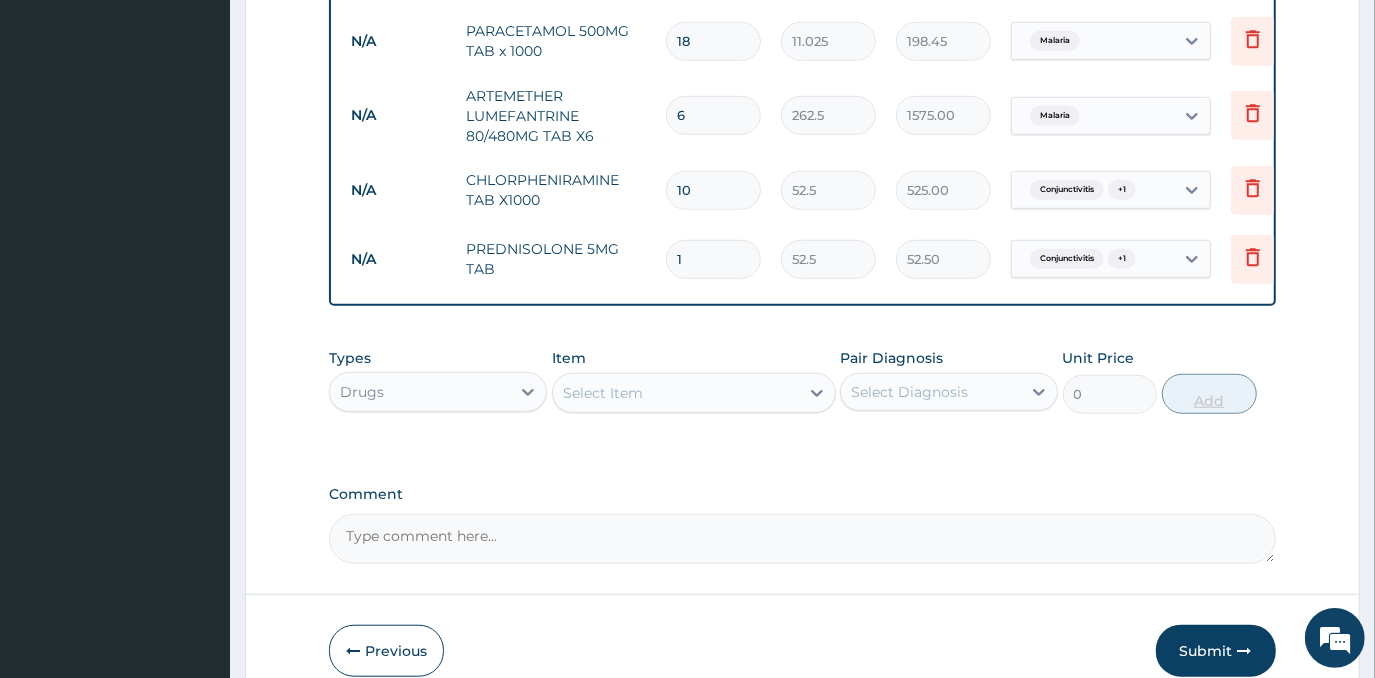 type on "10" 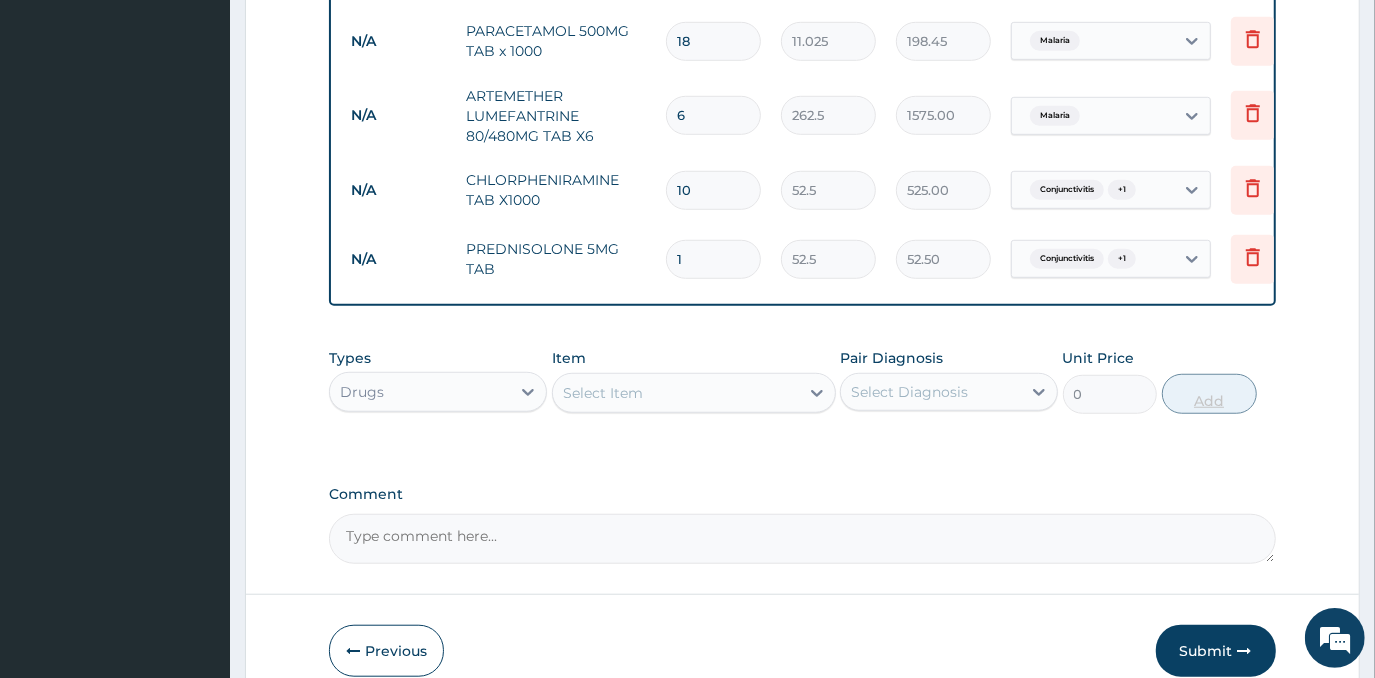 type on "525.00" 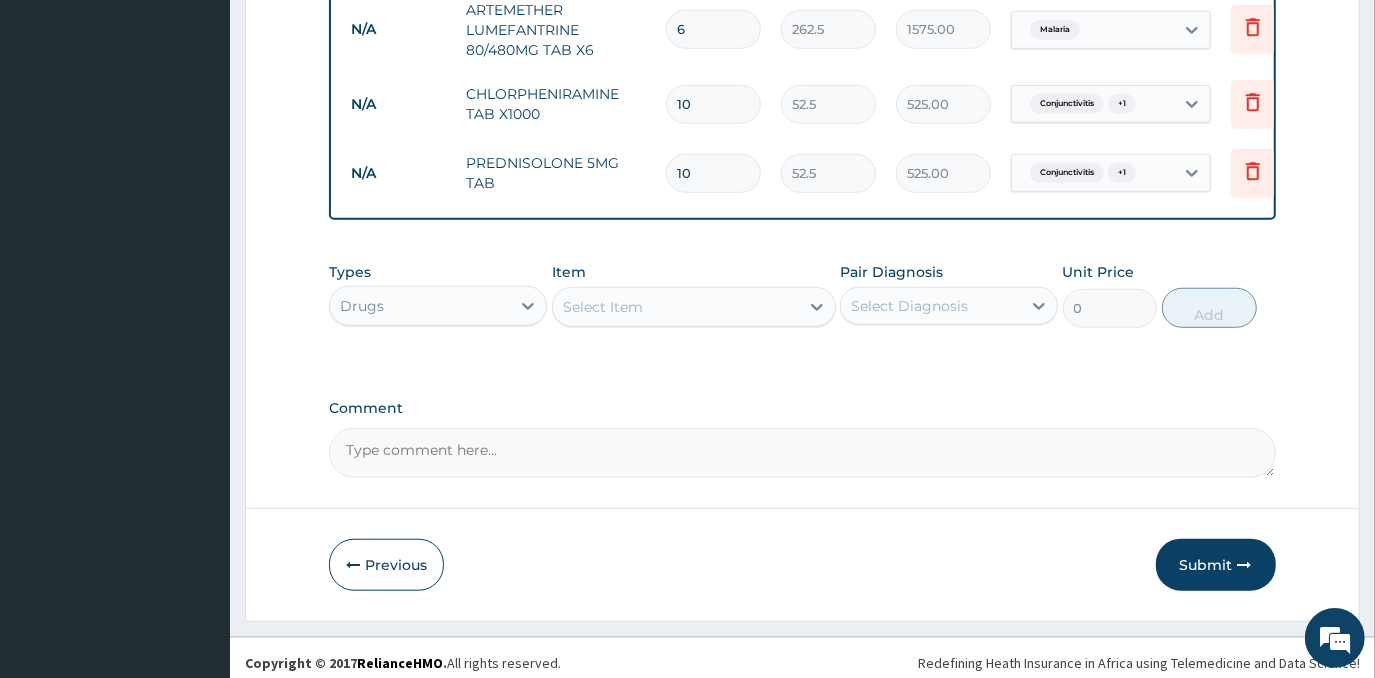 scroll, scrollTop: 951, scrollLeft: 0, axis: vertical 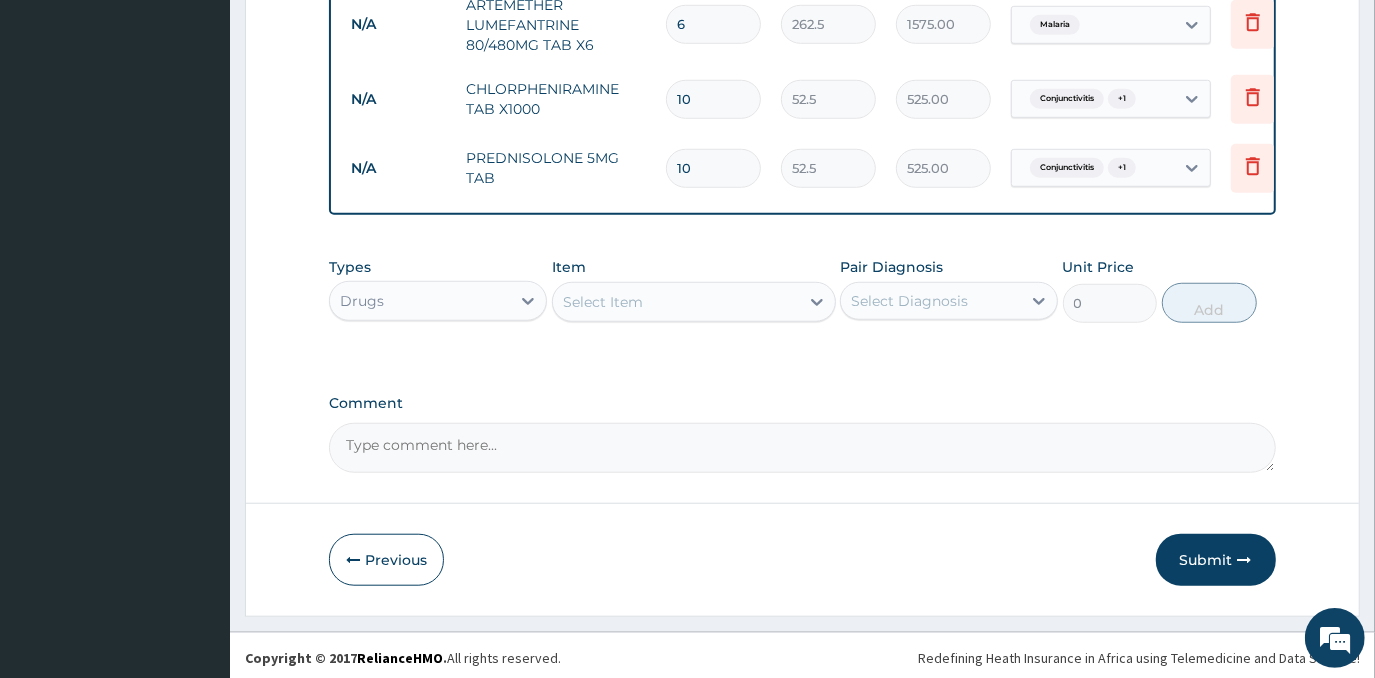 type on "10" 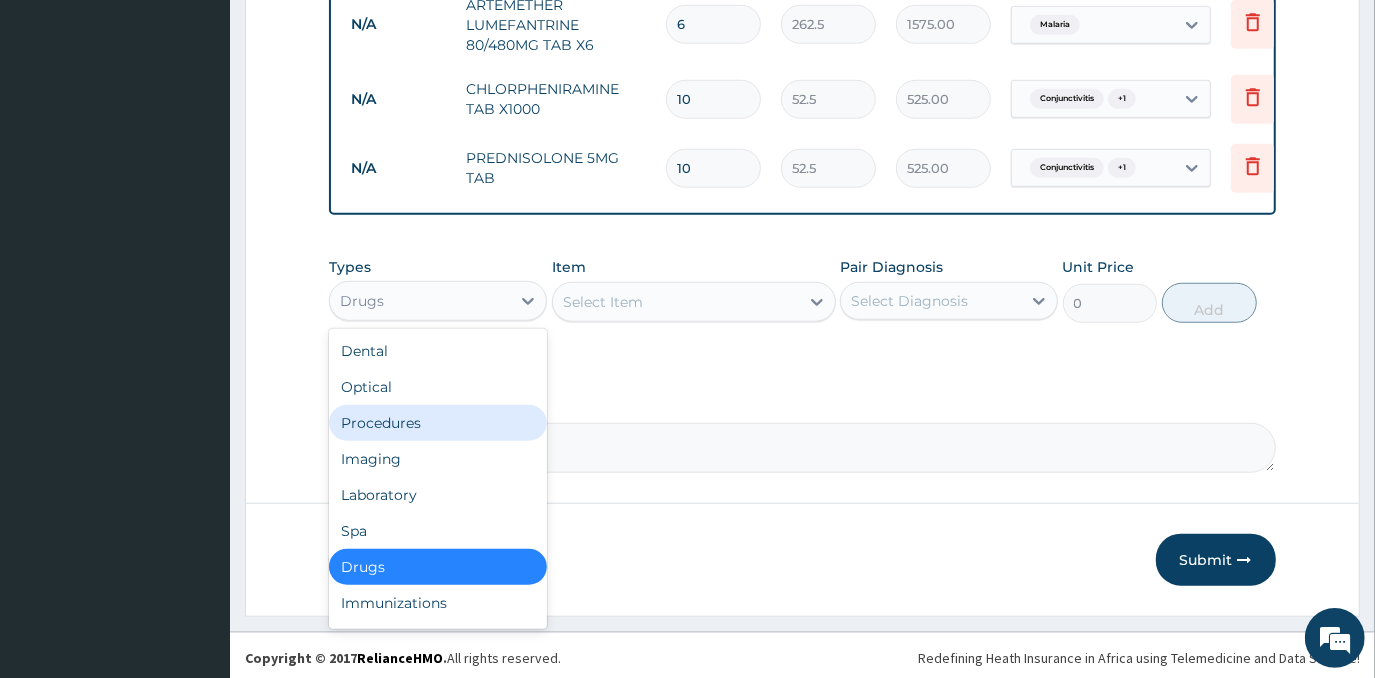 click on "Procedures" at bounding box center [438, 423] 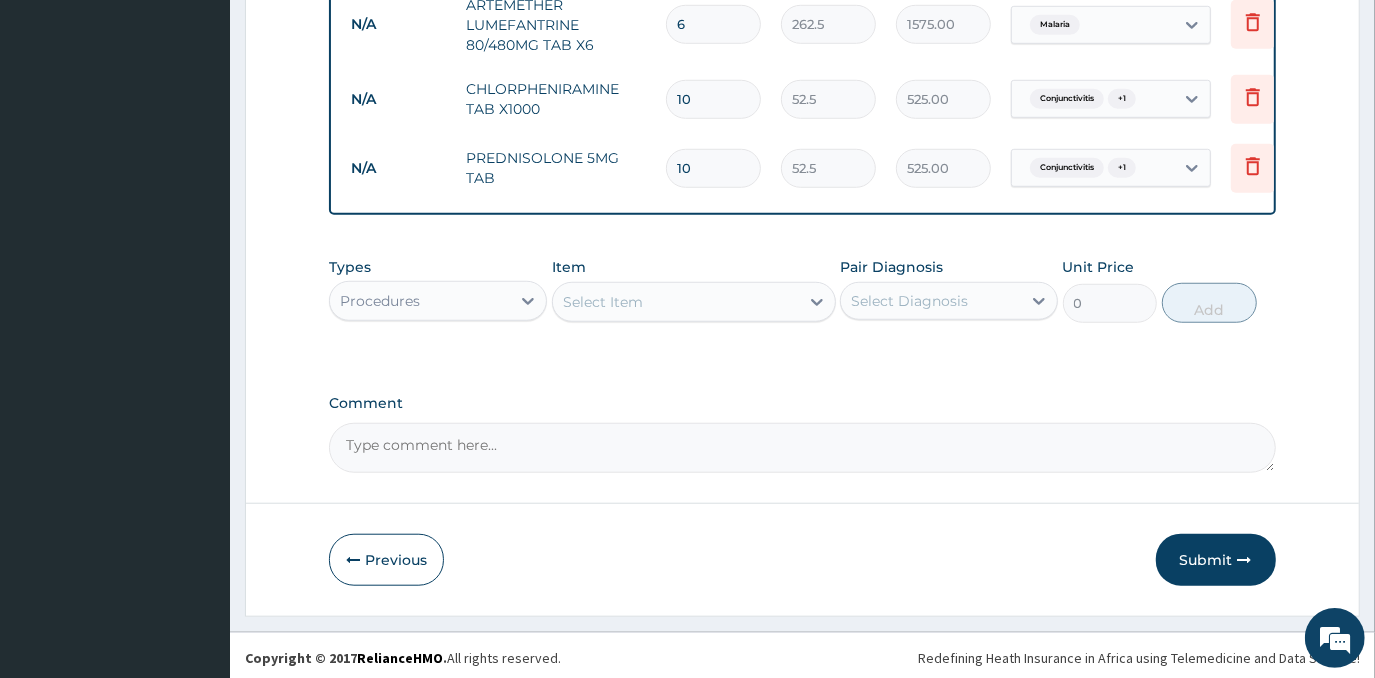 click on "Select Item" at bounding box center [676, 302] 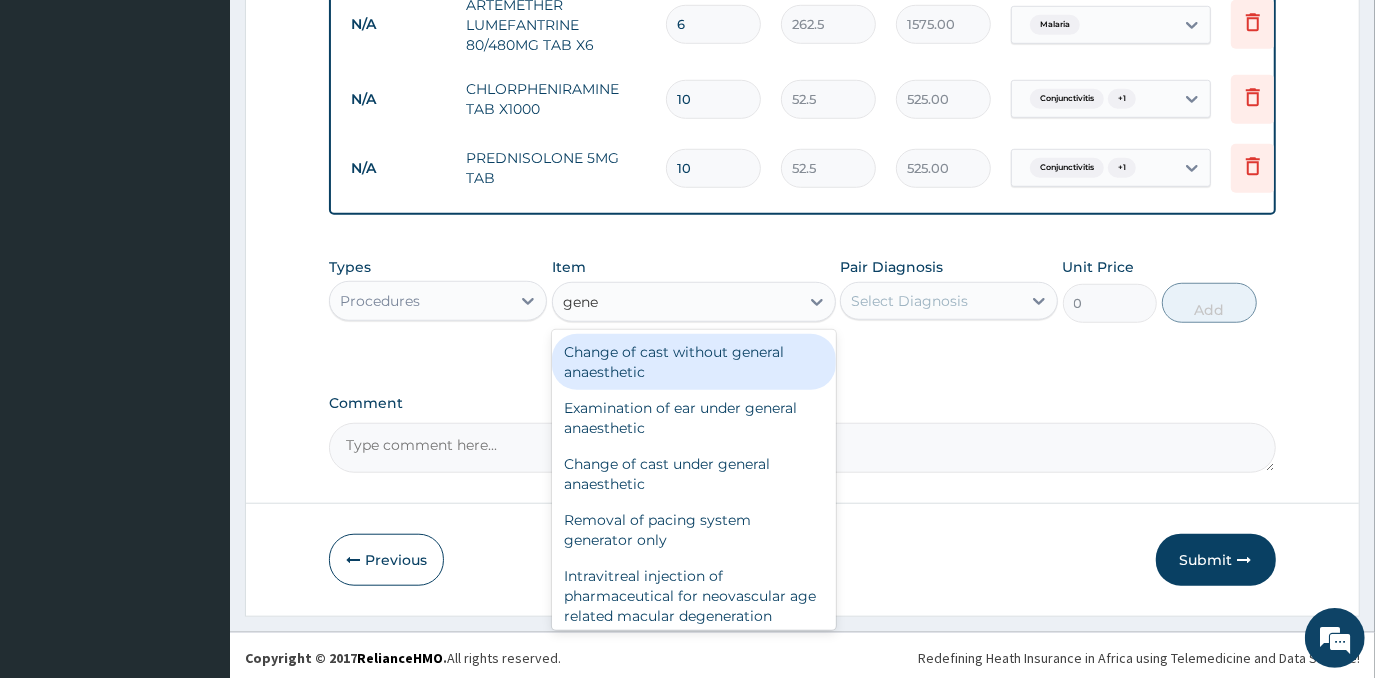 type on "gener" 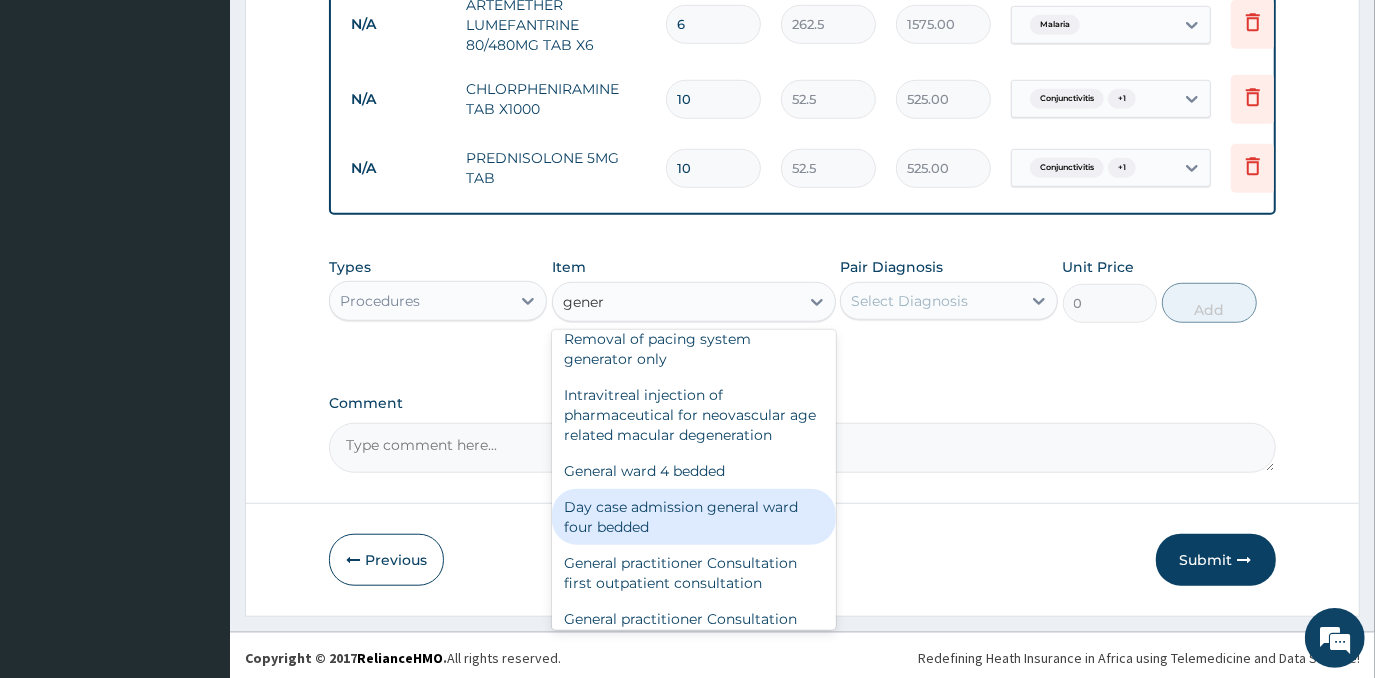 scroll, scrollTop: 272, scrollLeft: 0, axis: vertical 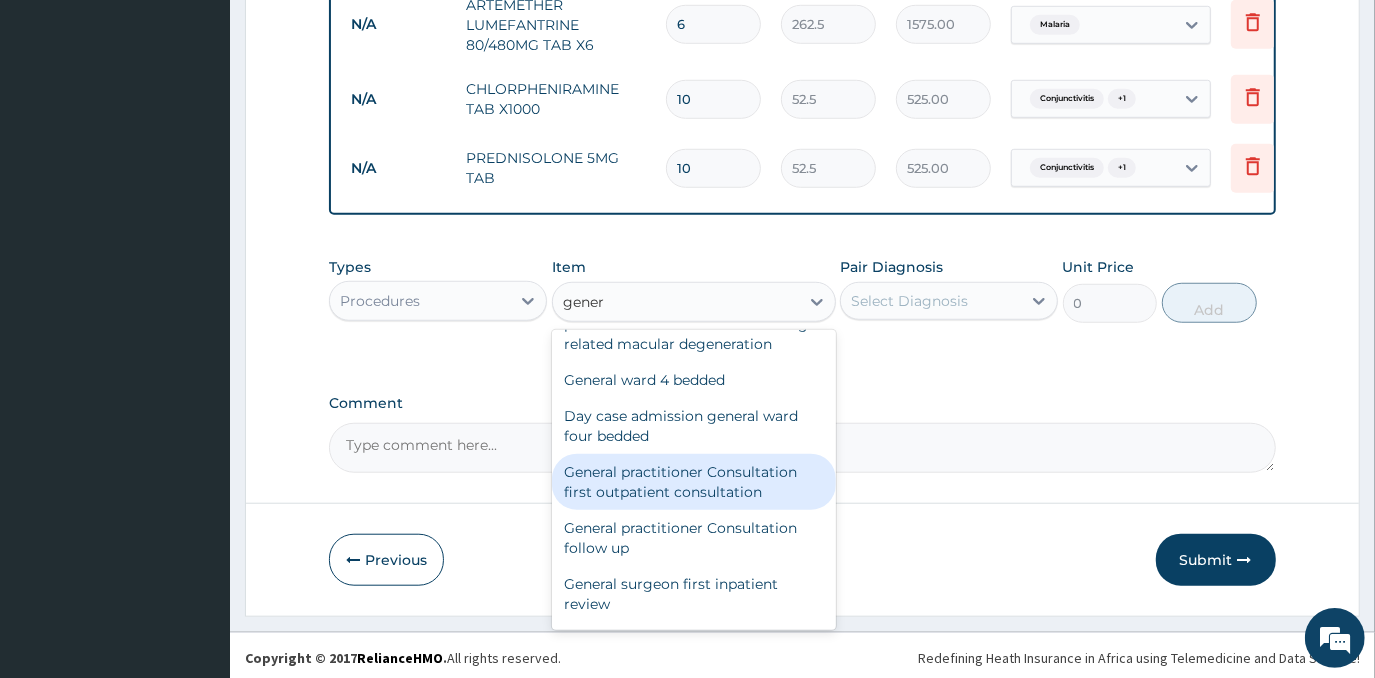 click on "General practitioner Consultation first outpatient consultation" at bounding box center [694, 482] 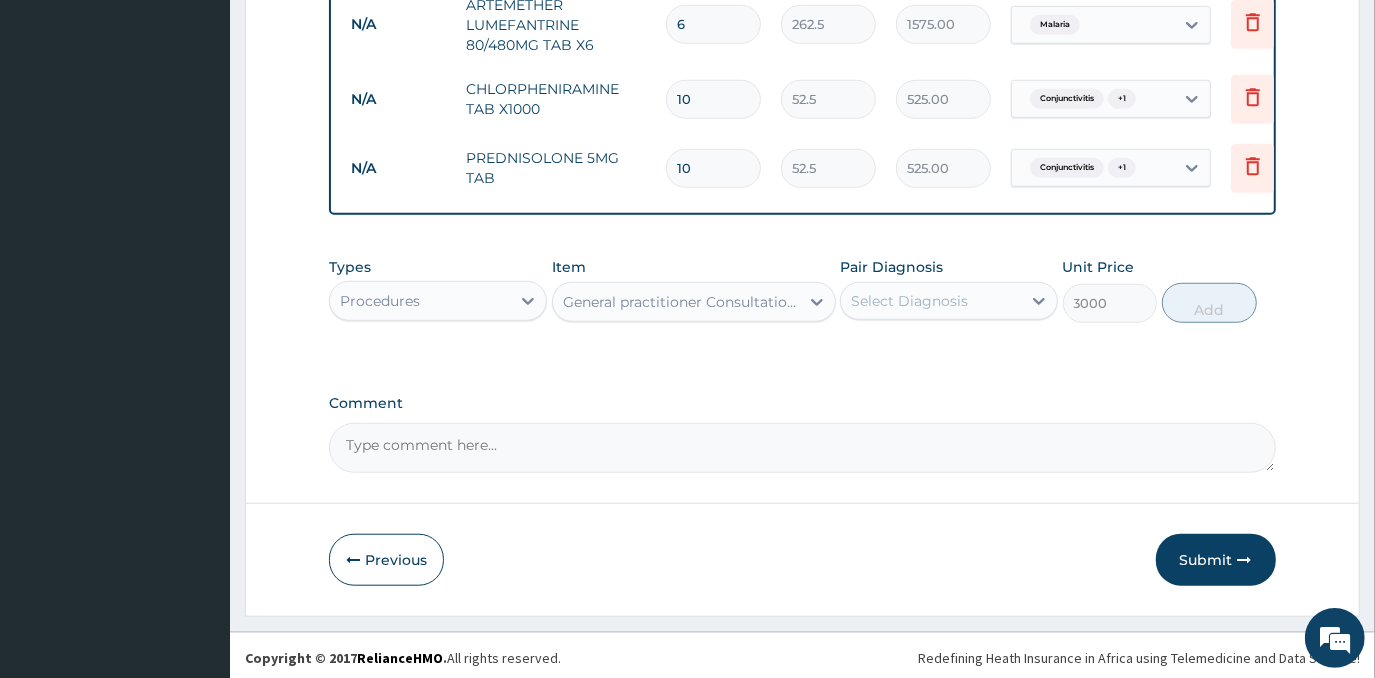 click on "Select Diagnosis" at bounding box center [931, 301] 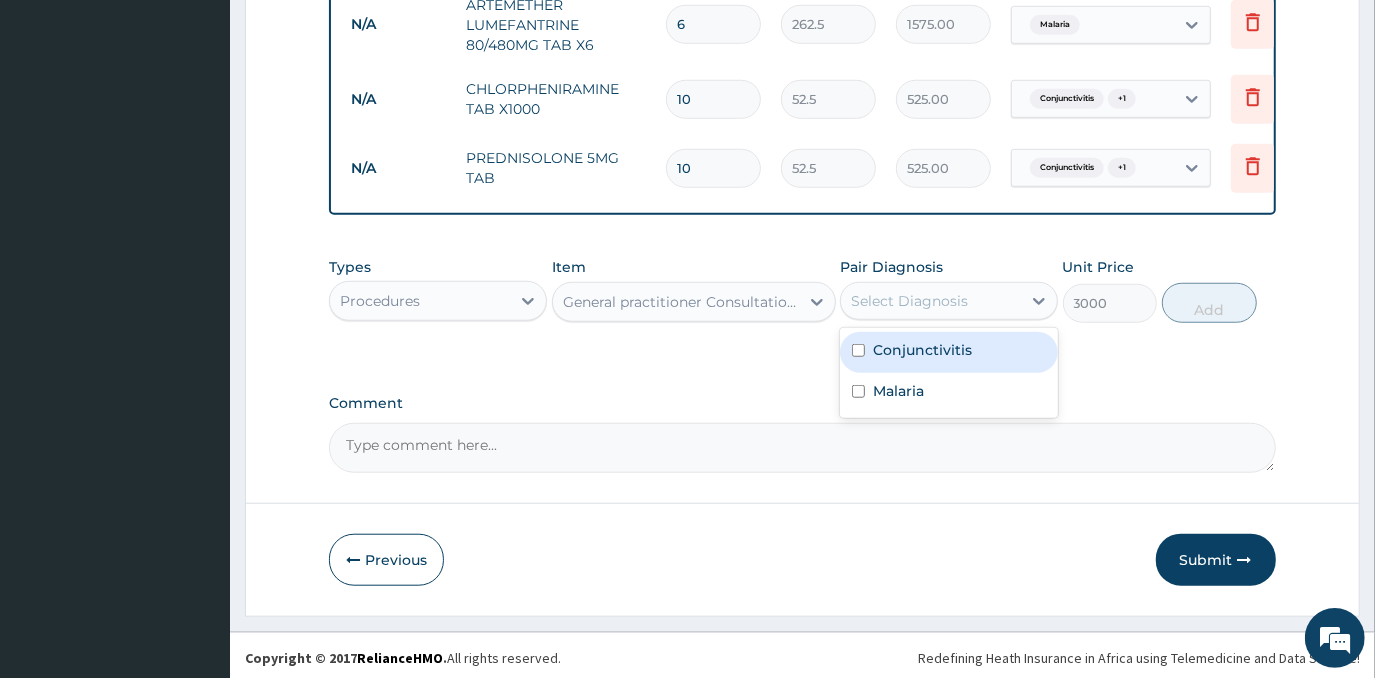 click on "Conjunctivitis" at bounding box center (922, 350) 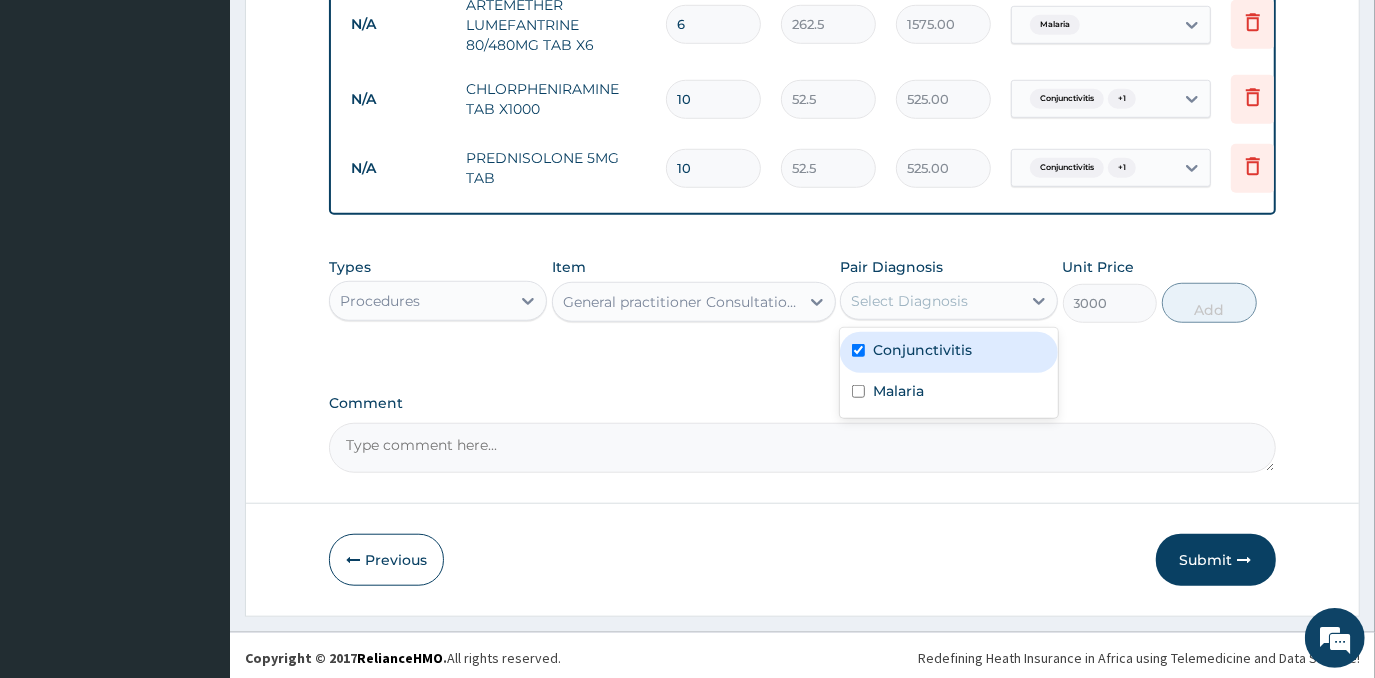 checkbox on "true" 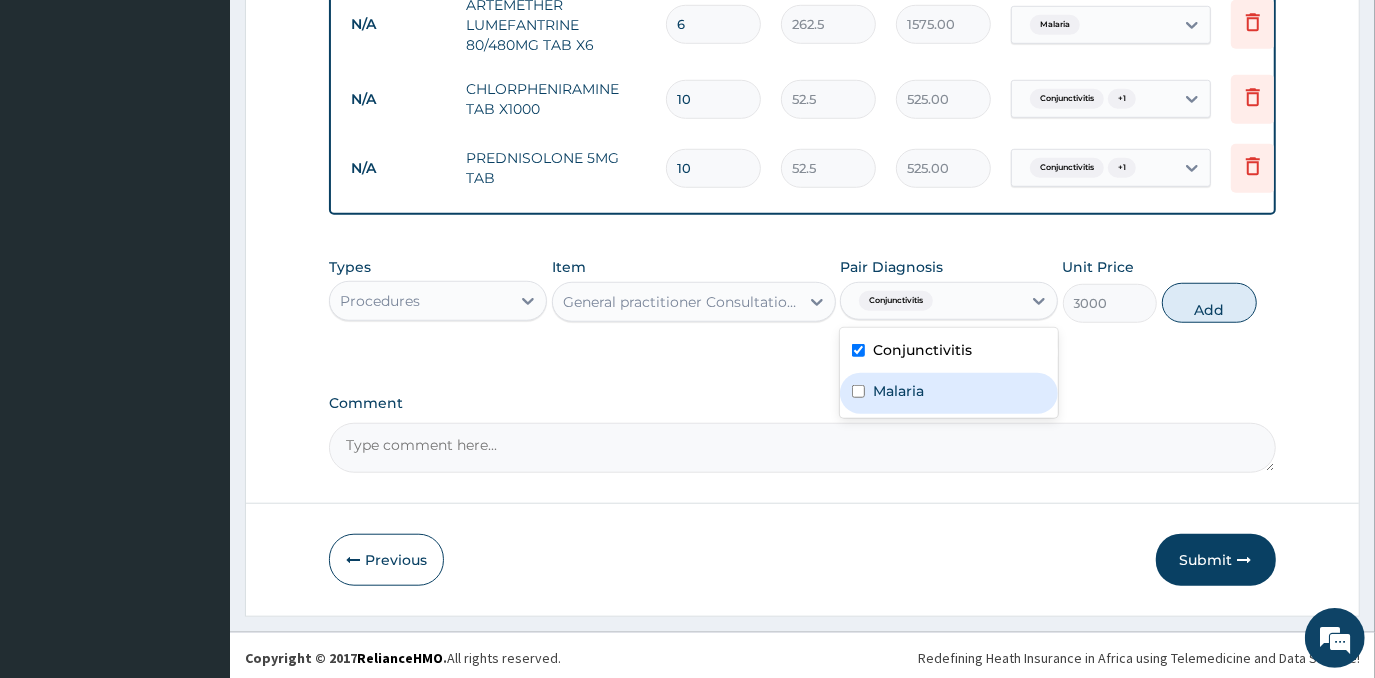click on "Malaria" at bounding box center [898, 391] 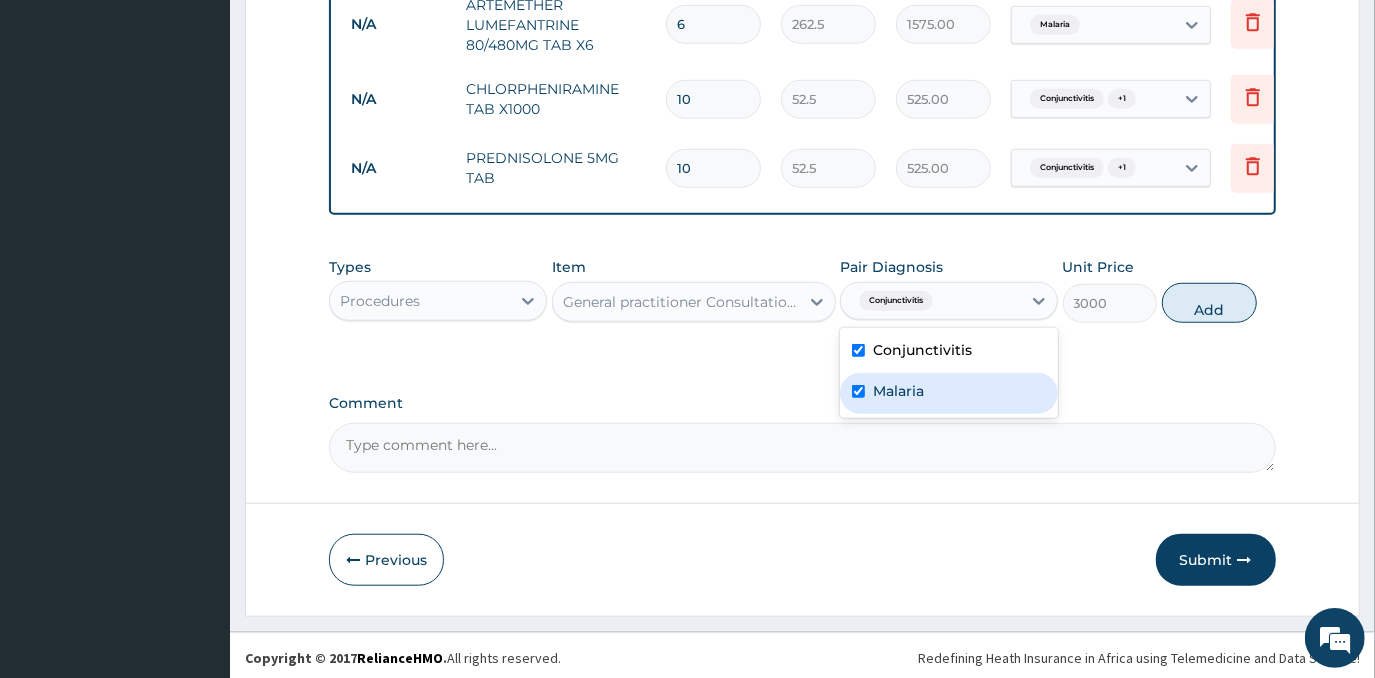 checkbox on "true" 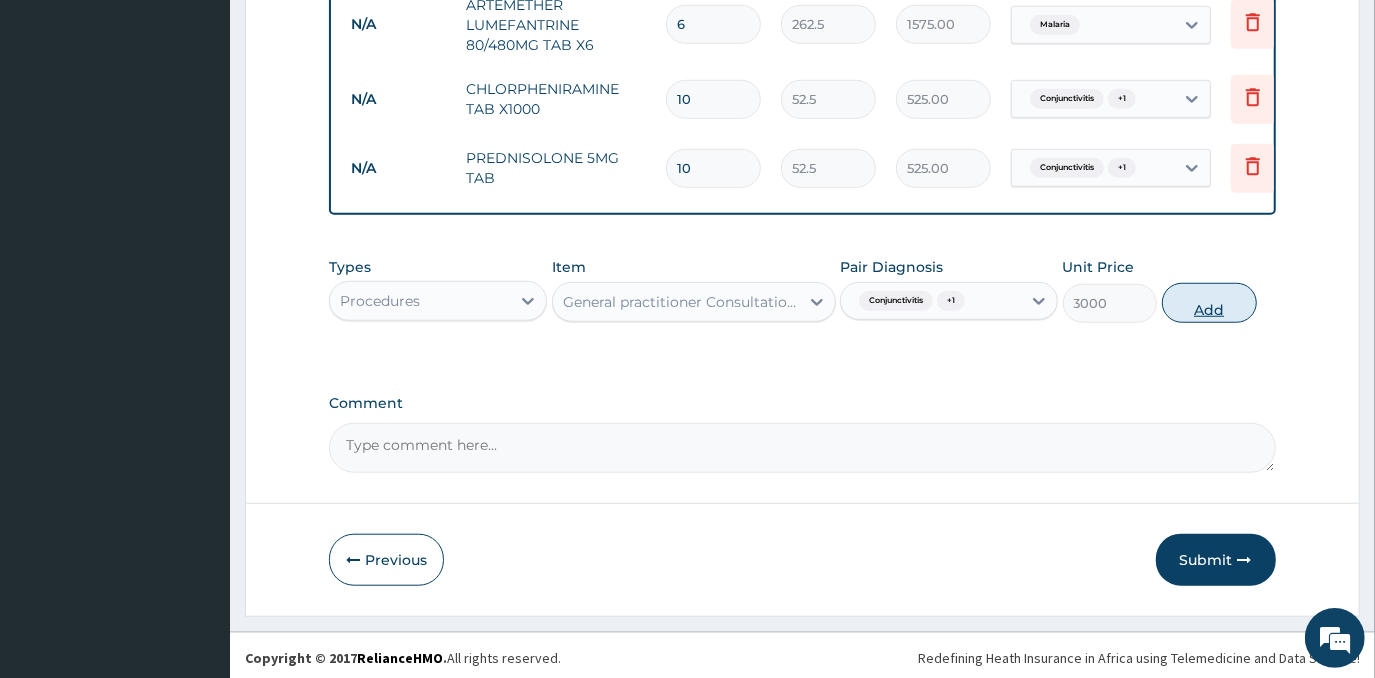 click on "Add" at bounding box center [1209, 303] 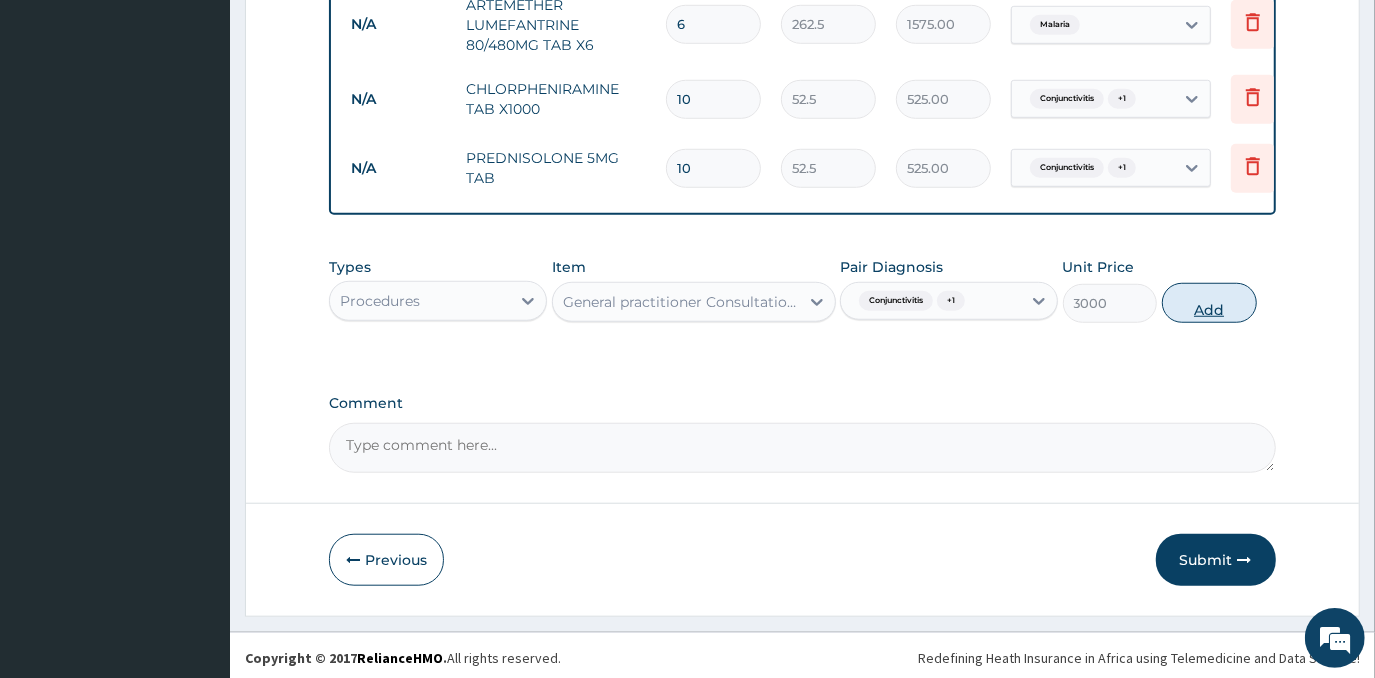 type on "0" 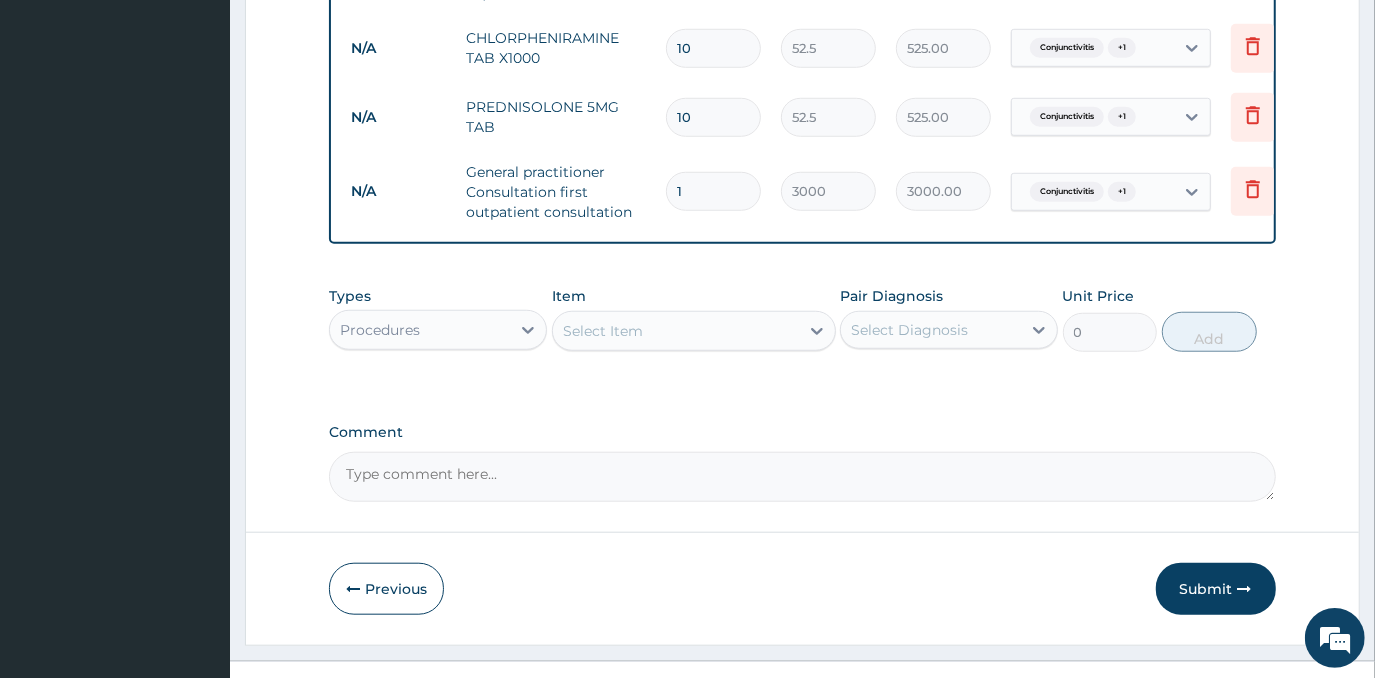 scroll, scrollTop: 1046, scrollLeft: 0, axis: vertical 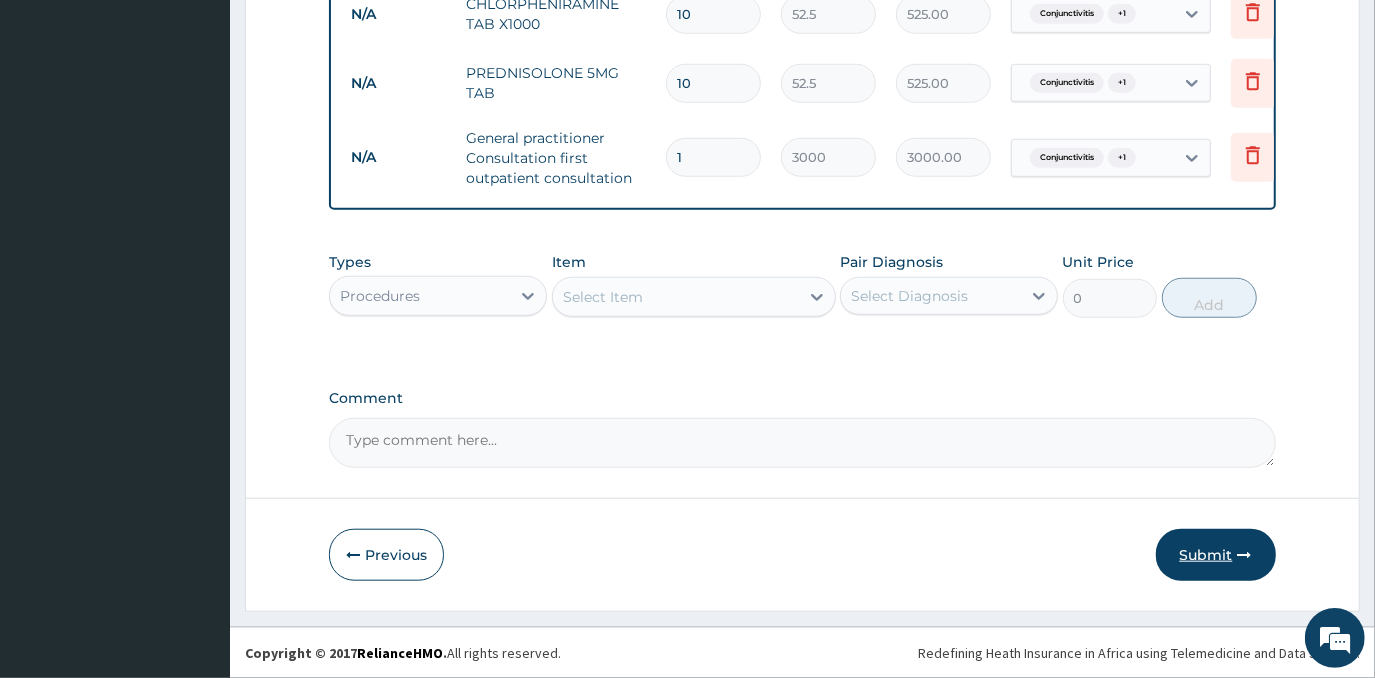click on "Submit" at bounding box center (1216, 555) 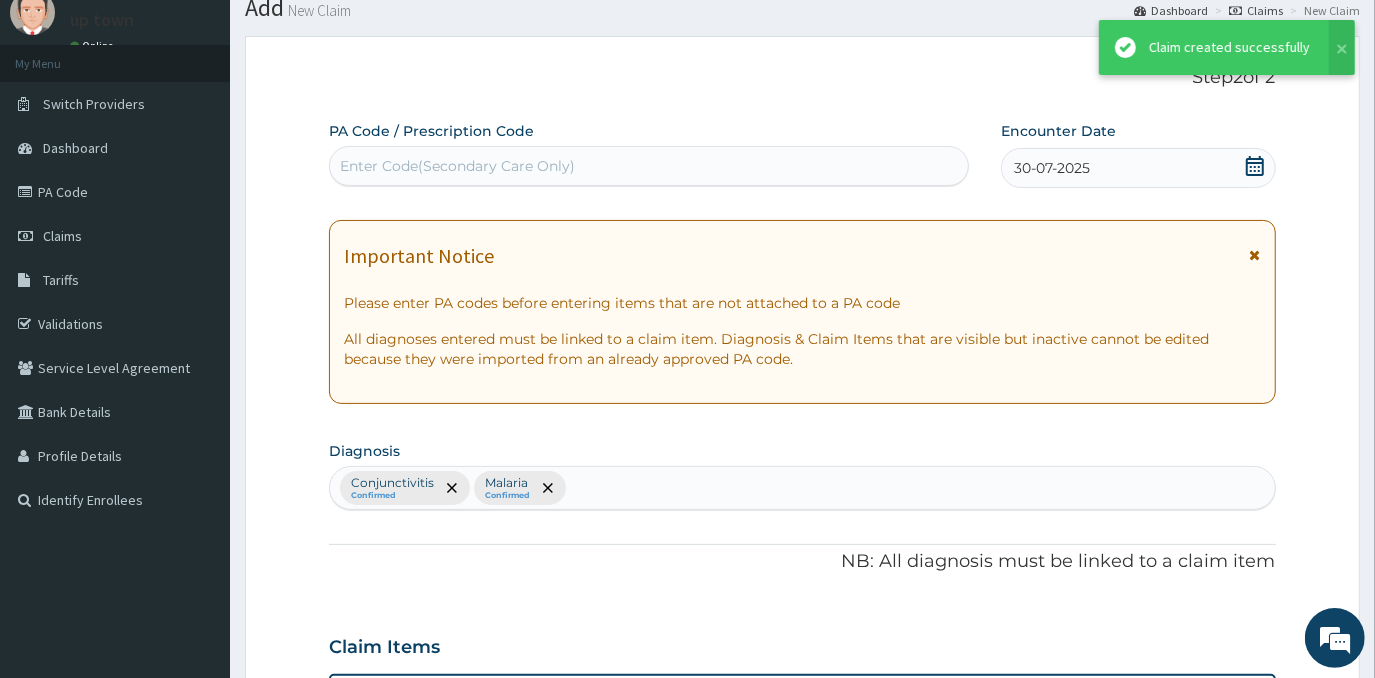 scroll, scrollTop: 1046, scrollLeft: 0, axis: vertical 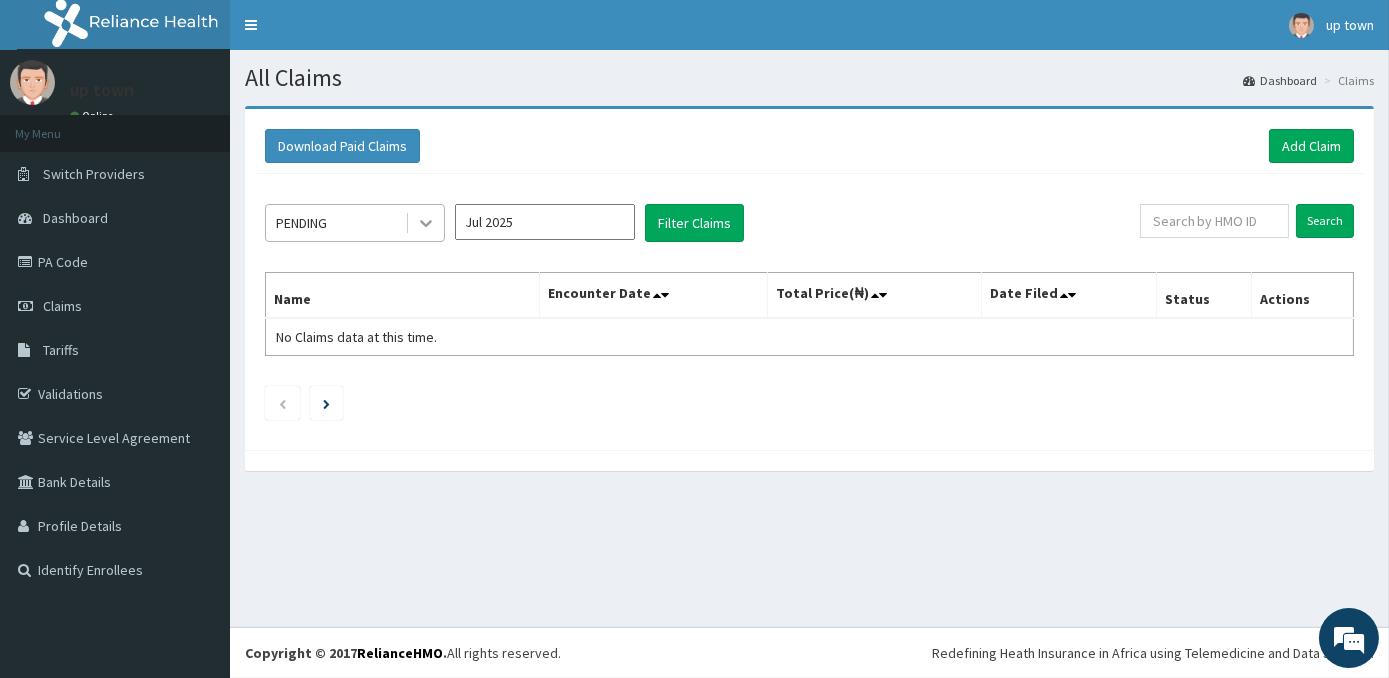click 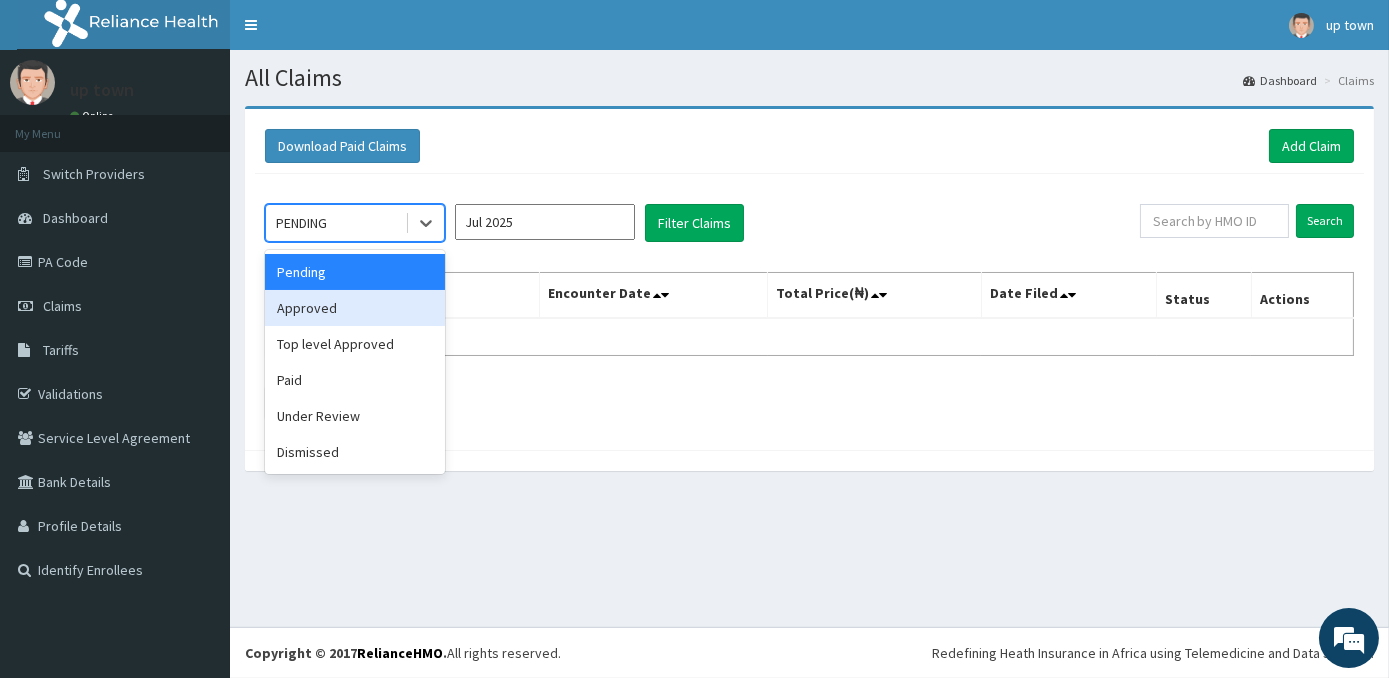 click on "Approved" at bounding box center (355, 308) 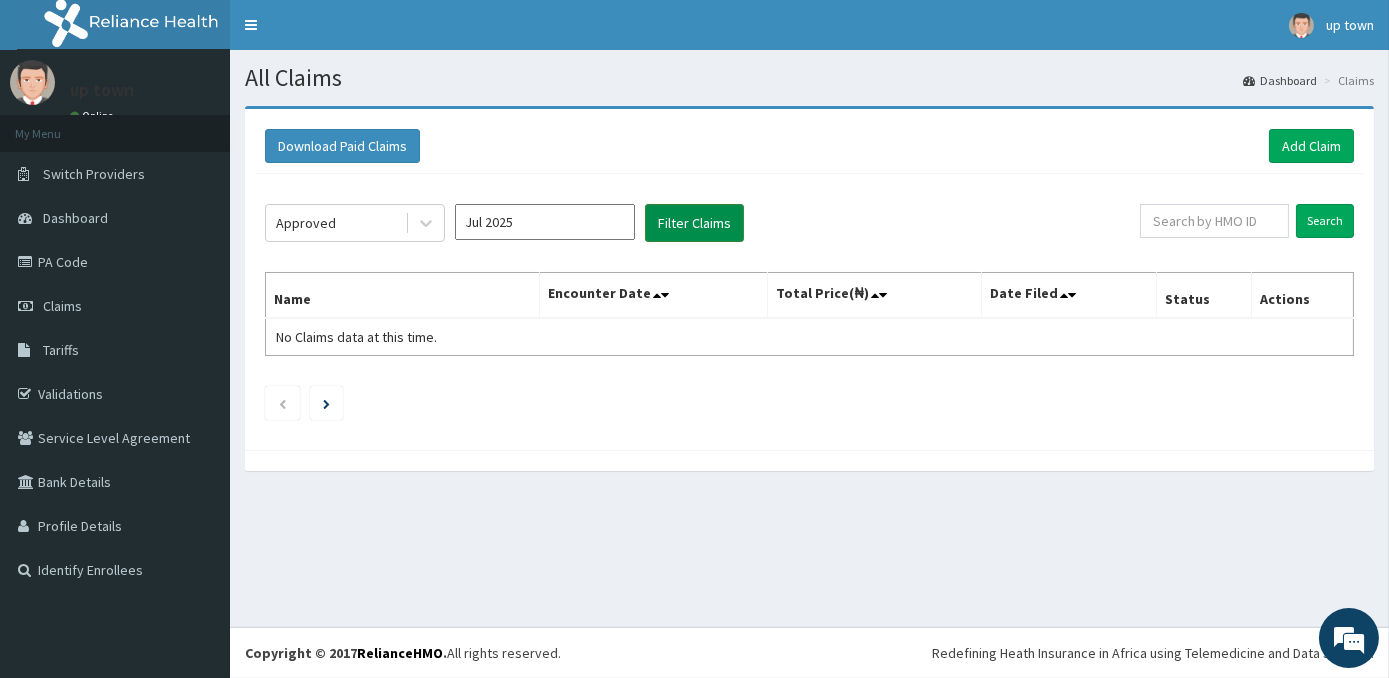click on "Filter Claims" at bounding box center (694, 223) 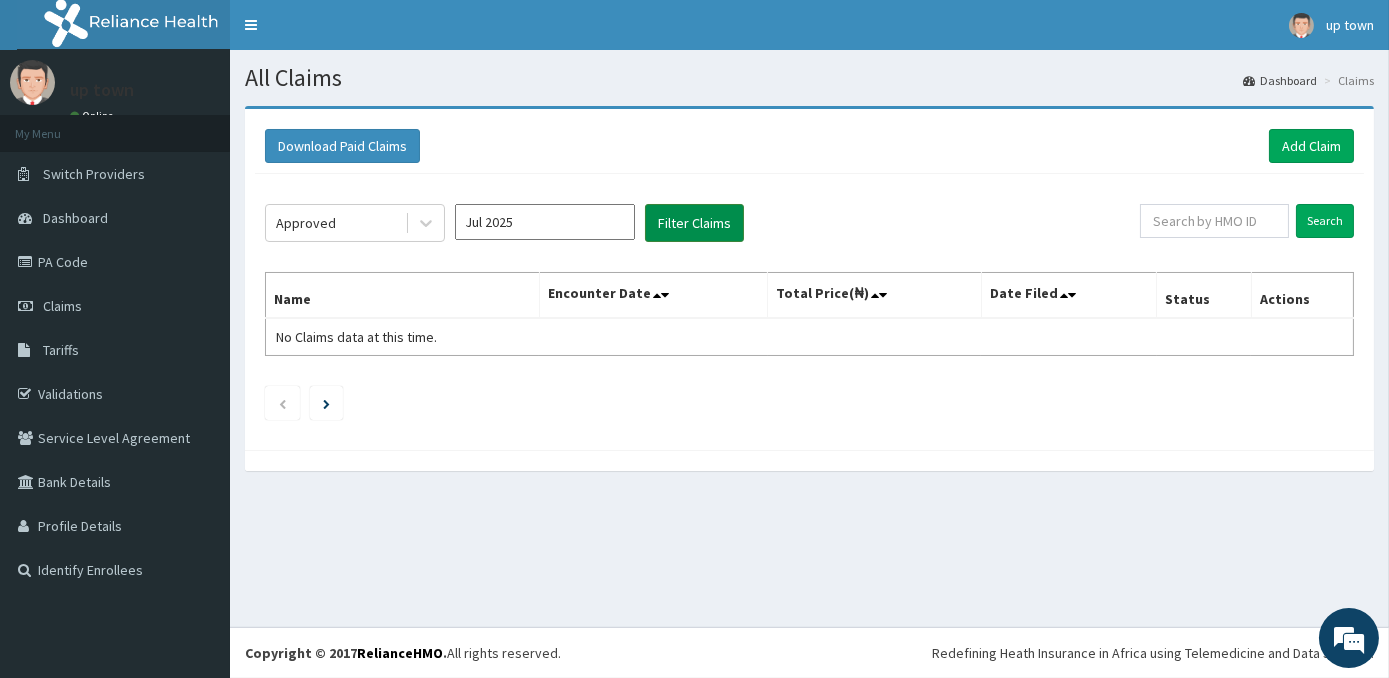 click on "Filter Claims" at bounding box center (694, 223) 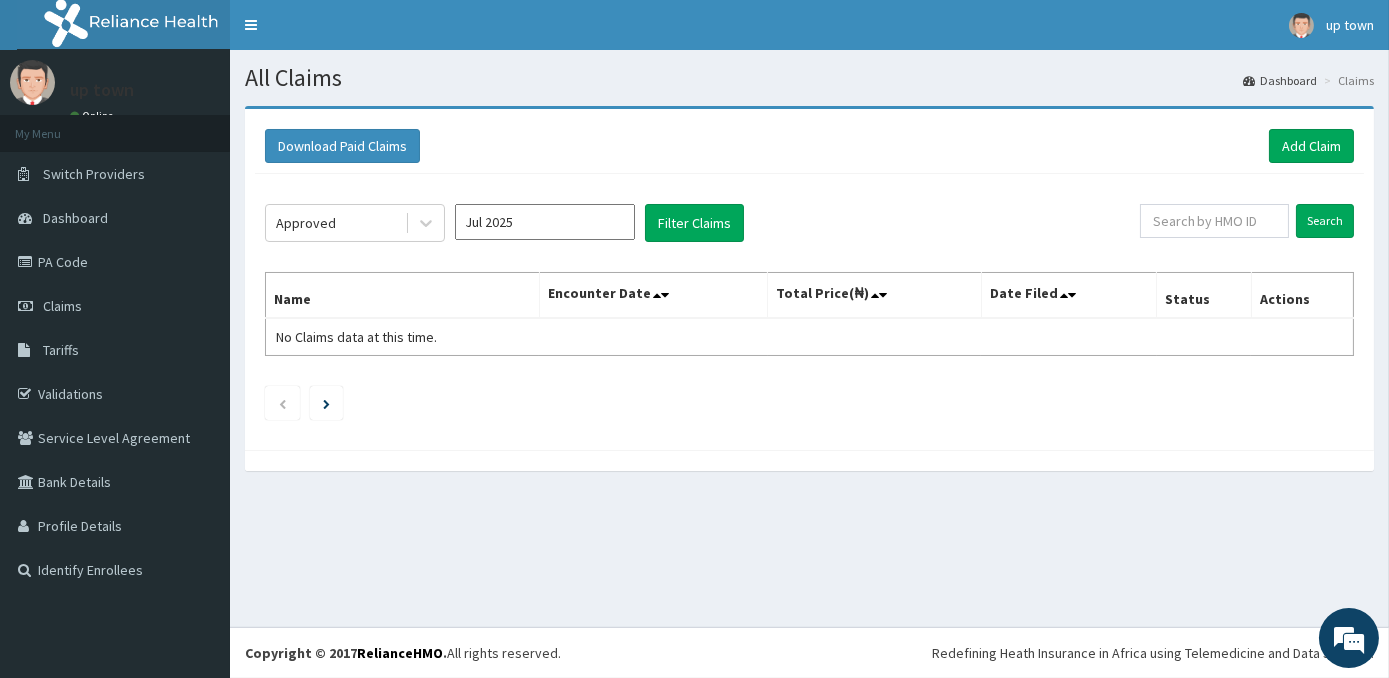 click on "Jul 2025" at bounding box center (545, 222) 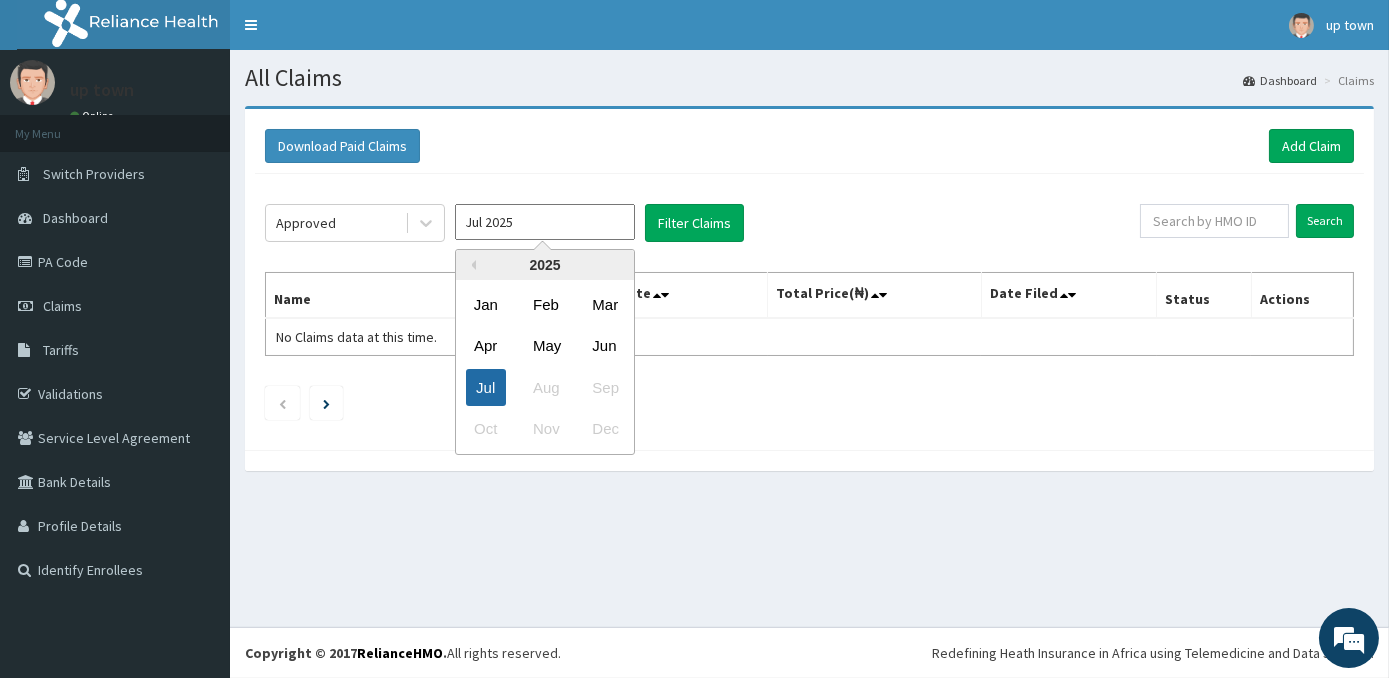 click on "Jul" at bounding box center (486, 387) 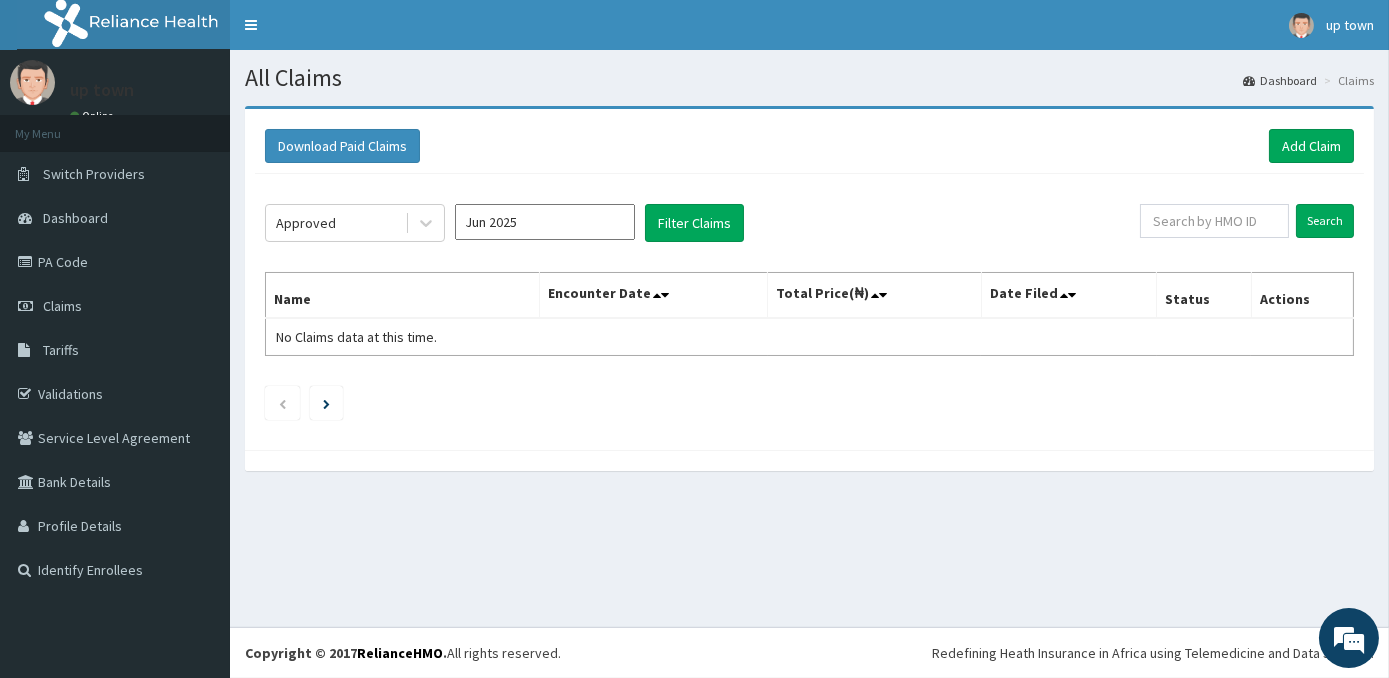 click on "Jun 2025" at bounding box center (545, 222) 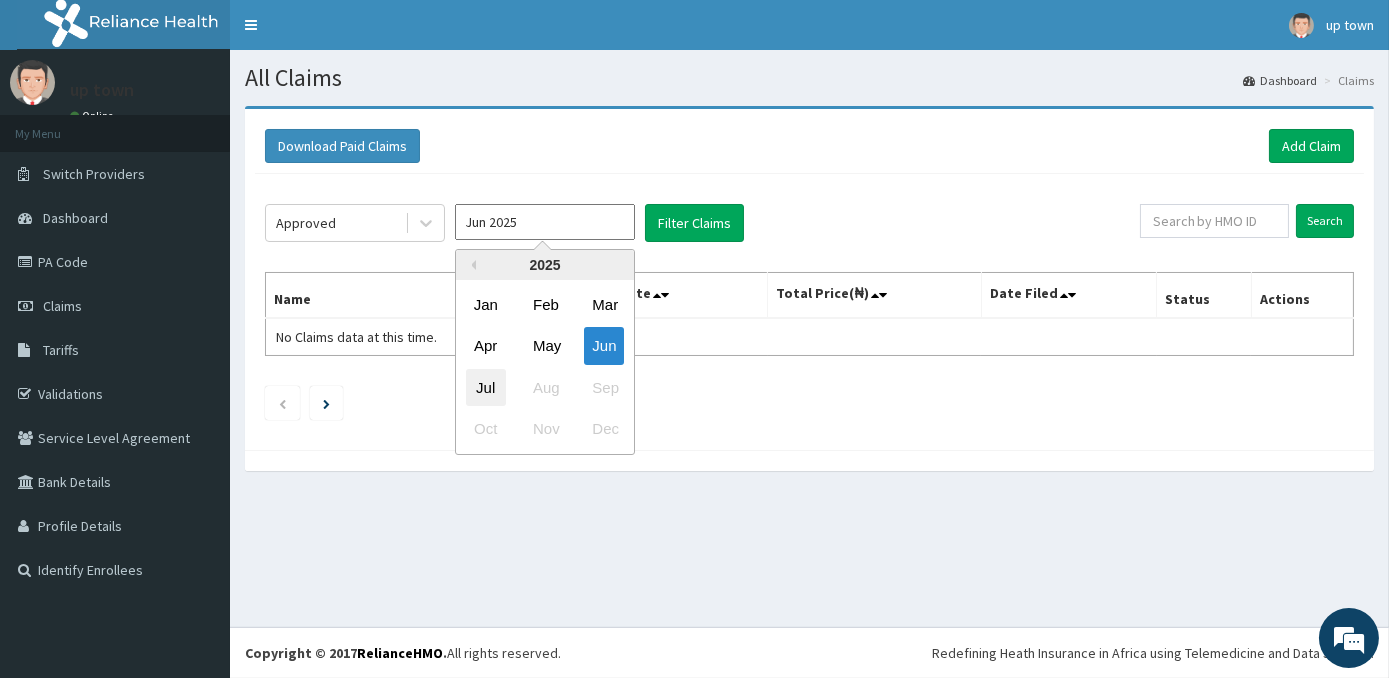 click on "Jul" at bounding box center (486, 387) 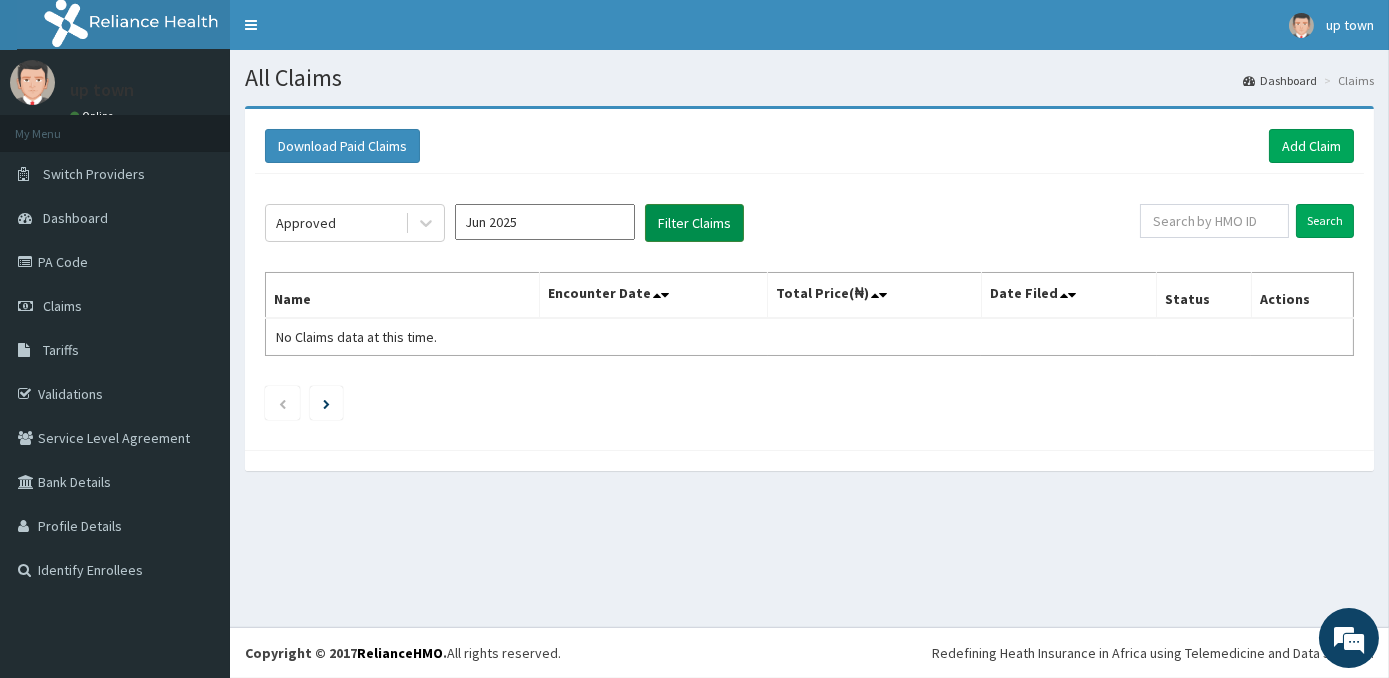 click on "Filter Claims" at bounding box center [694, 223] 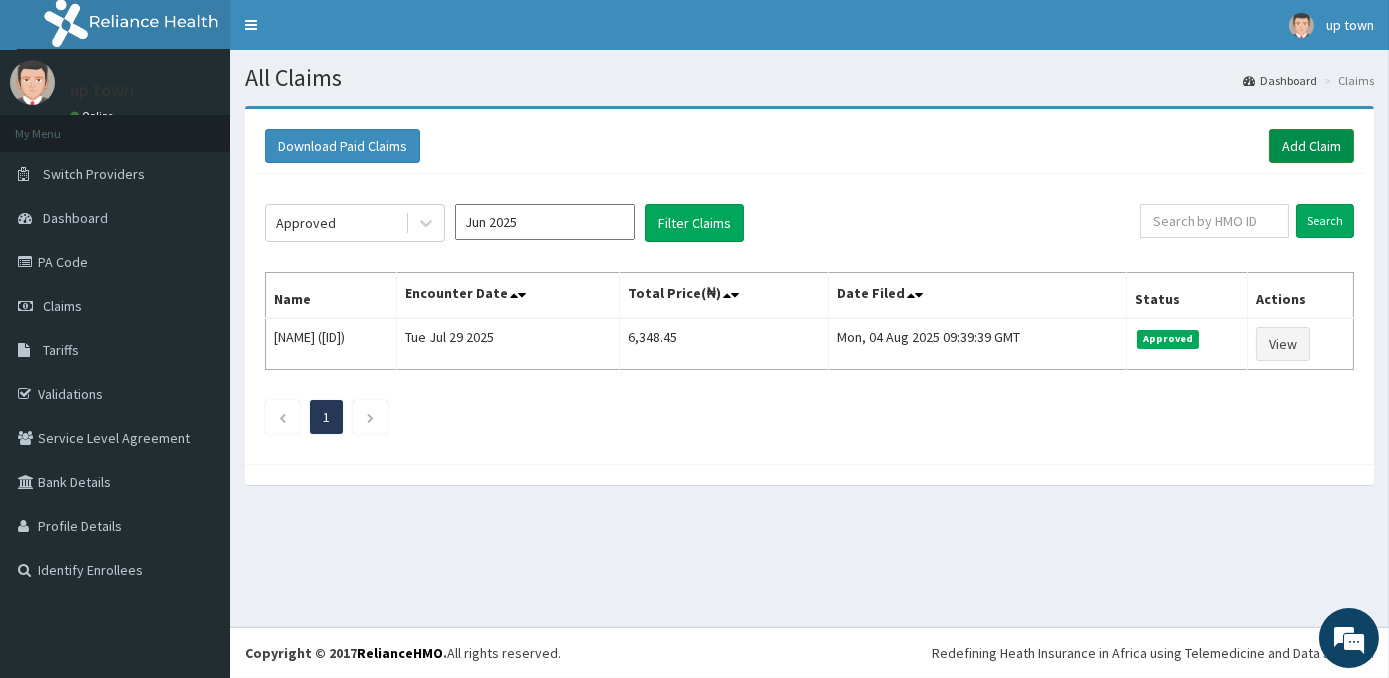 click on "Add Claim" at bounding box center [1311, 146] 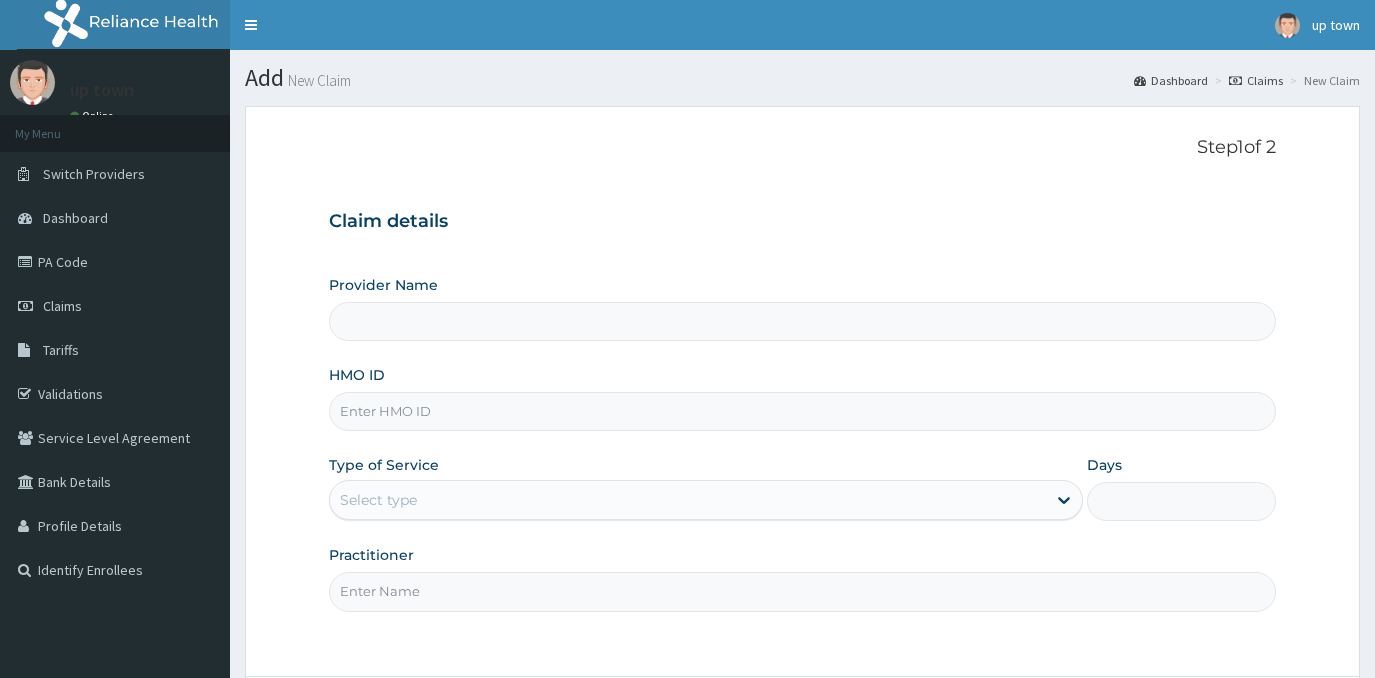 scroll, scrollTop: 0, scrollLeft: 0, axis: both 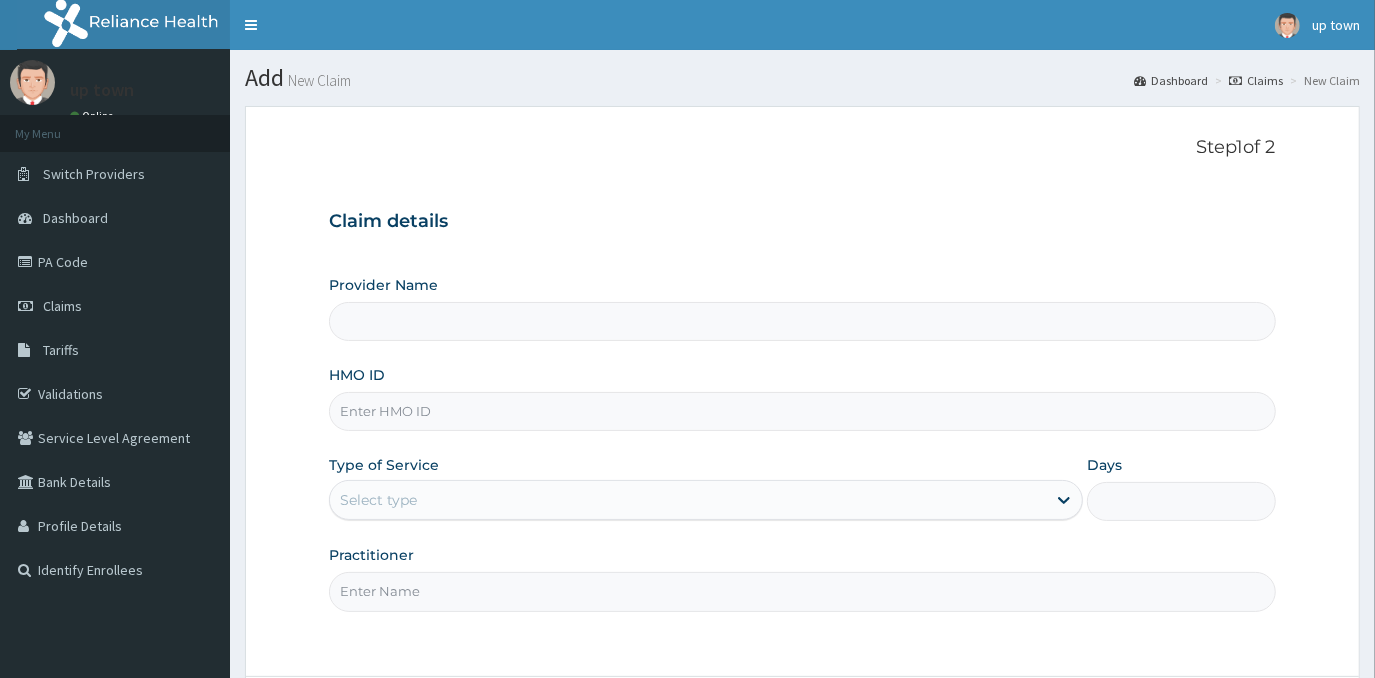 type on "UPTOWN MEDICAL CENTRE" 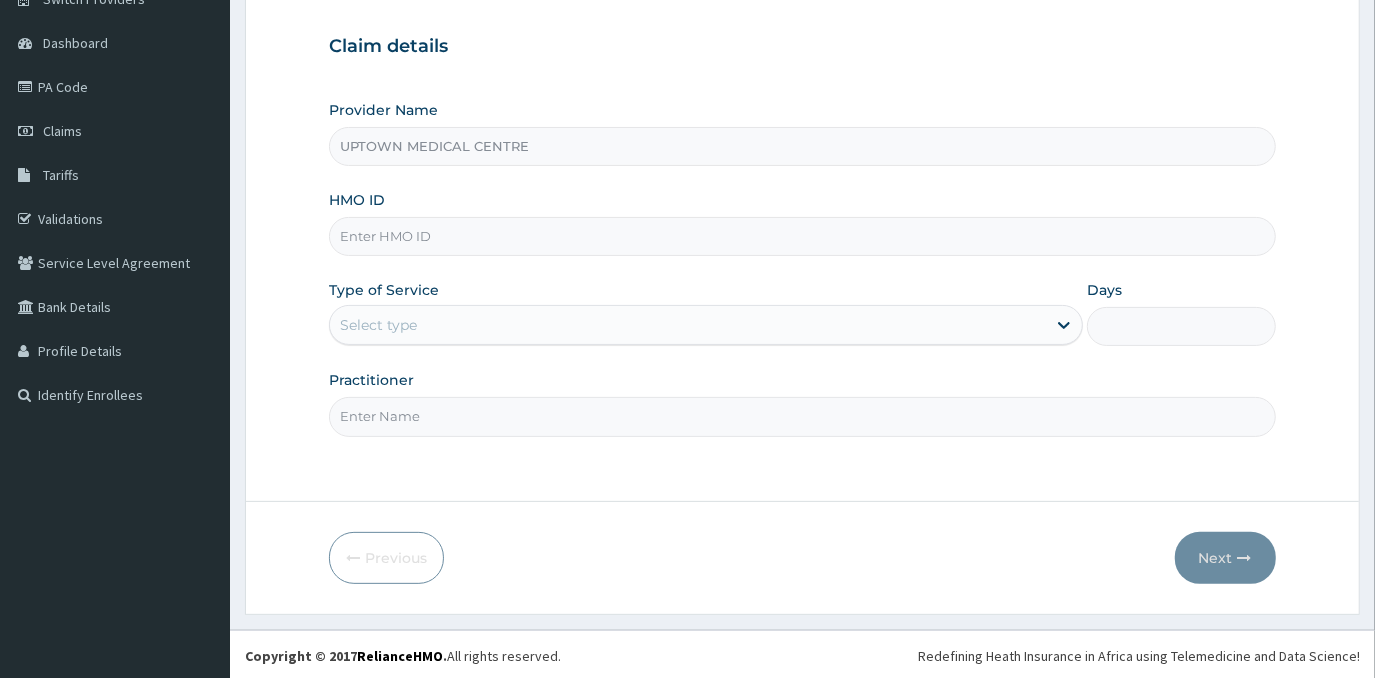 scroll, scrollTop: 176, scrollLeft: 0, axis: vertical 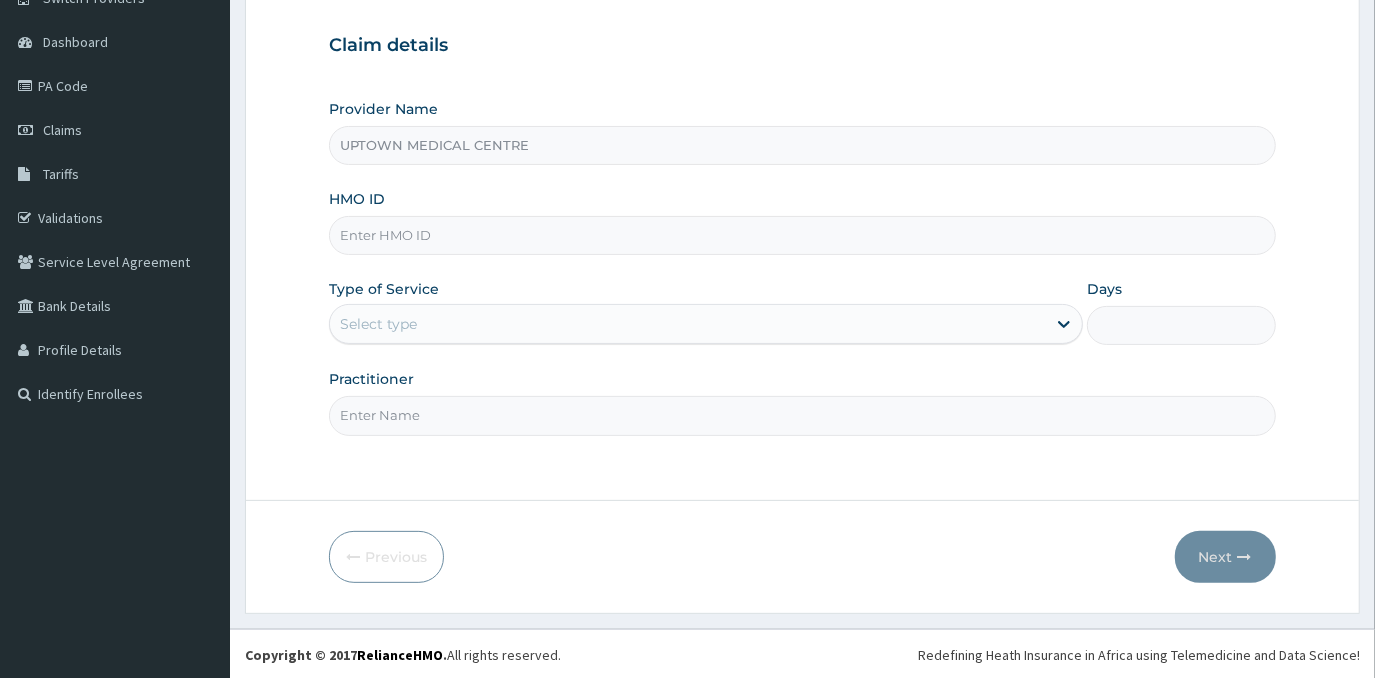 click on "HMO ID" at bounding box center [802, 235] 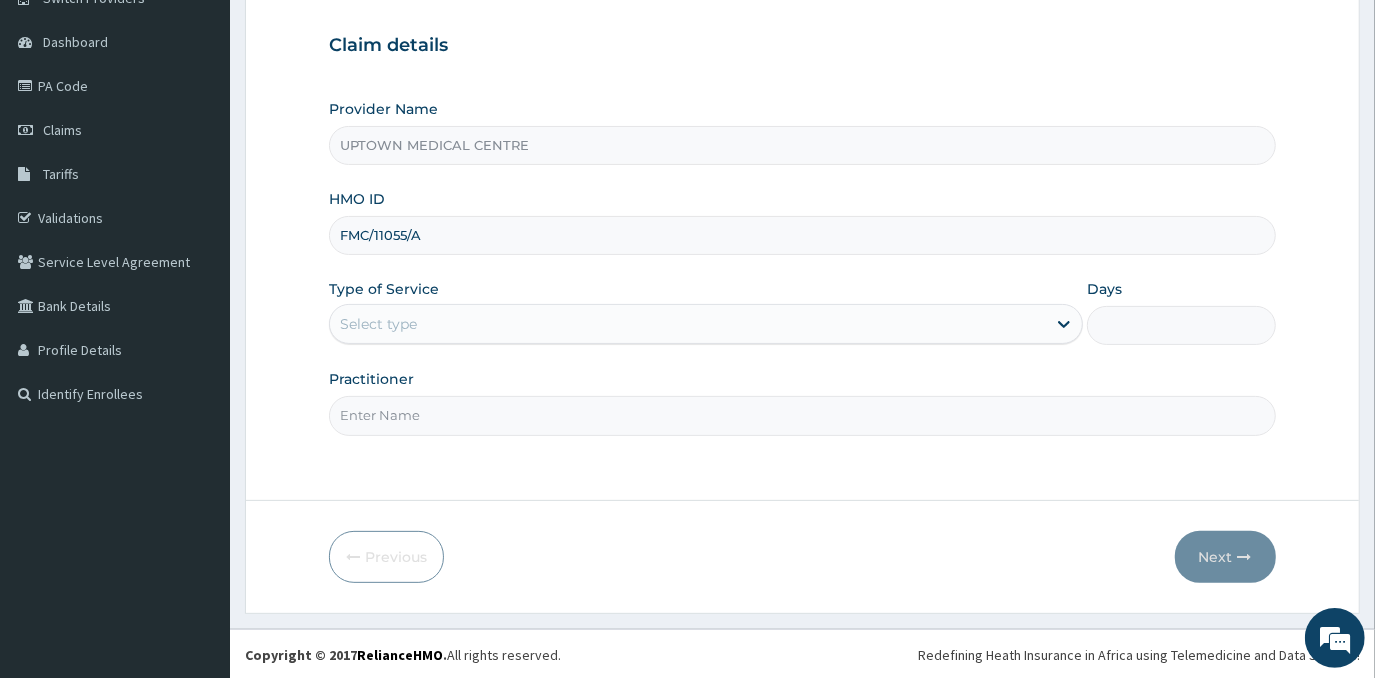 scroll, scrollTop: 0, scrollLeft: 0, axis: both 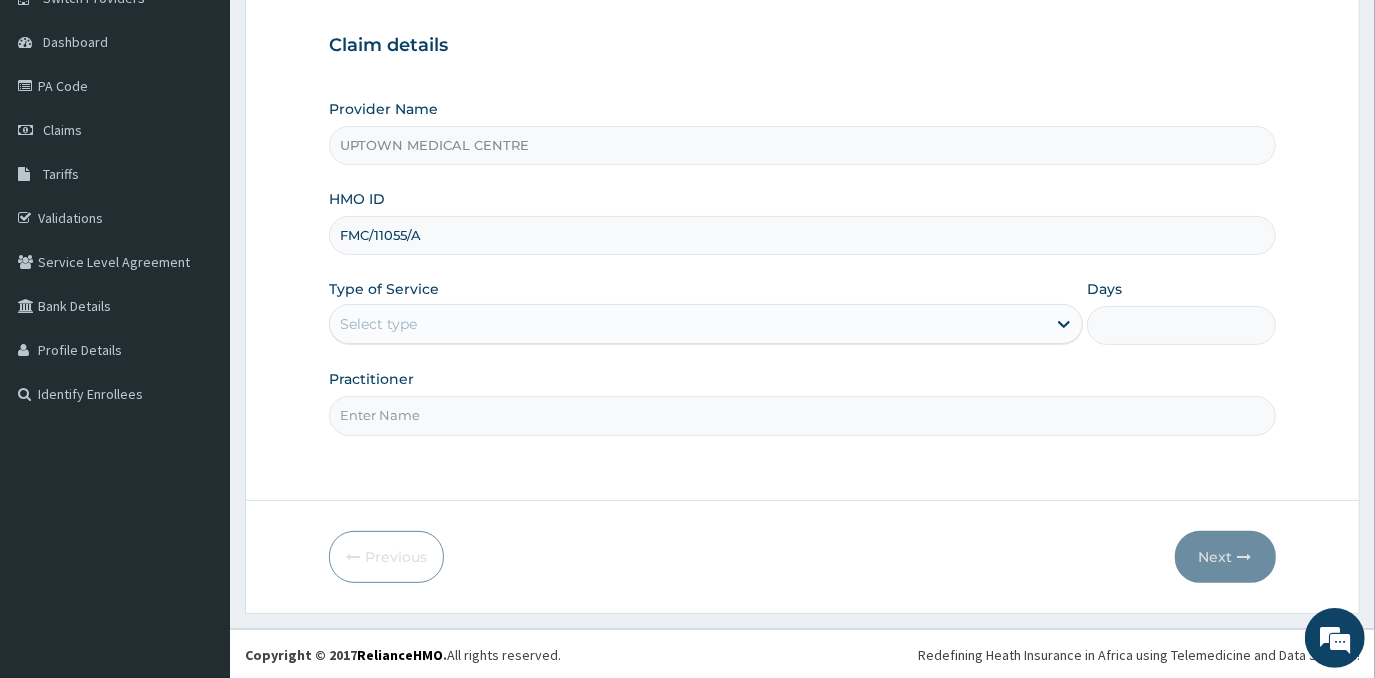 type on "FMC/11055/A" 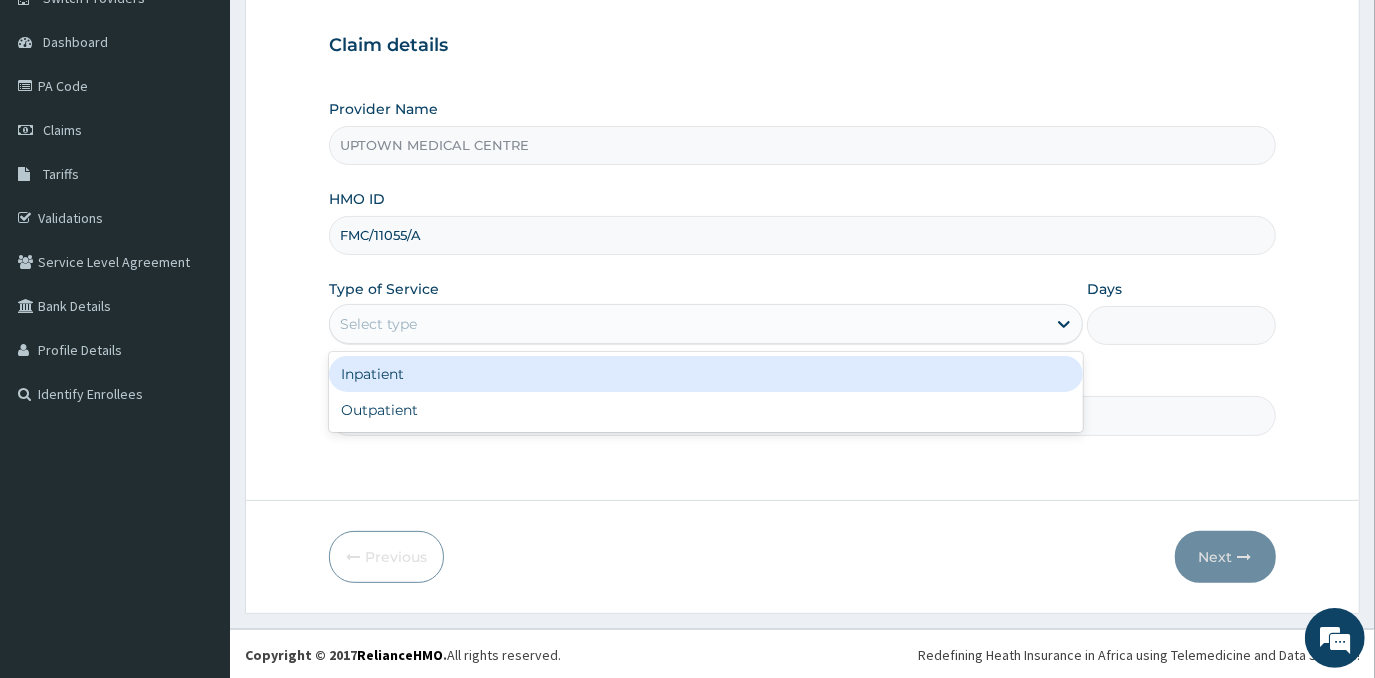 click on "Select type" at bounding box center (688, 324) 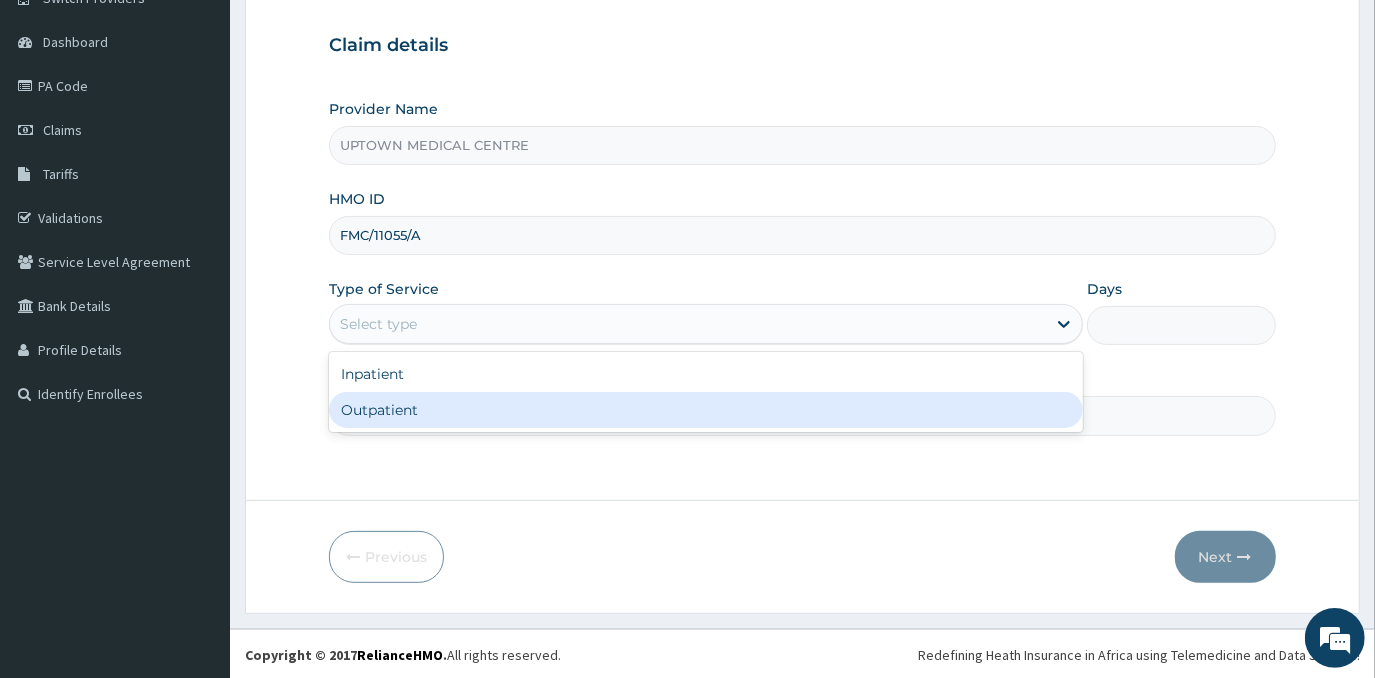 click on "Outpatient" at bounding box center [706, 410] 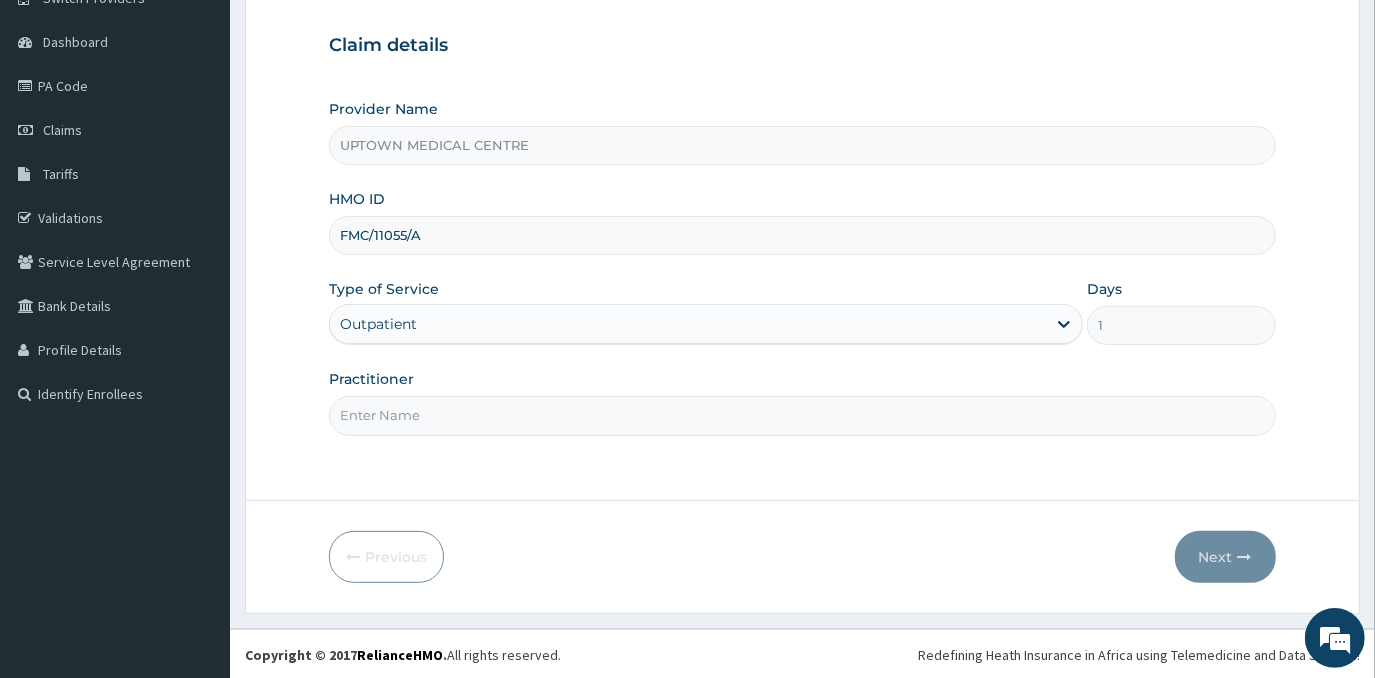 click on "Practitioner" at bounding box center [802, 415] 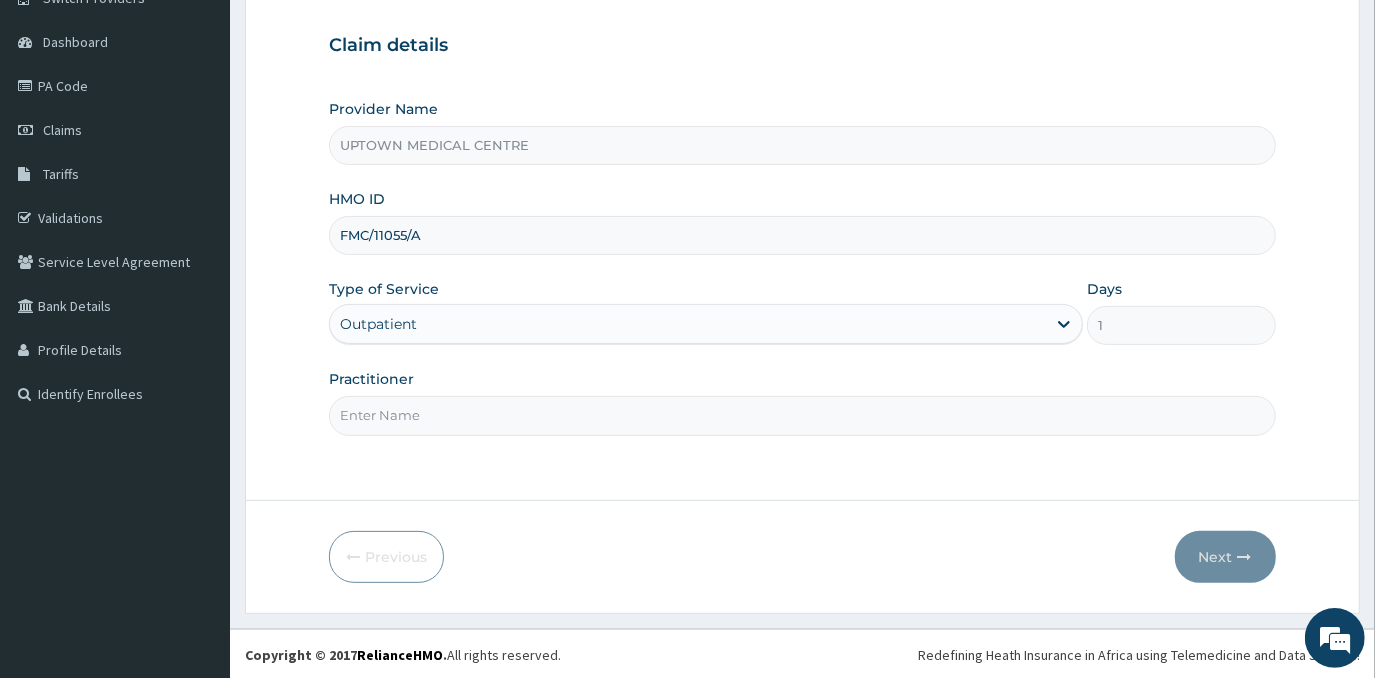 type on "DR EMMANUEL N. OHIAERI" 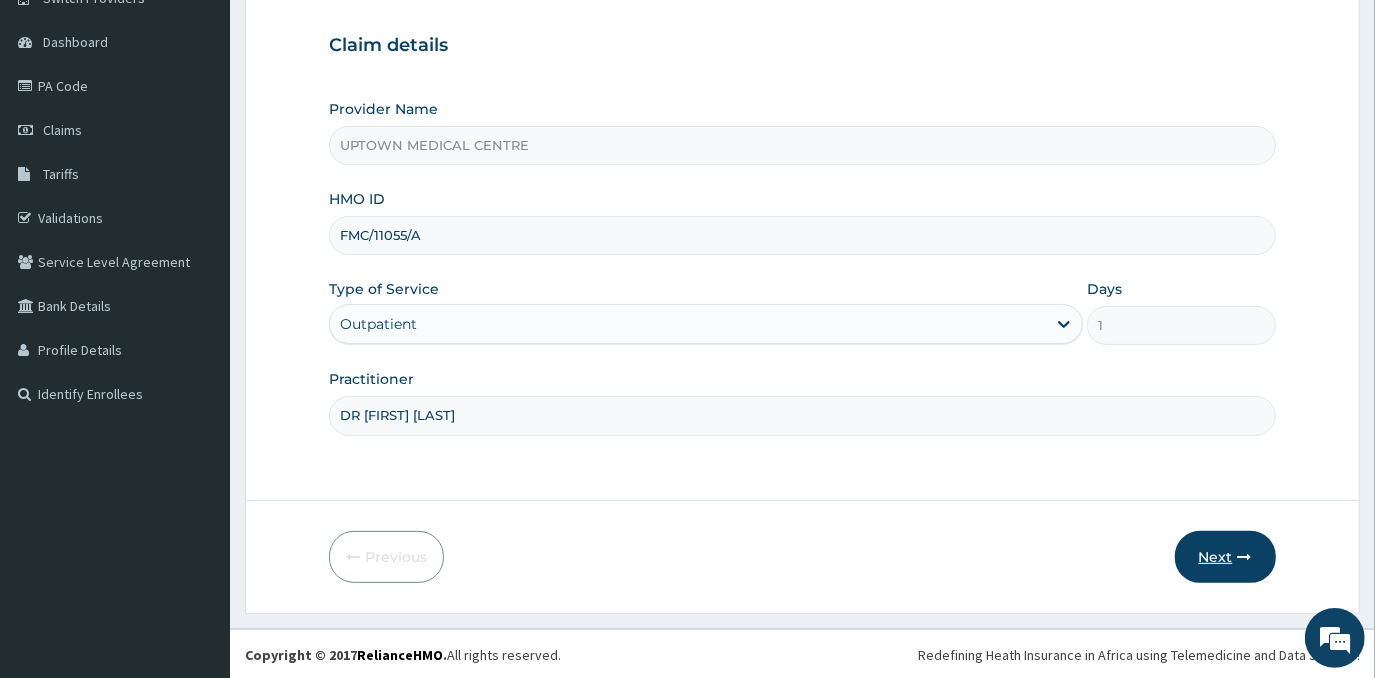 click at bounding box center [1245, 557] 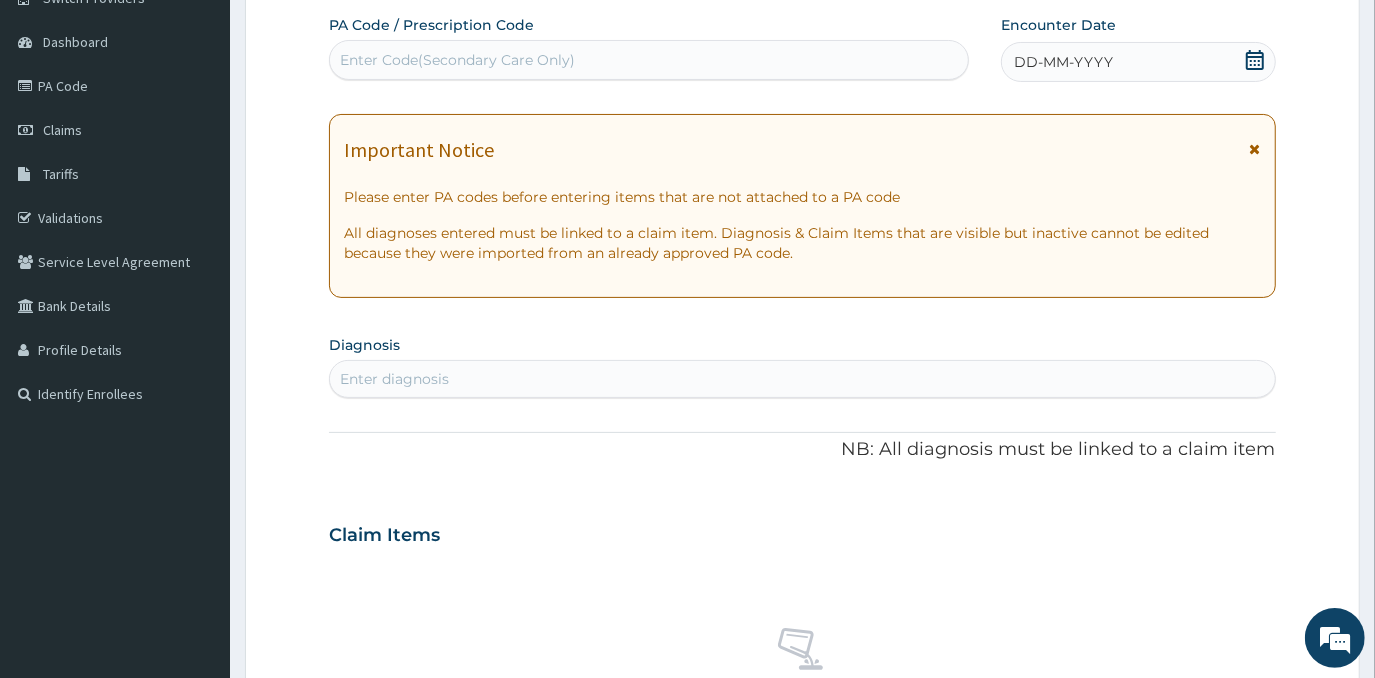 click on "DD-MM-YYYY" at bounding box center (1138, 62) 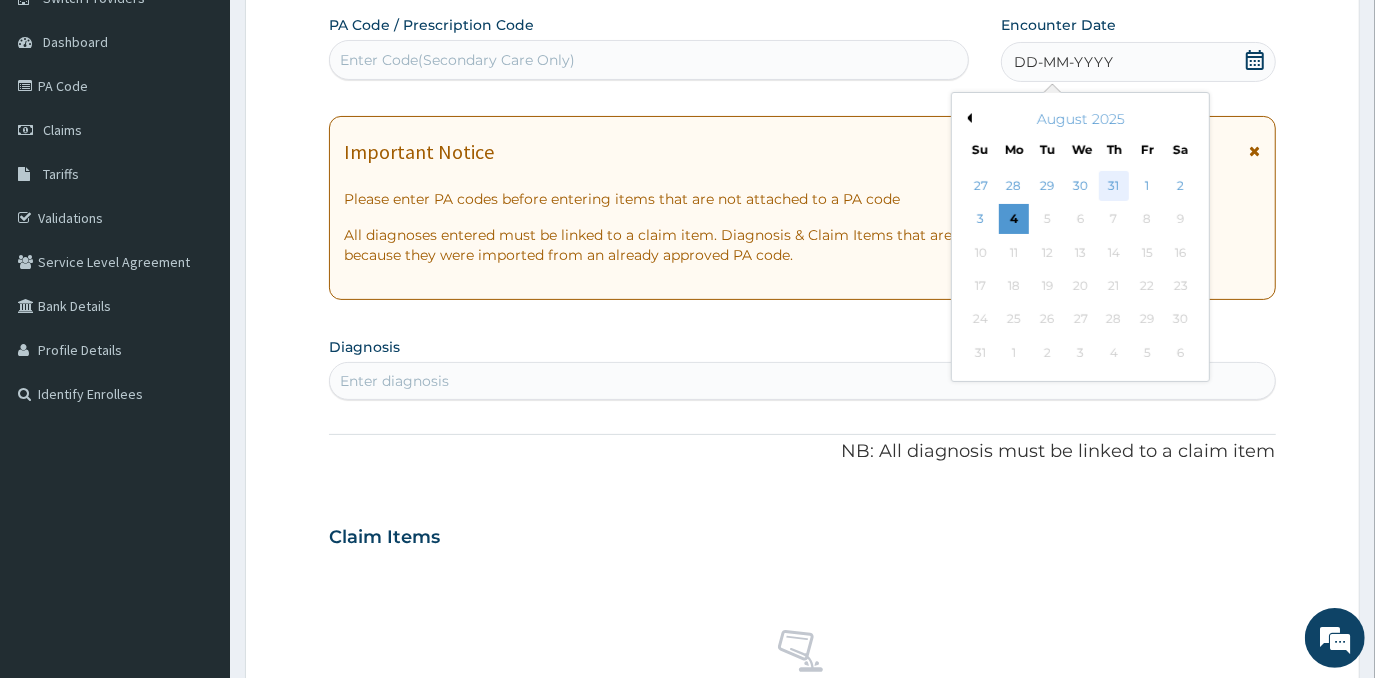 click on "31" at bounding box center (1114, 186) 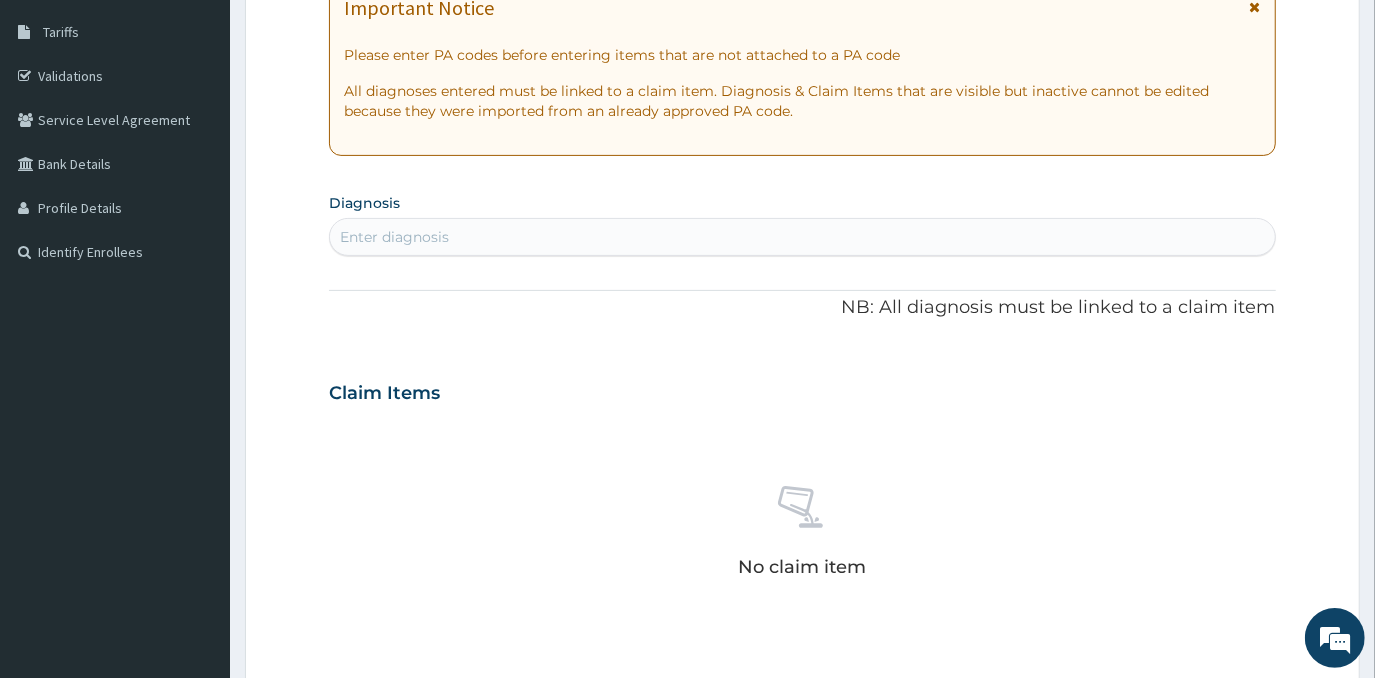 scroll, scrollTop: 358, scrollLeft: 0, axis: vertical 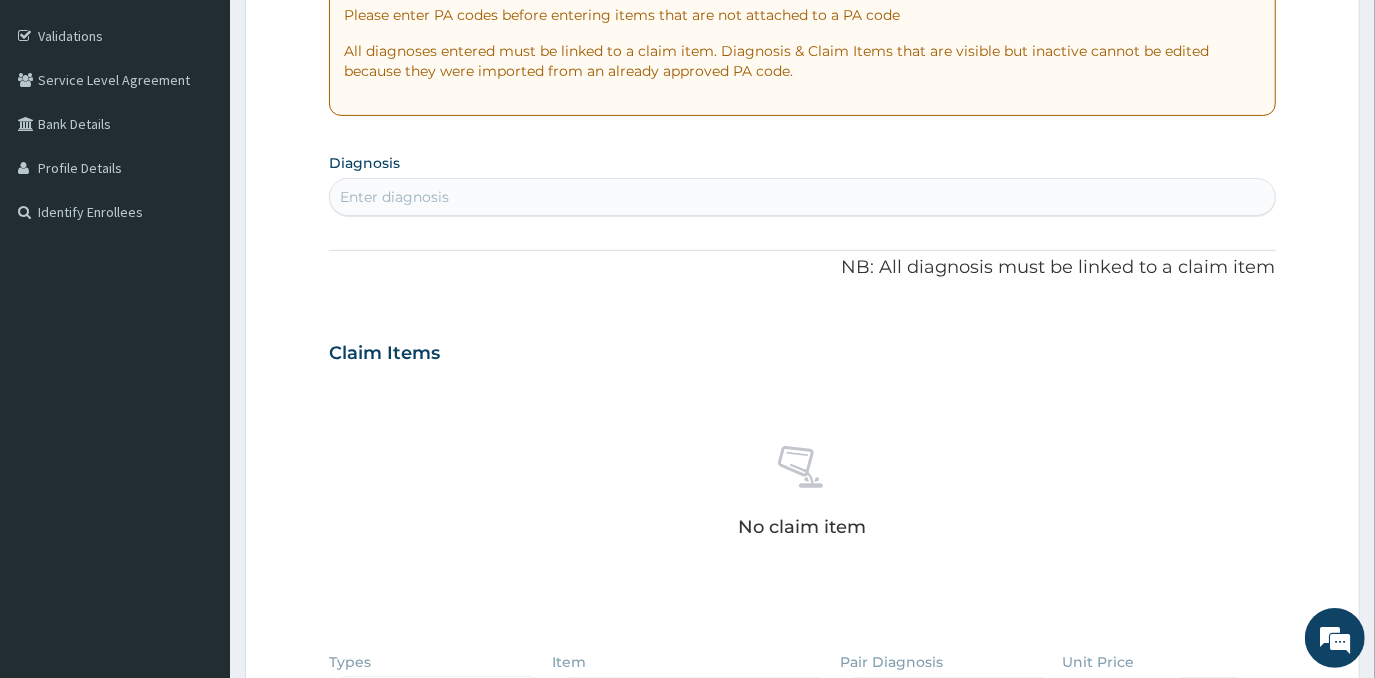 click on "Enter diagnosis" at bounding box center [802, 197] 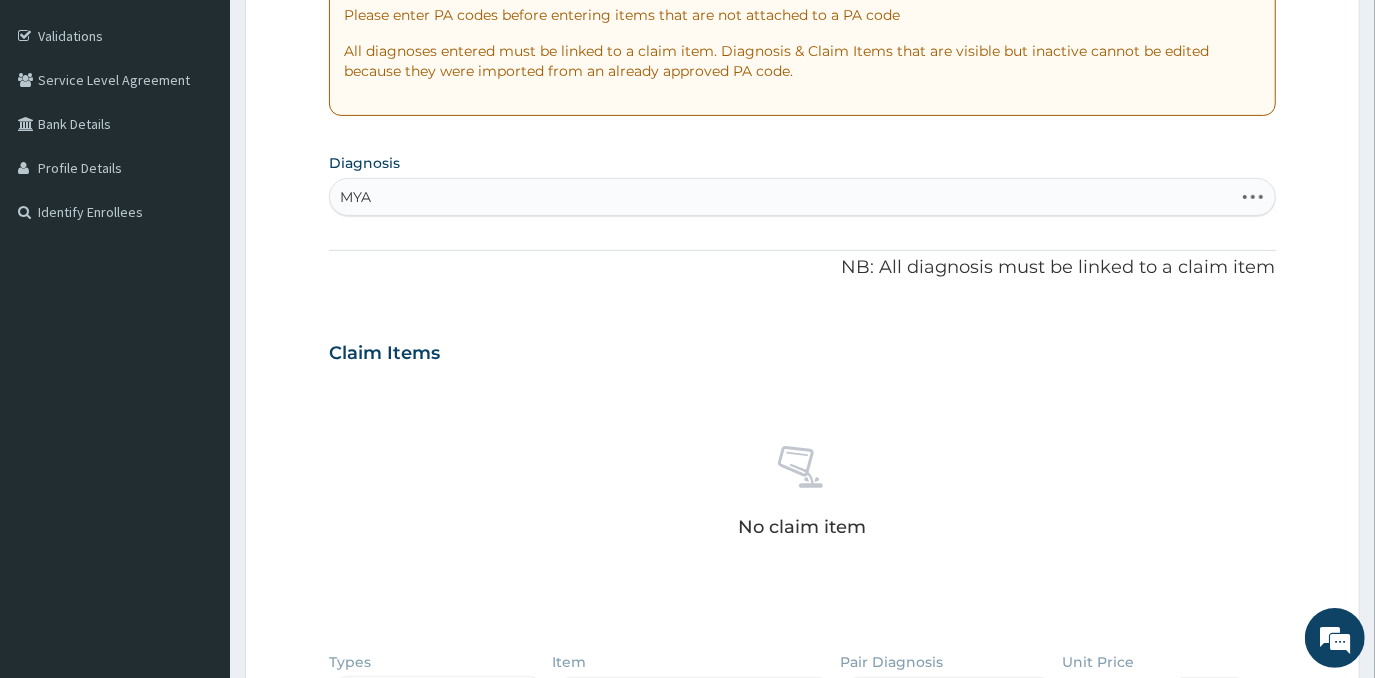 type on "MYAL" 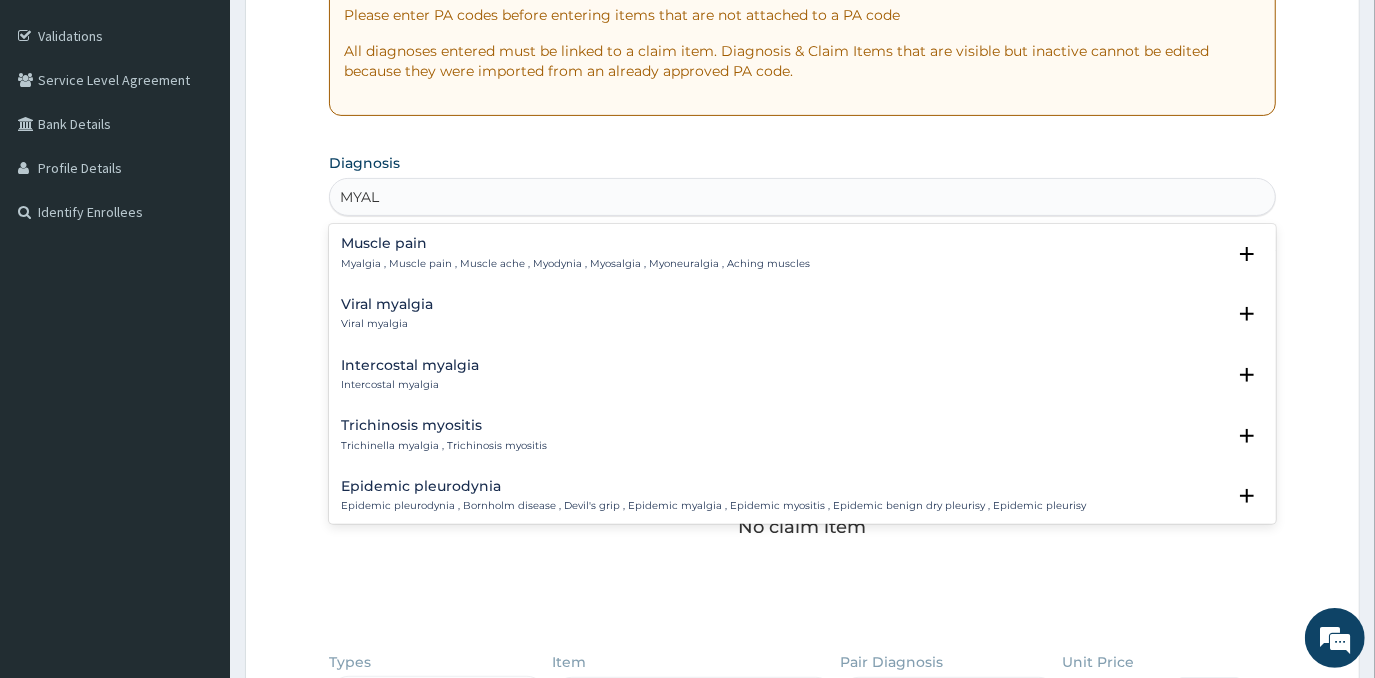 click on "Myalgia , Muscle pain , Muscle ache , Myodynia , Myosalgia , Myoneuralgia , Aching muscles" at bounding box center [575, 264] 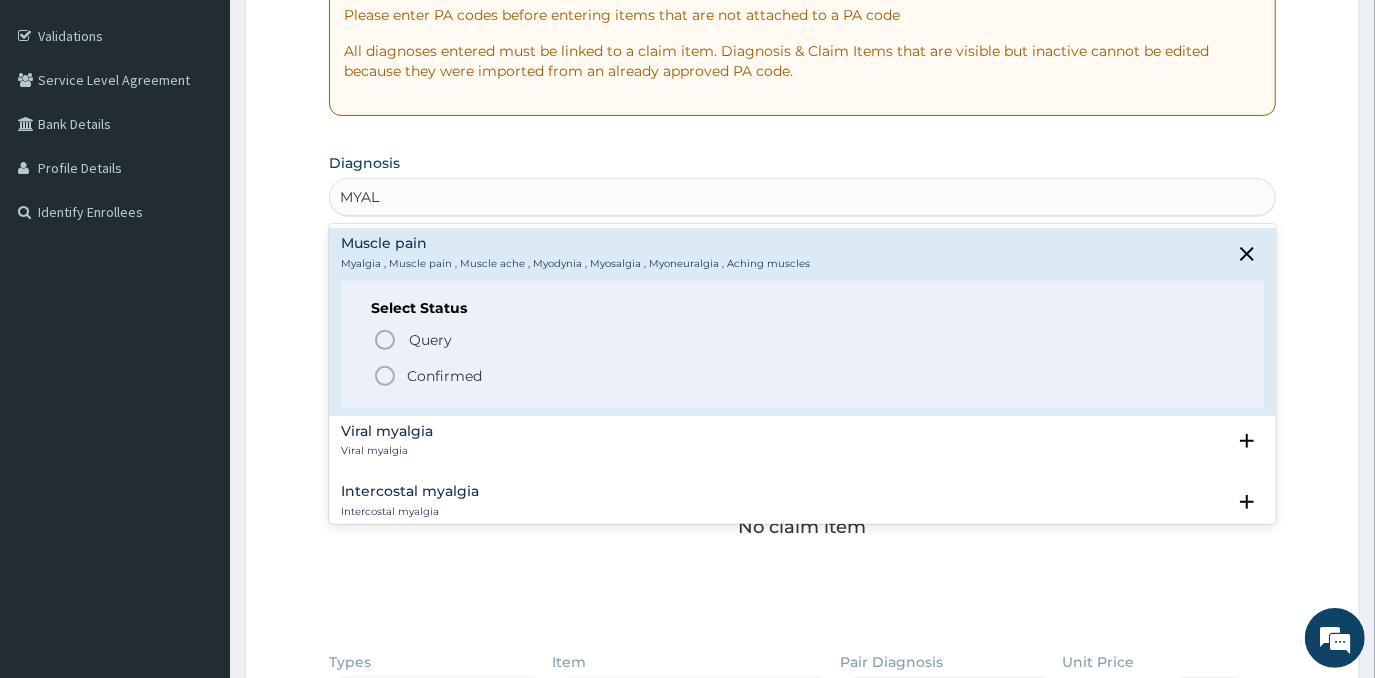 click on "Confirmed" at bounding box center [444, 376] 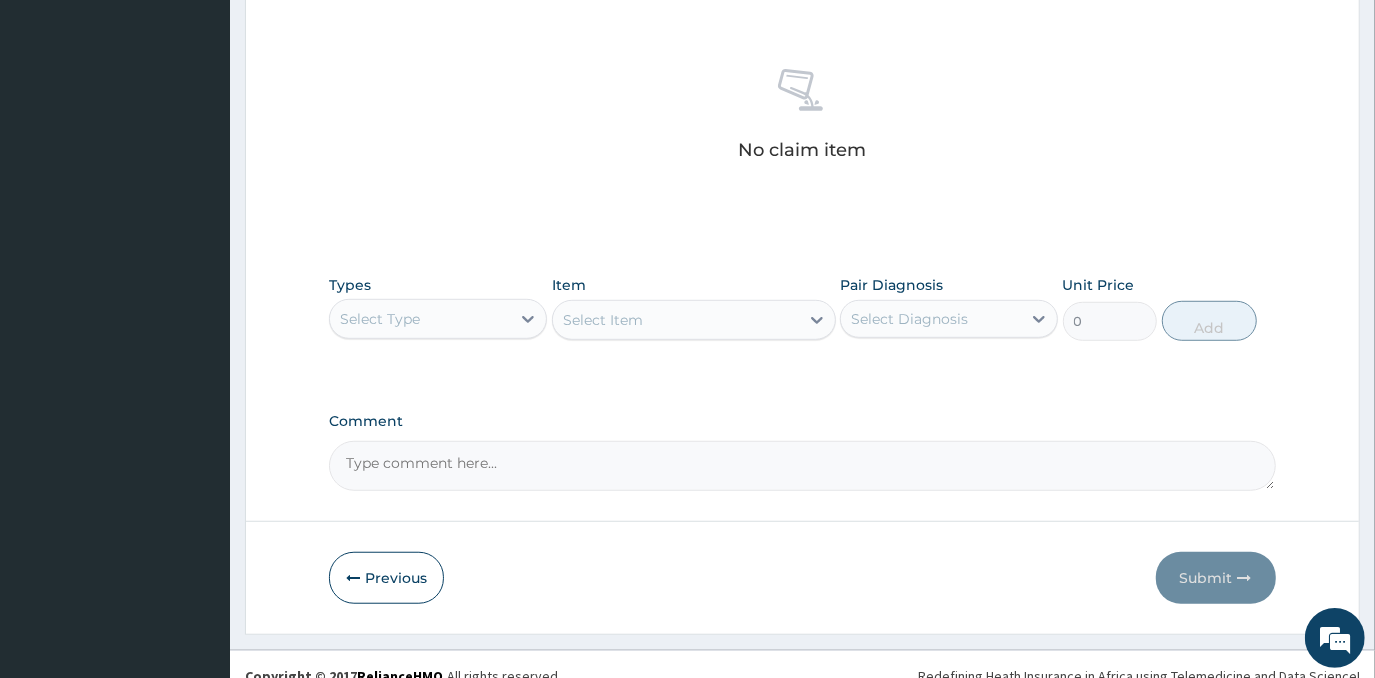 scroll, scrollTop: 760, scrollLeft: 0, axis: vertical 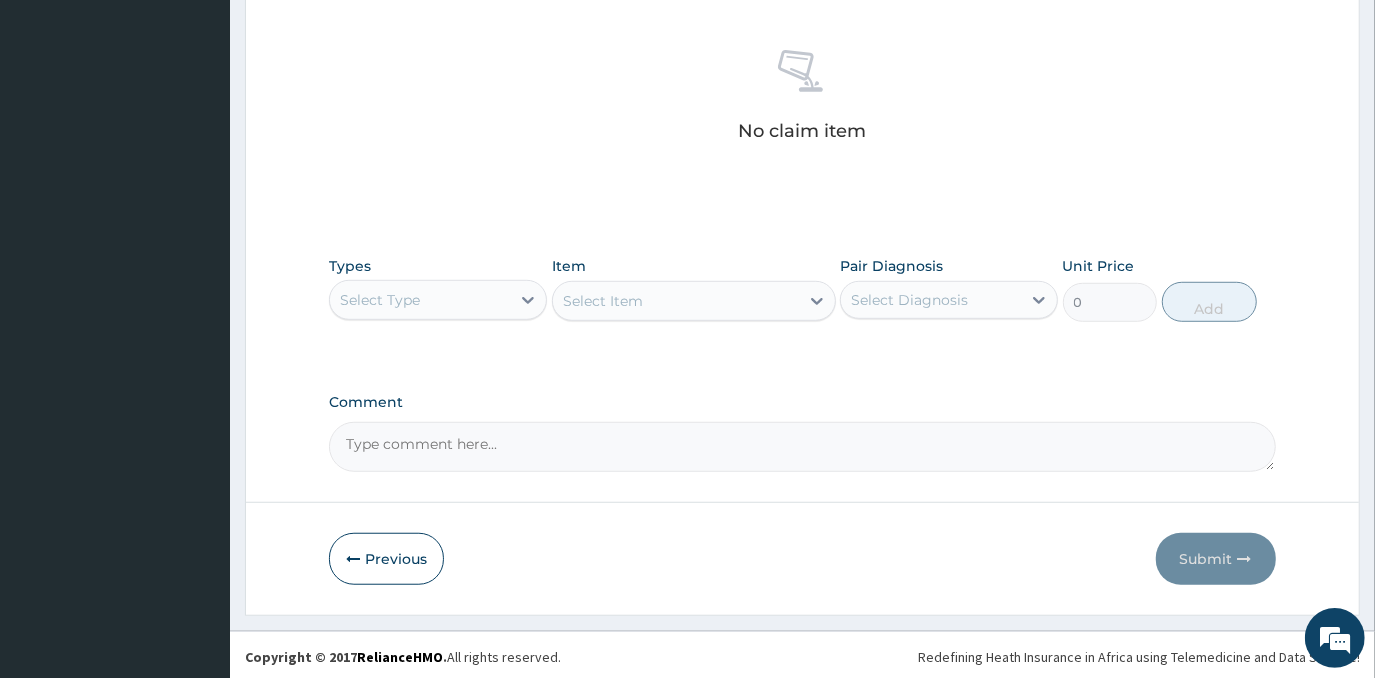click on "Select Type" at bounding box center (420, 300) 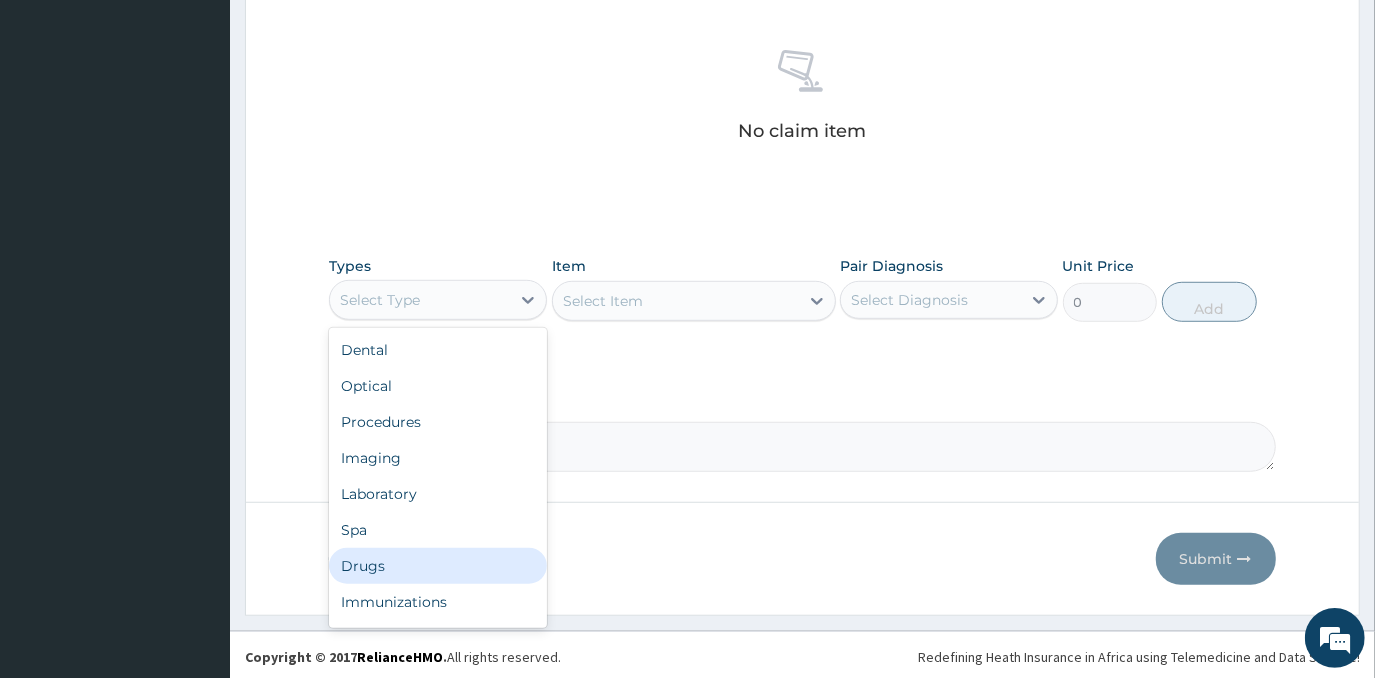 click on "Drugs" at bounding box center (438, 566) 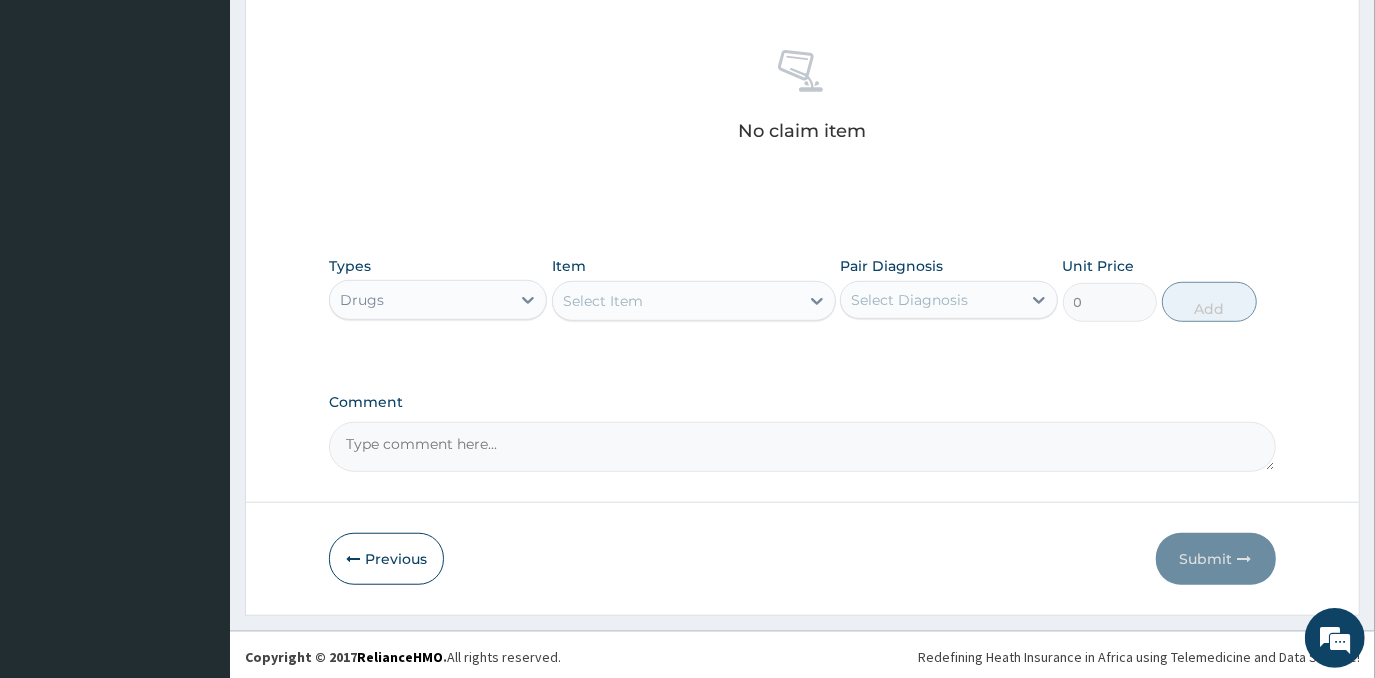 click on "Select Item" at bounding box center (676, 301) 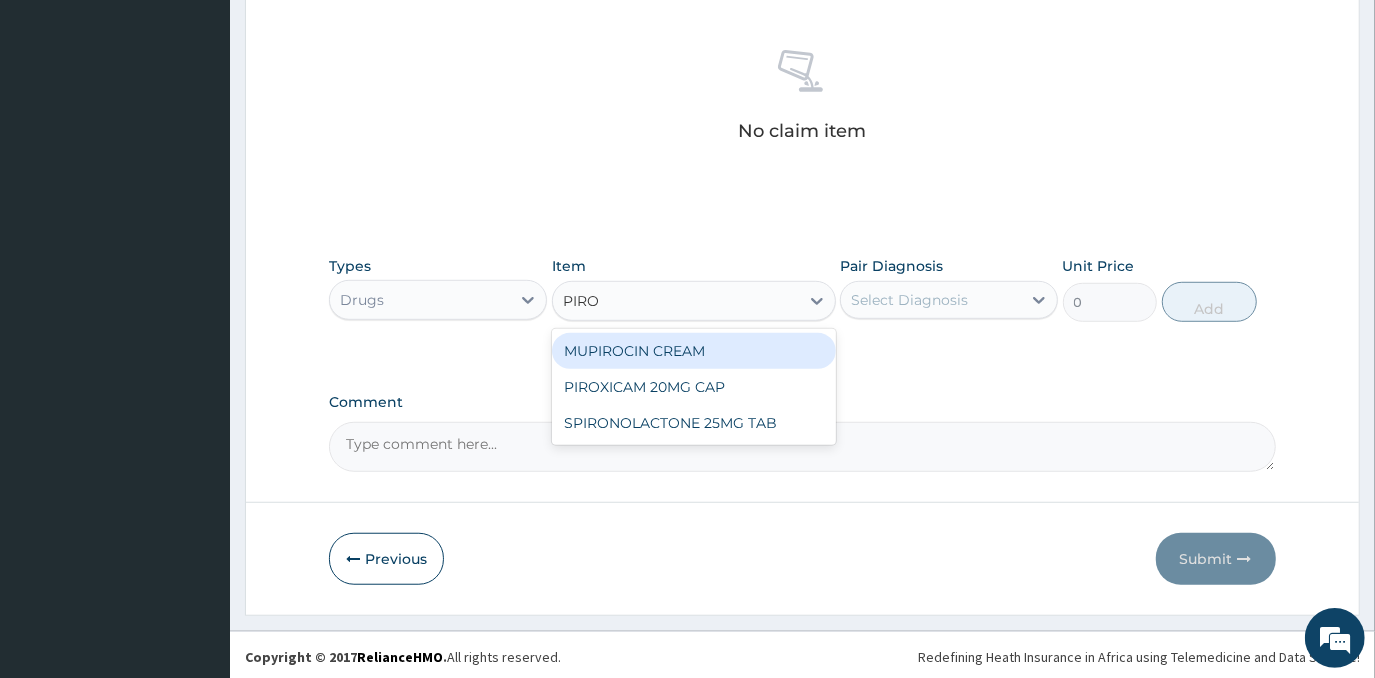 type on "PIROX" 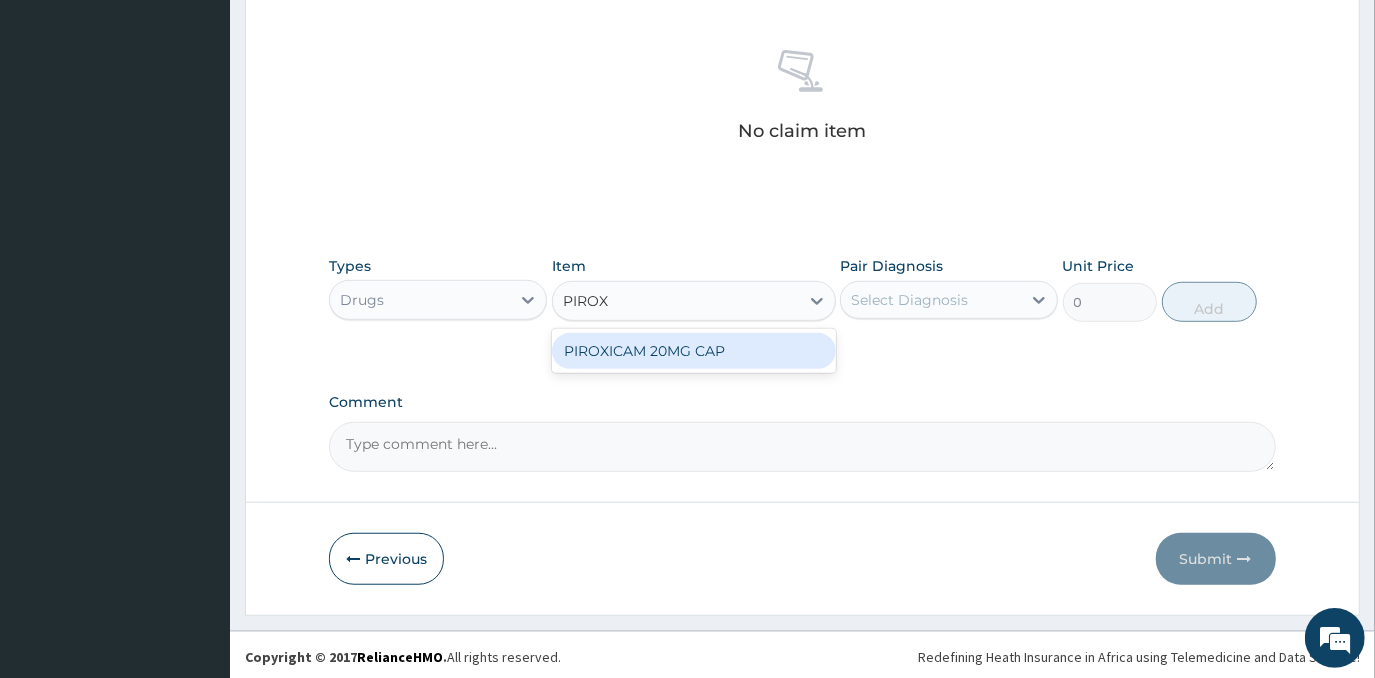 click on "PIROXICAM 20MG CAP" at bounding box center [694, 351] 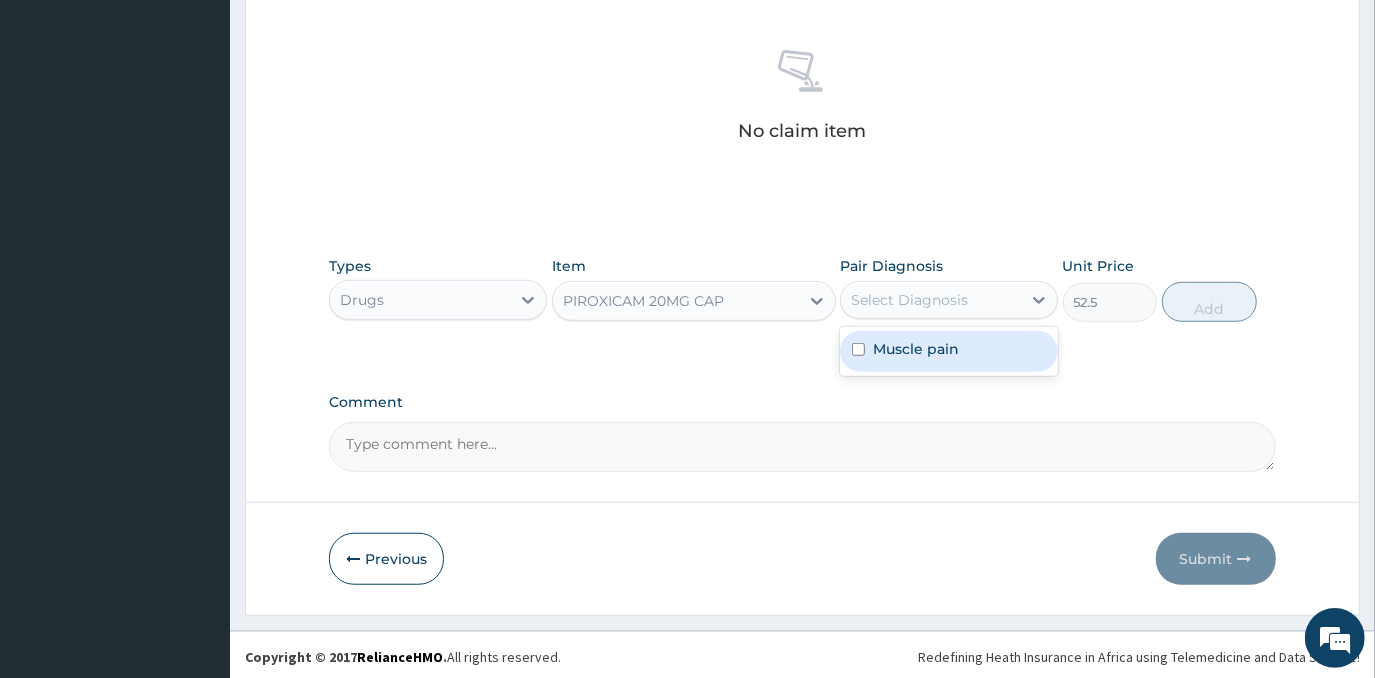 click on "Select Diagnosis" at bounding box center [931, 300] 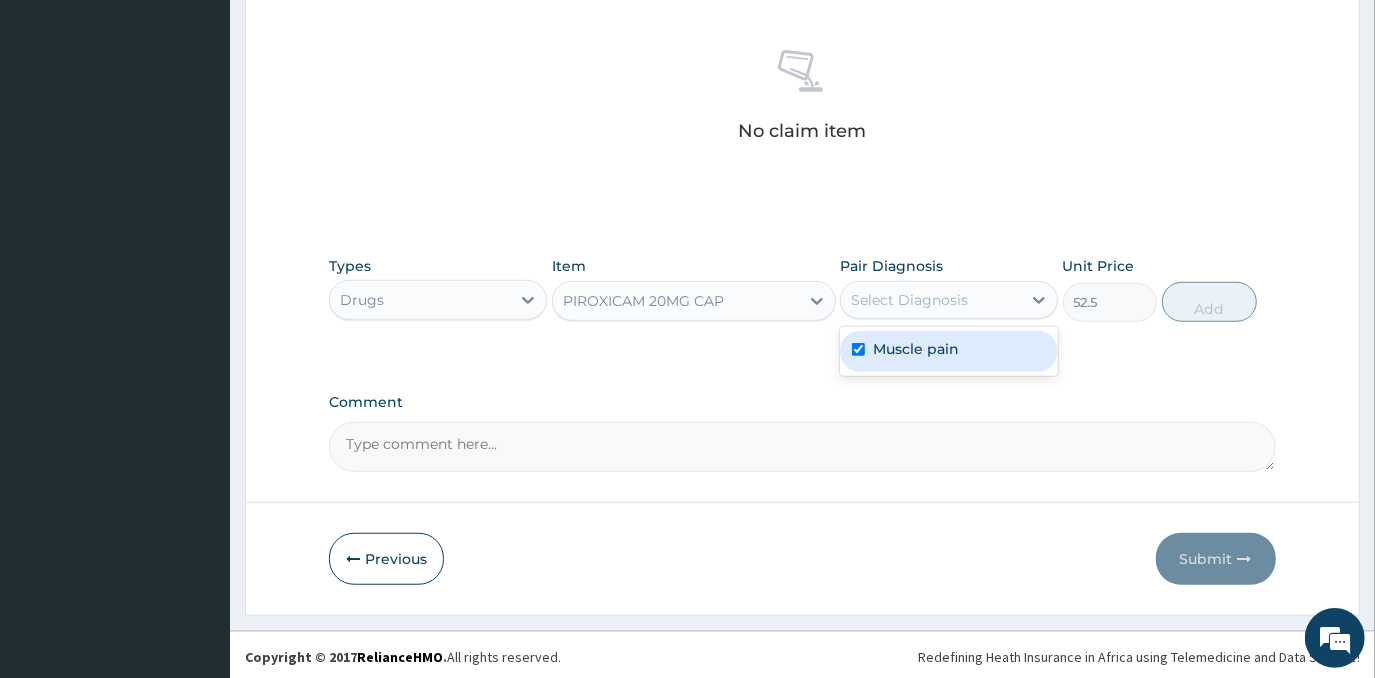 checkbox on "true" 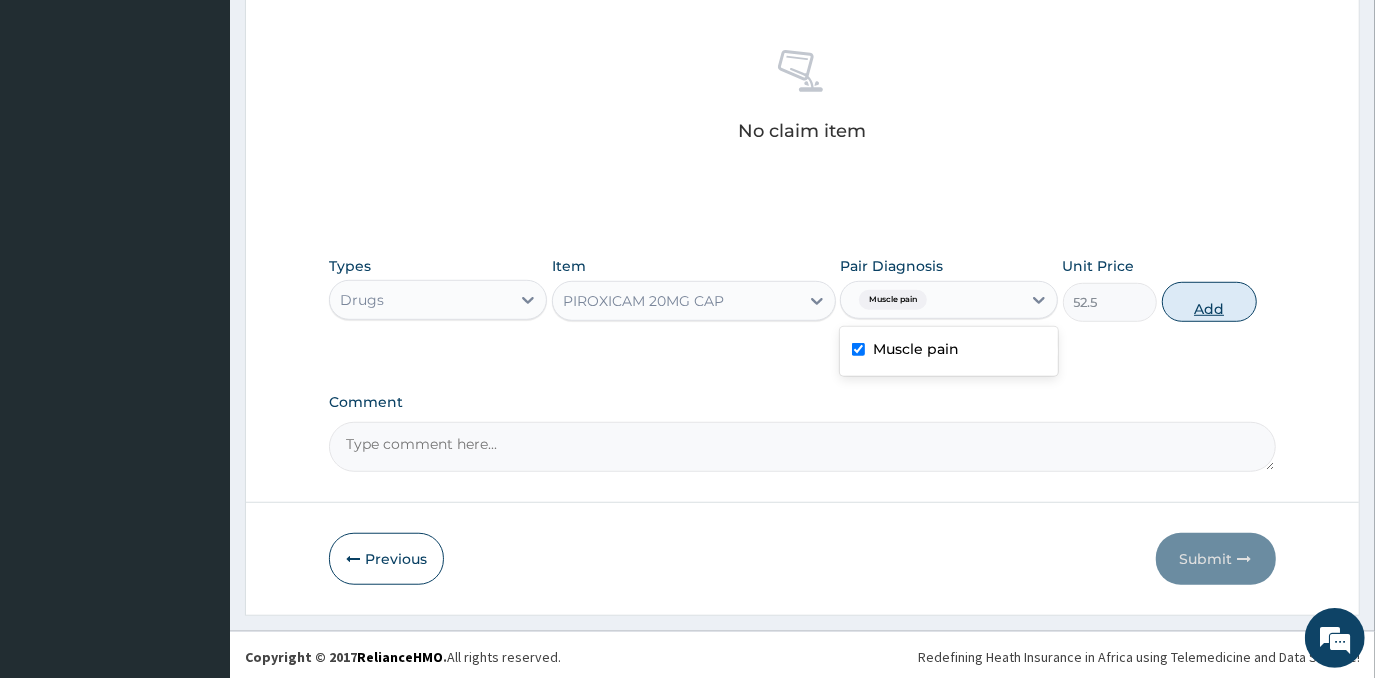 click on "Add" at bounding box center (1209, 302) 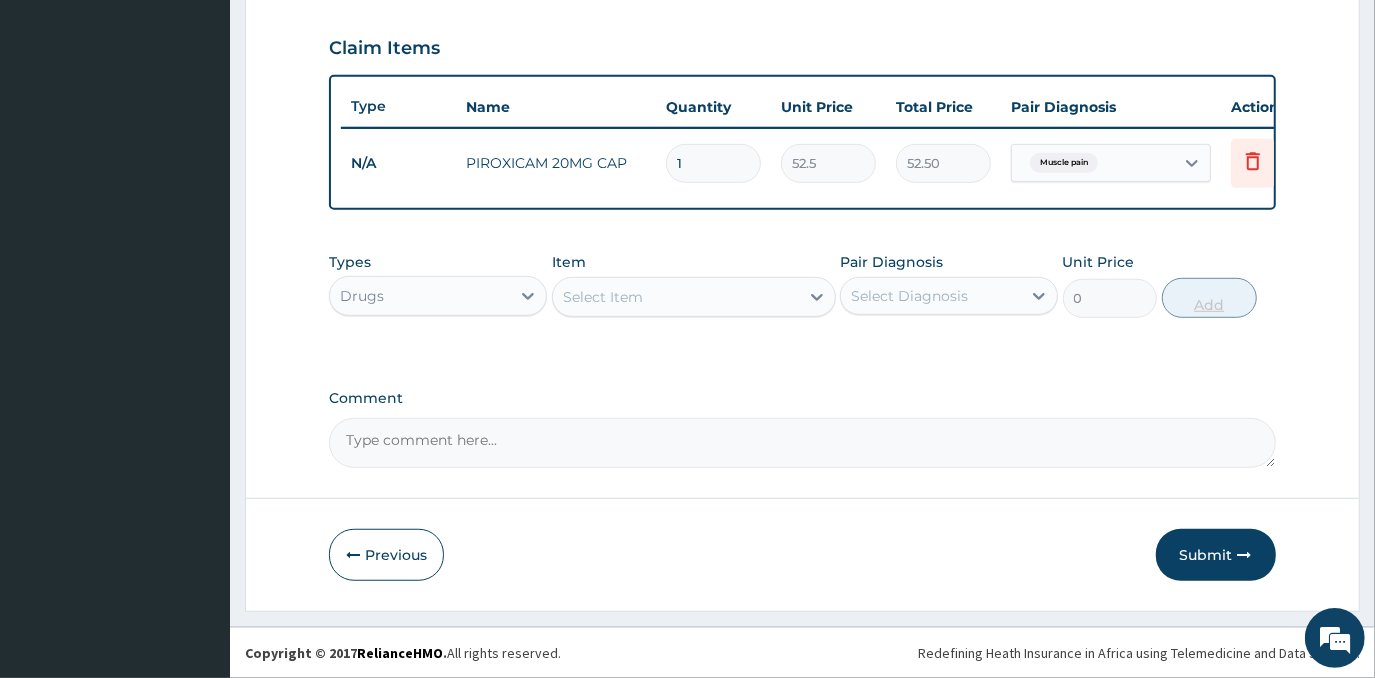 scroll, scrollTop: 678, scrollLeft: 0, axis: vertical 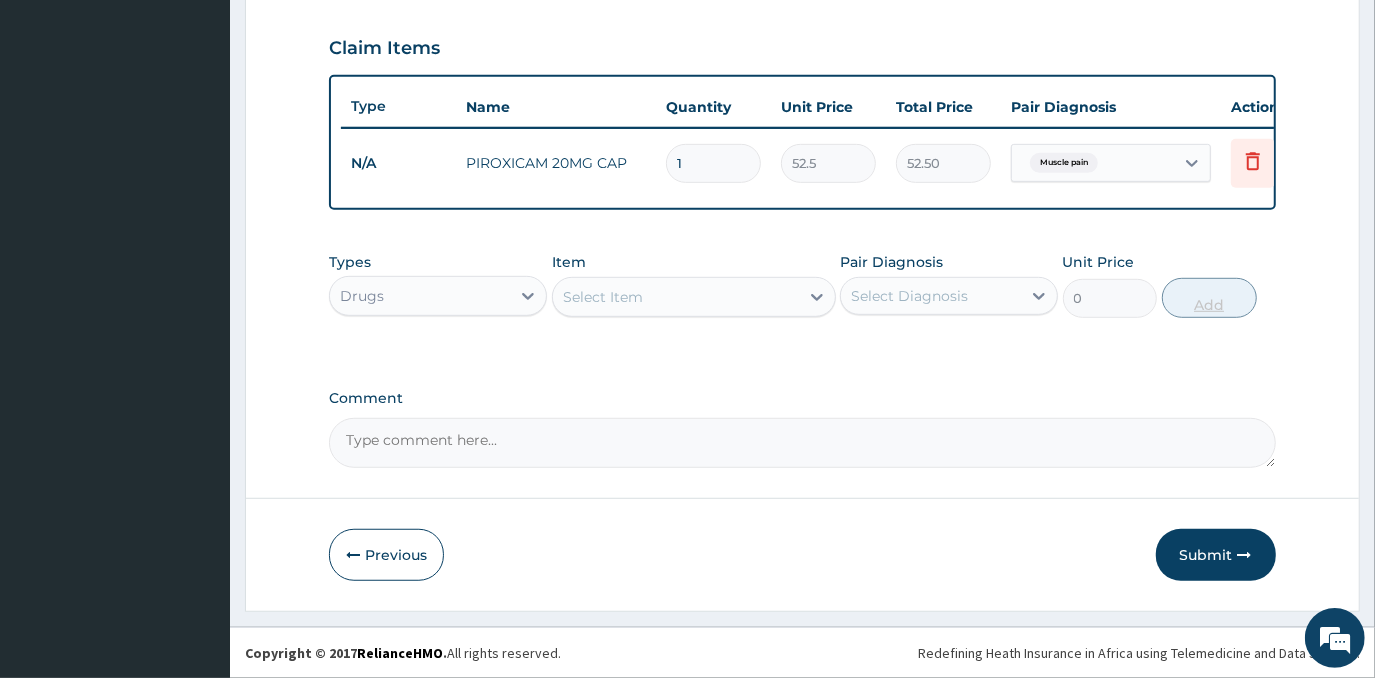 type on "525.00" 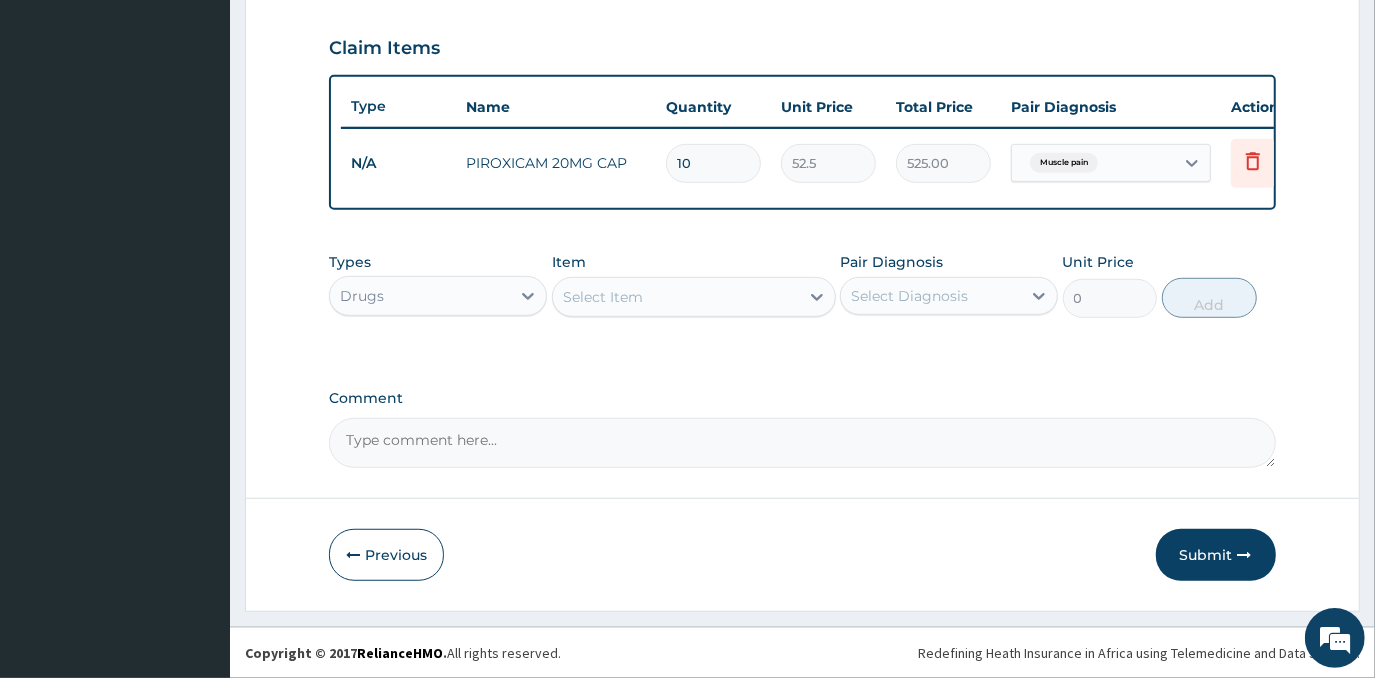 type on "10" 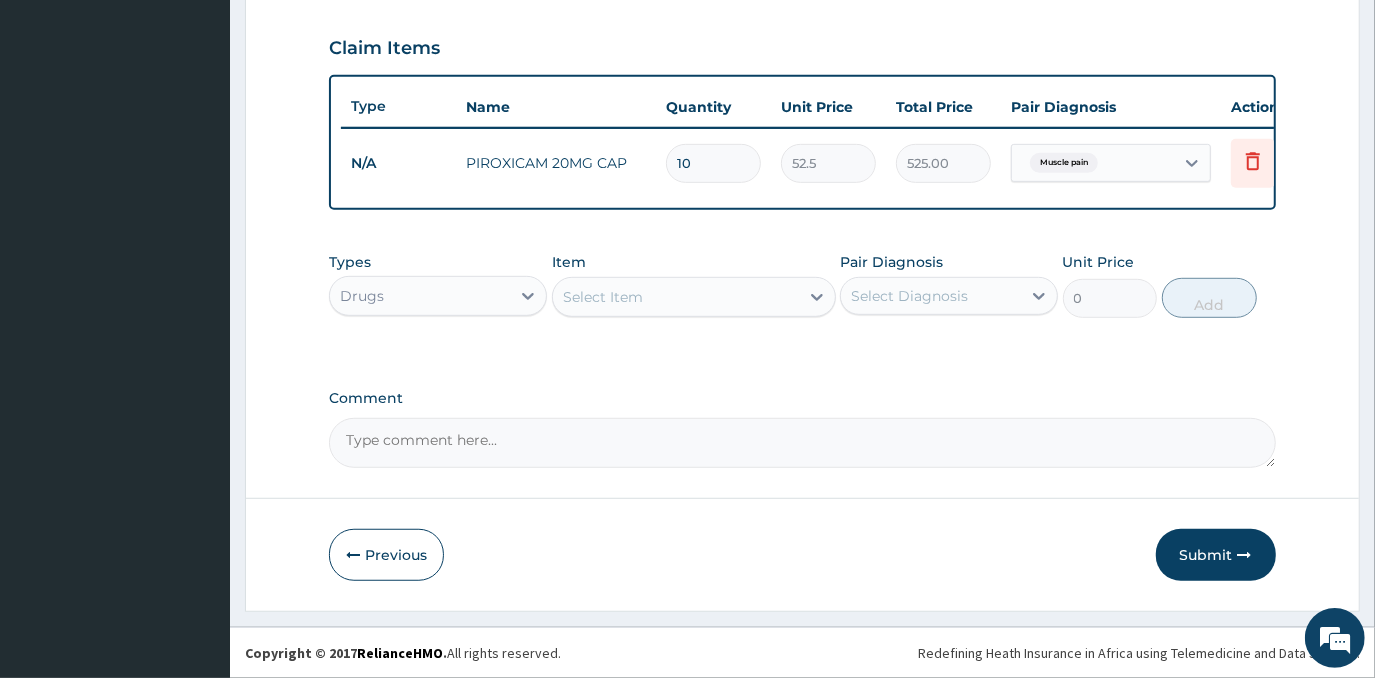 click on "Select Item" at bounding box center [676, 297] 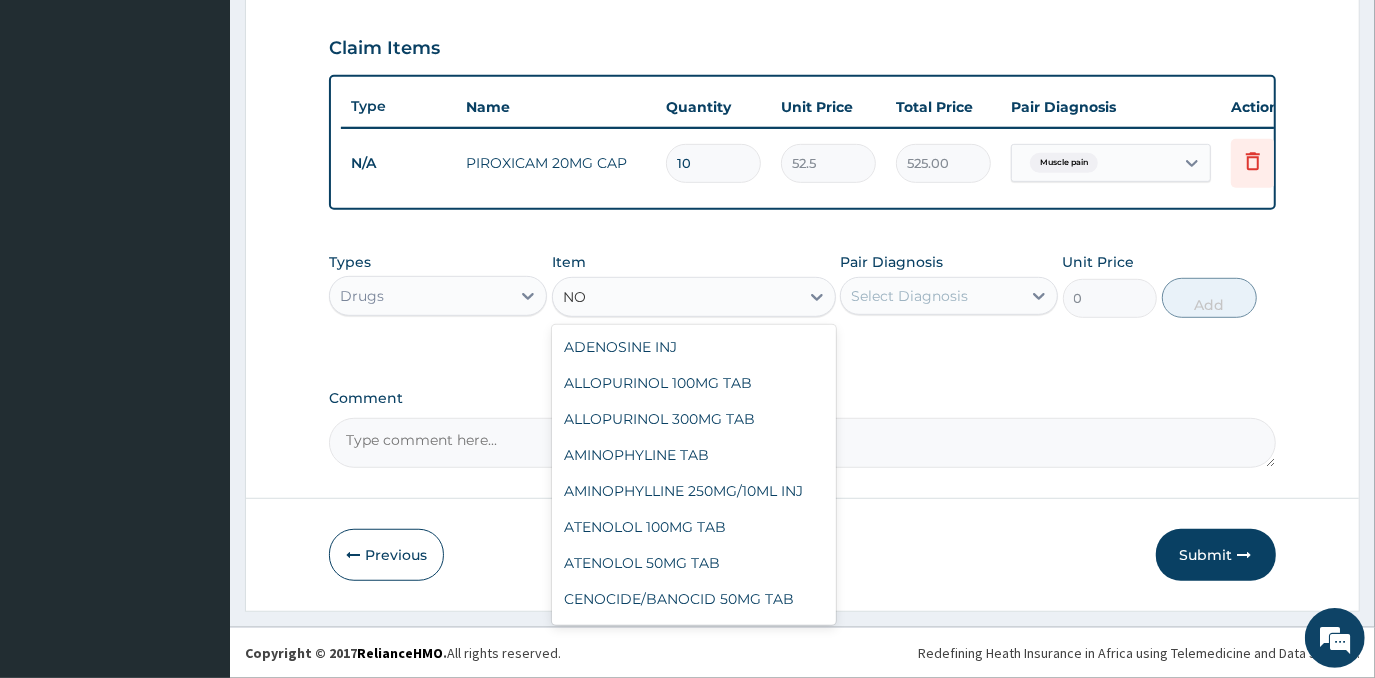type on "N" 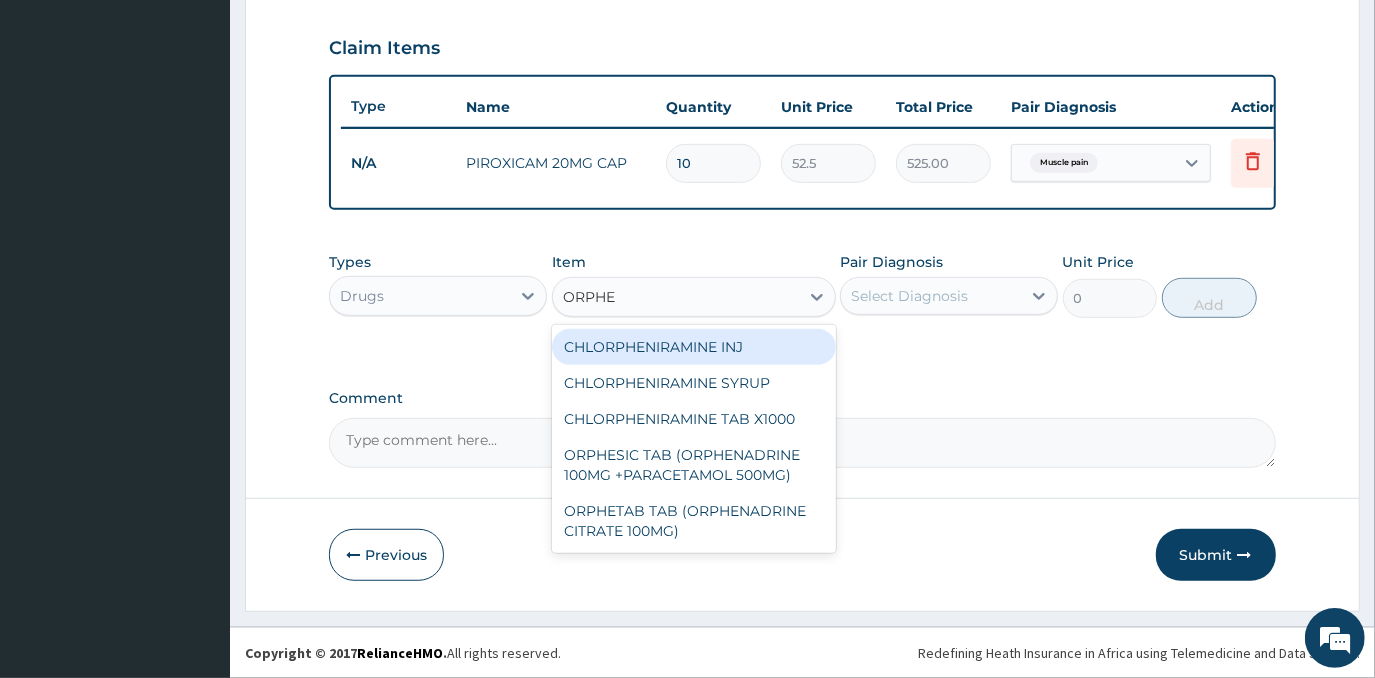 type on "ORPHEN" 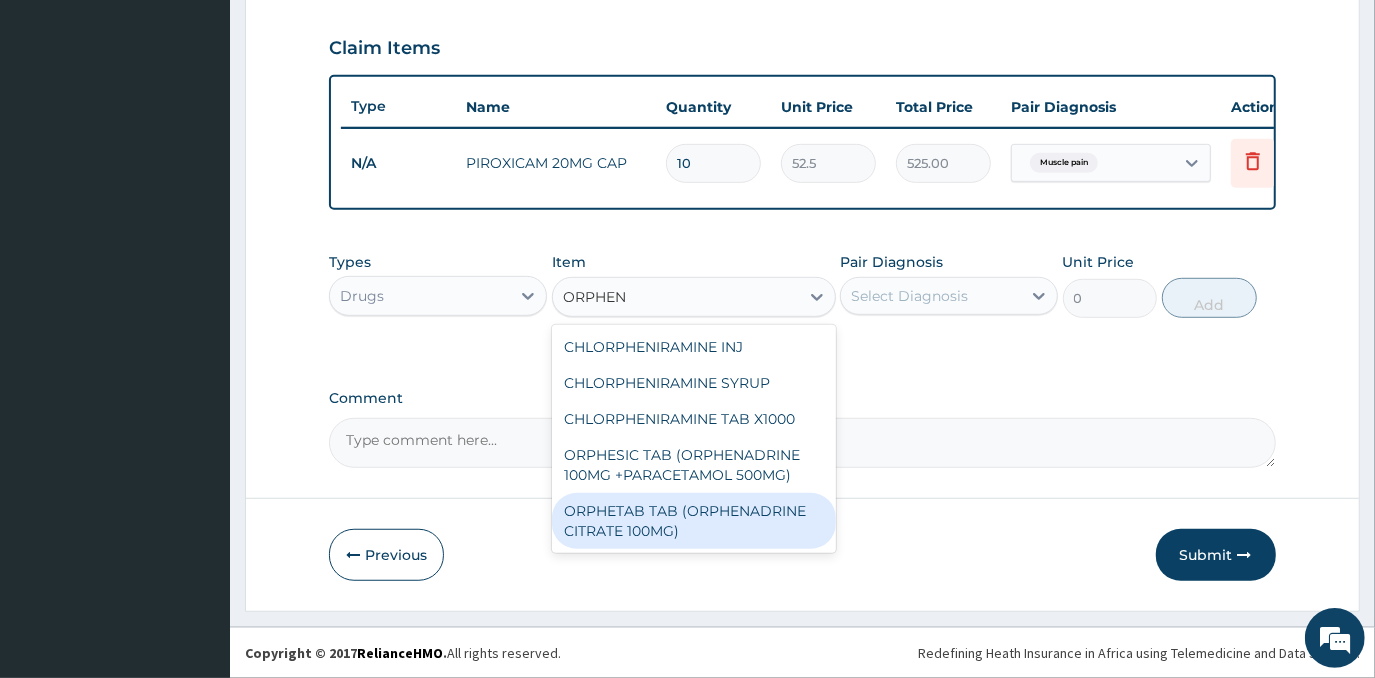 click on "ORPHETAB TAB (ORPHENADRINE CITRATE 100MG)" at bounding box center [694, 521] 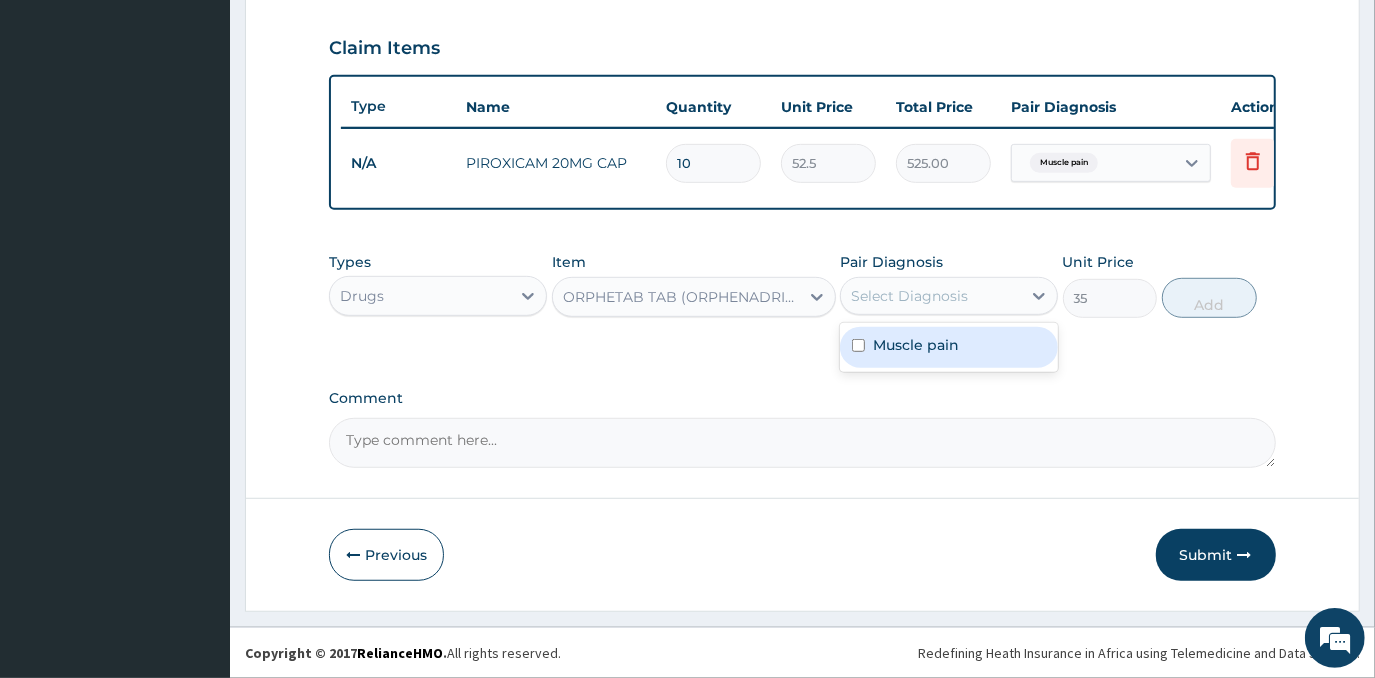 click on "Select Diagnosis" at bounding box center [909, 296] 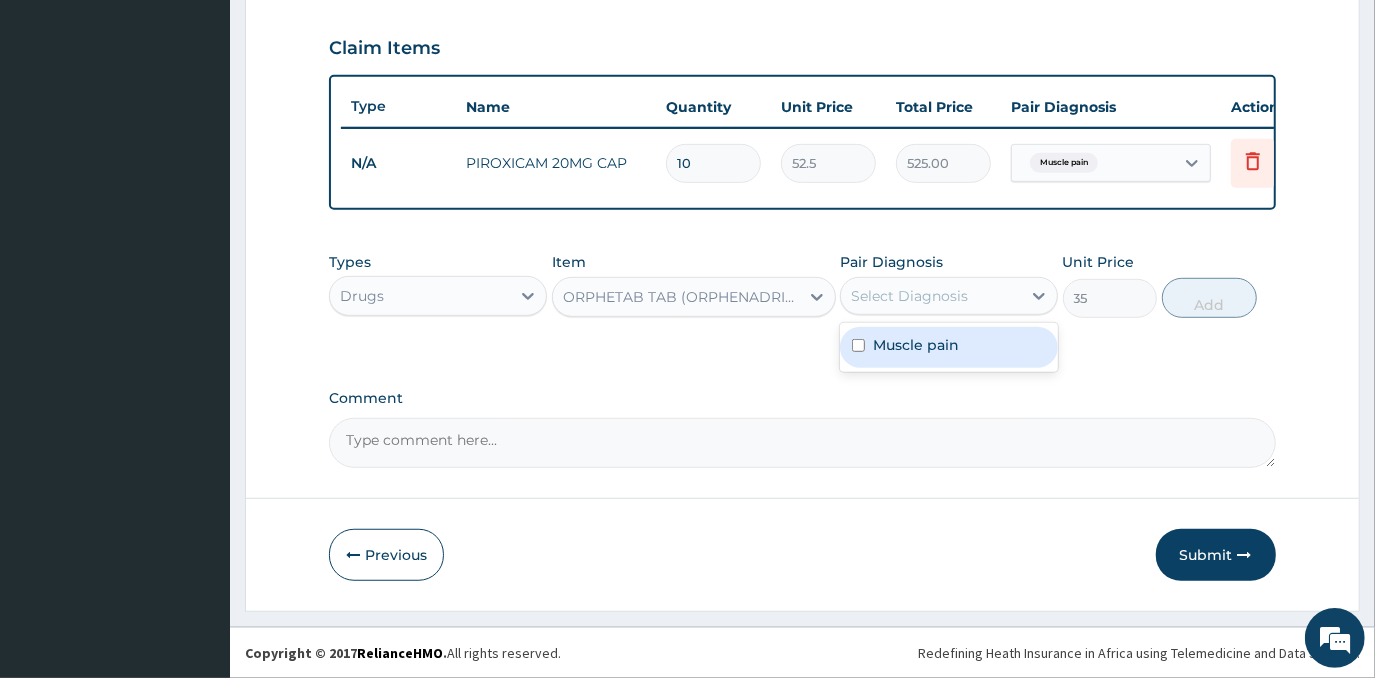 click on "Muscle pain" at bounding box center [949, 347] 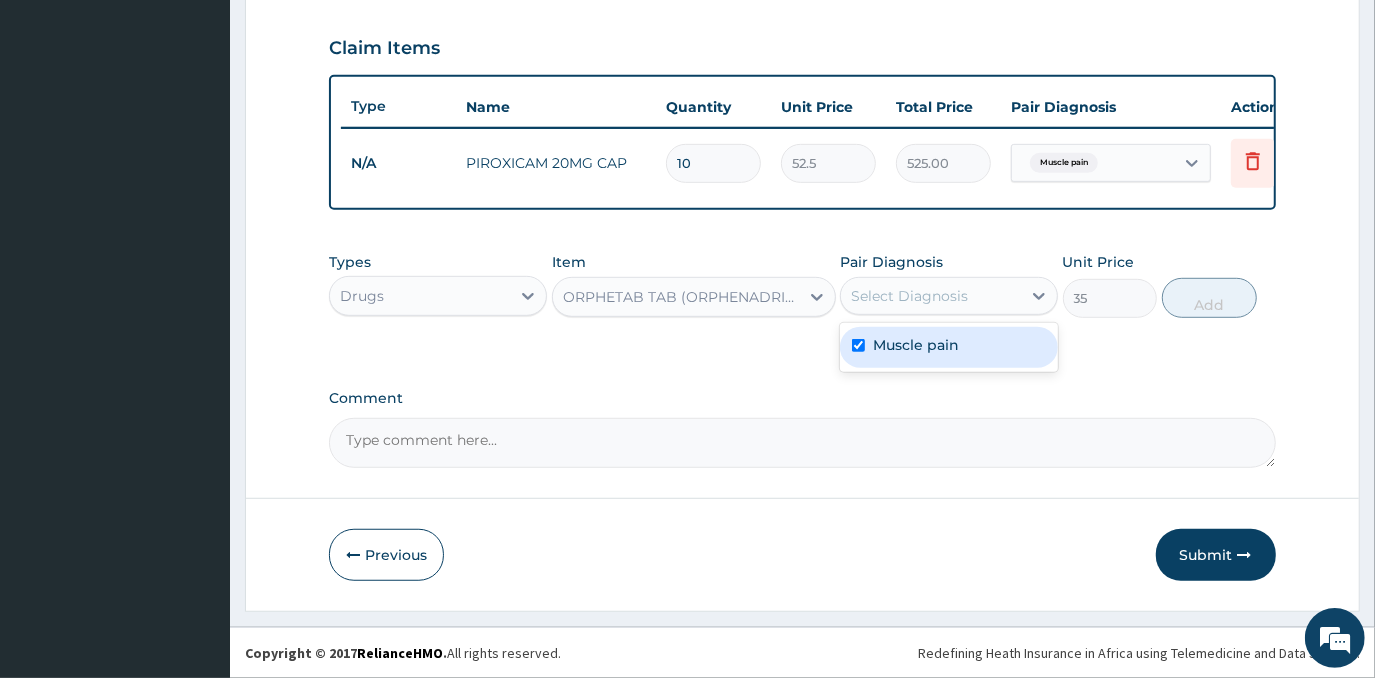 checkbox on "true" 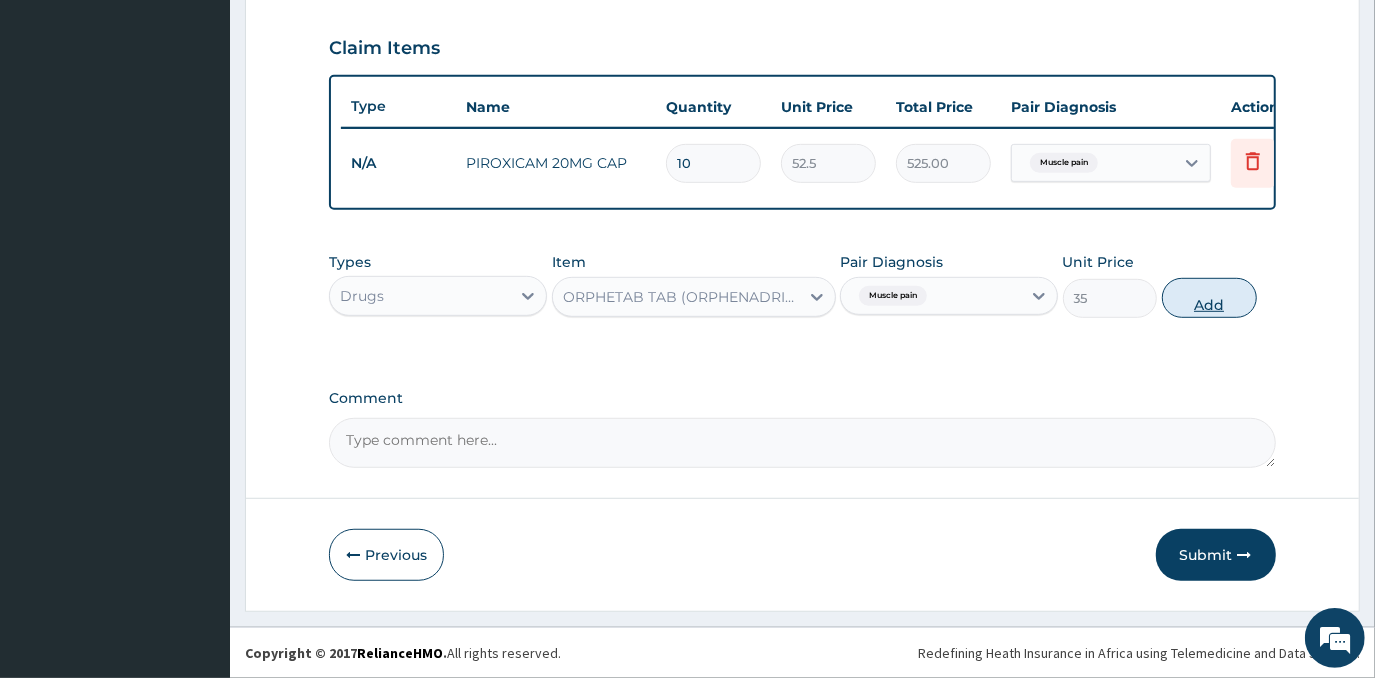click on "Add" at bounding box center [1209, 298] 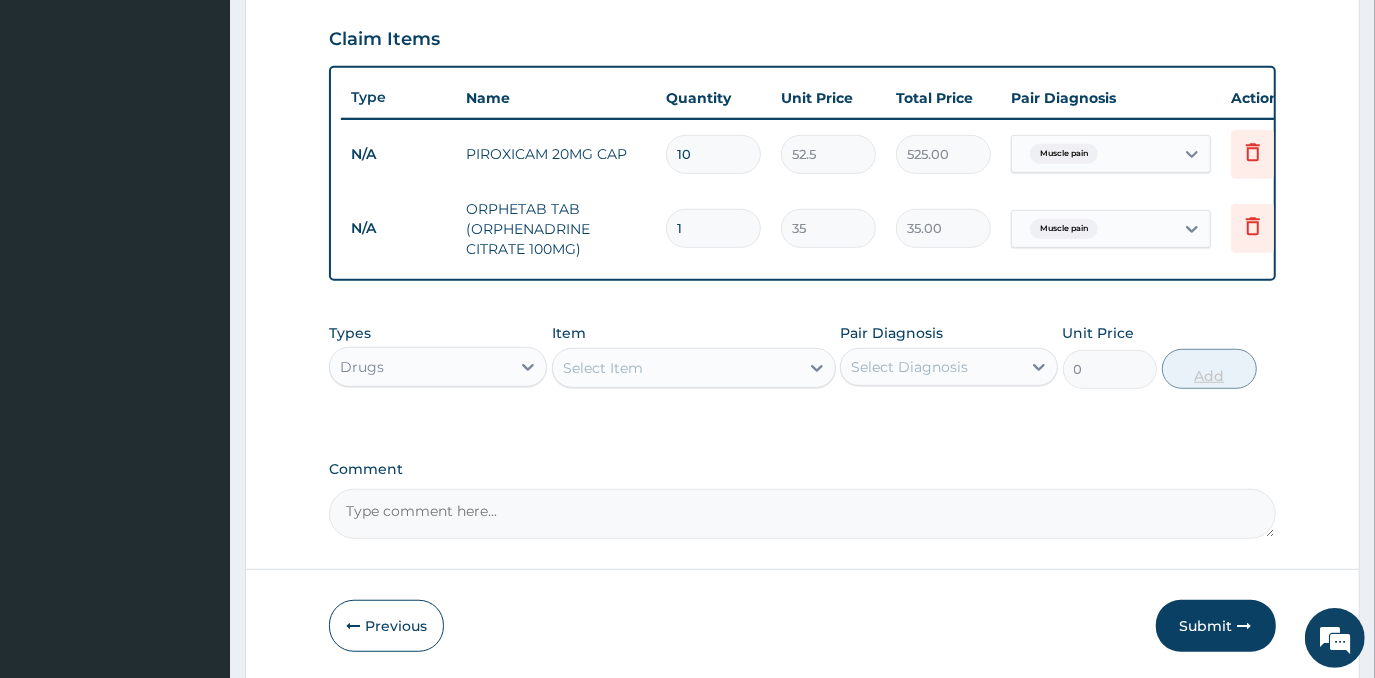 type 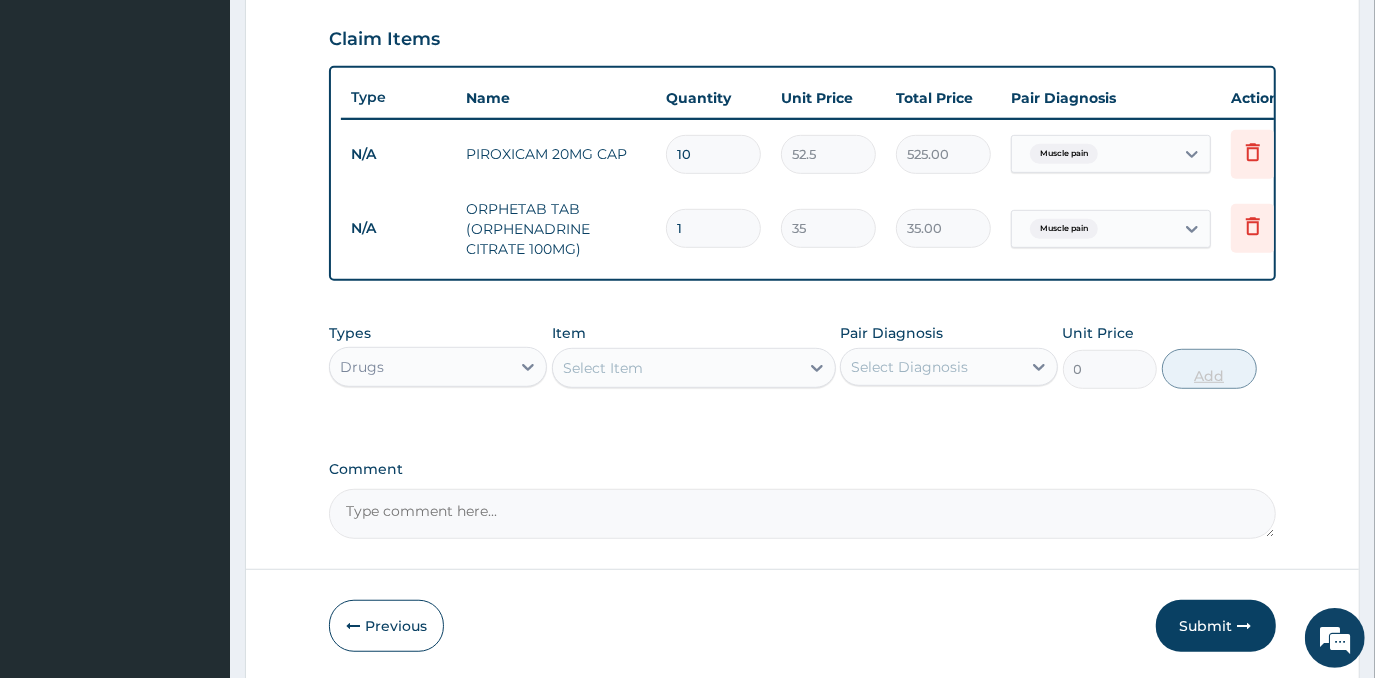 type on "0.00" 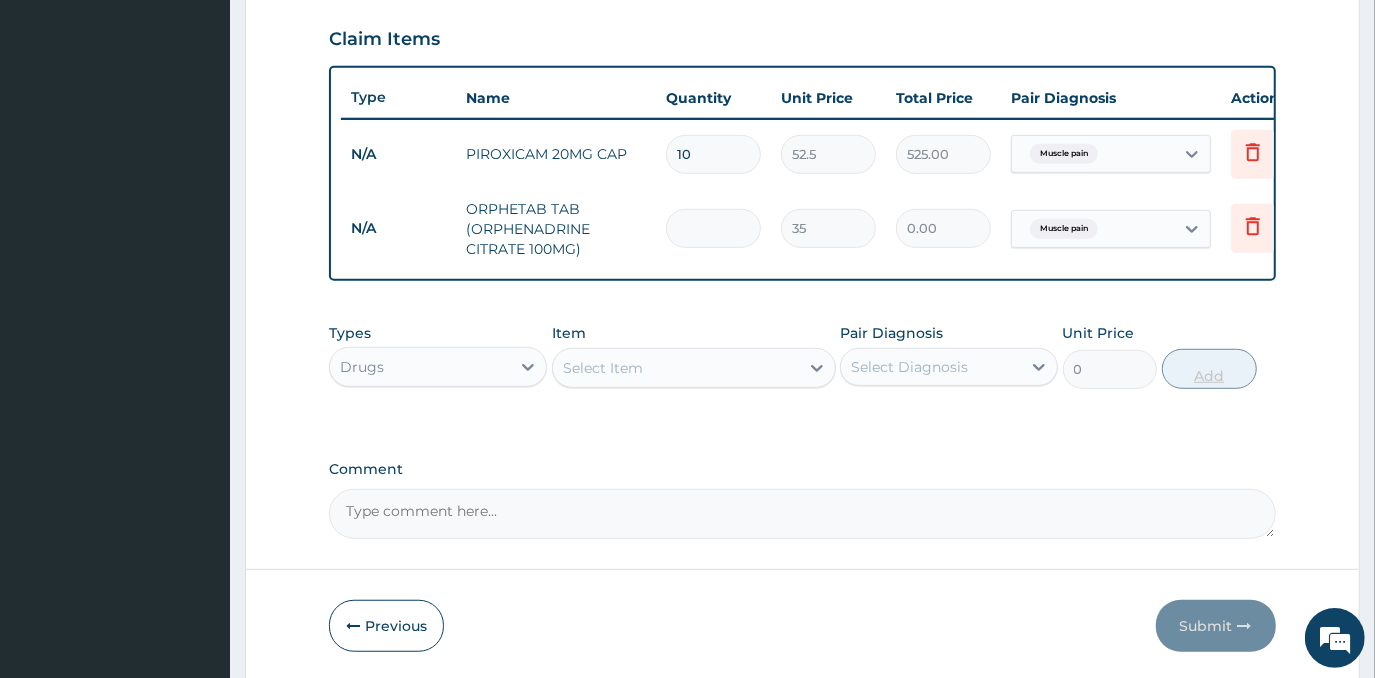 type on "7" 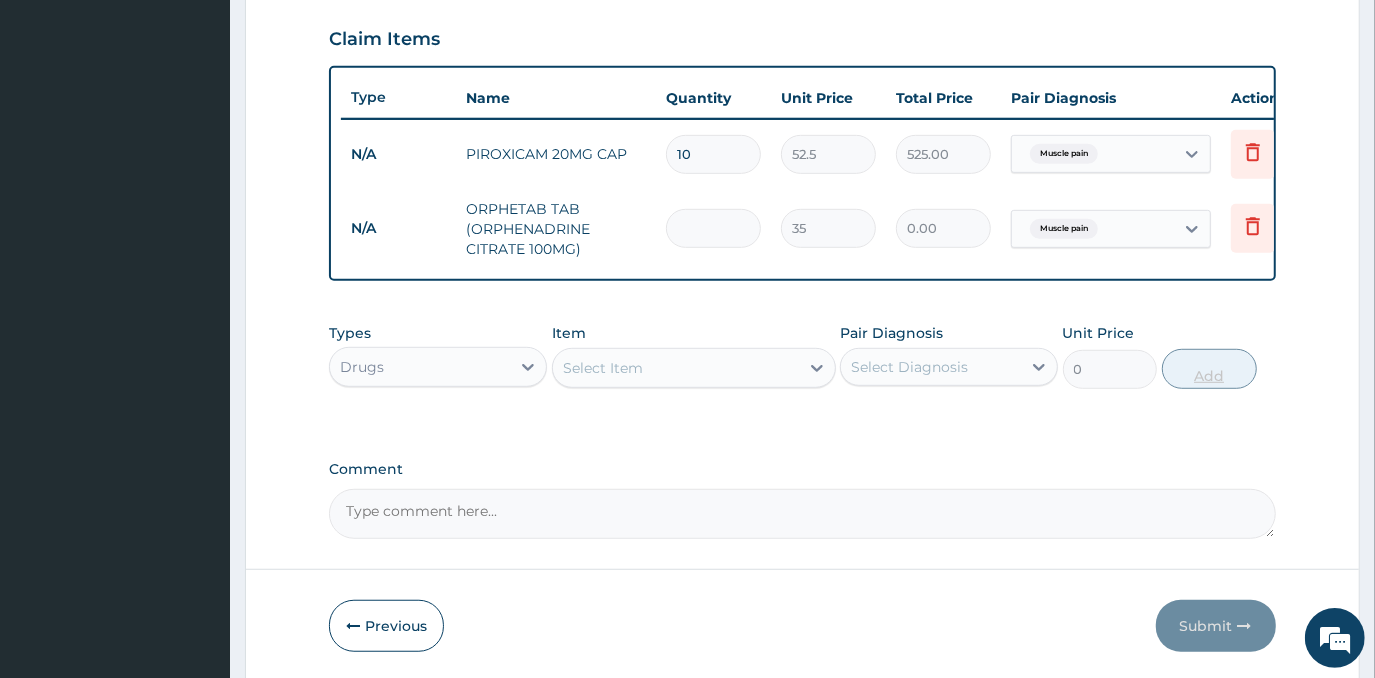 type on "245.00" 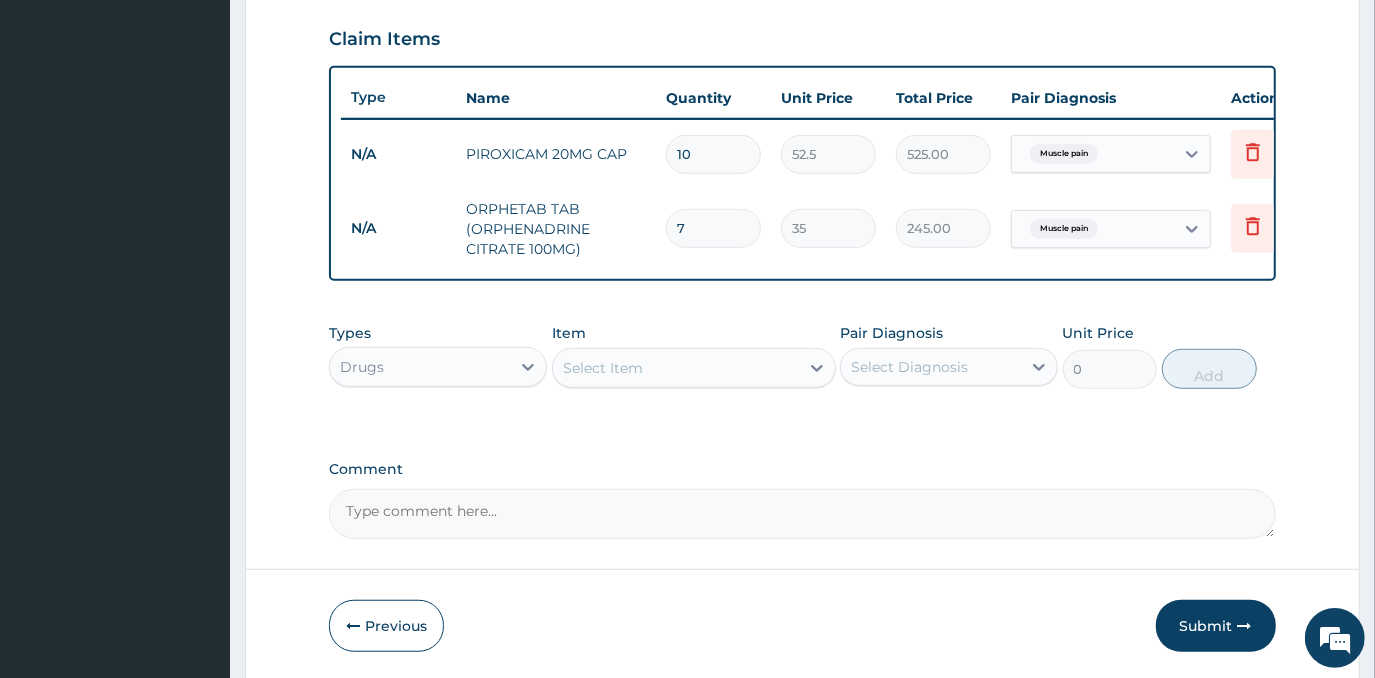 type on "7" 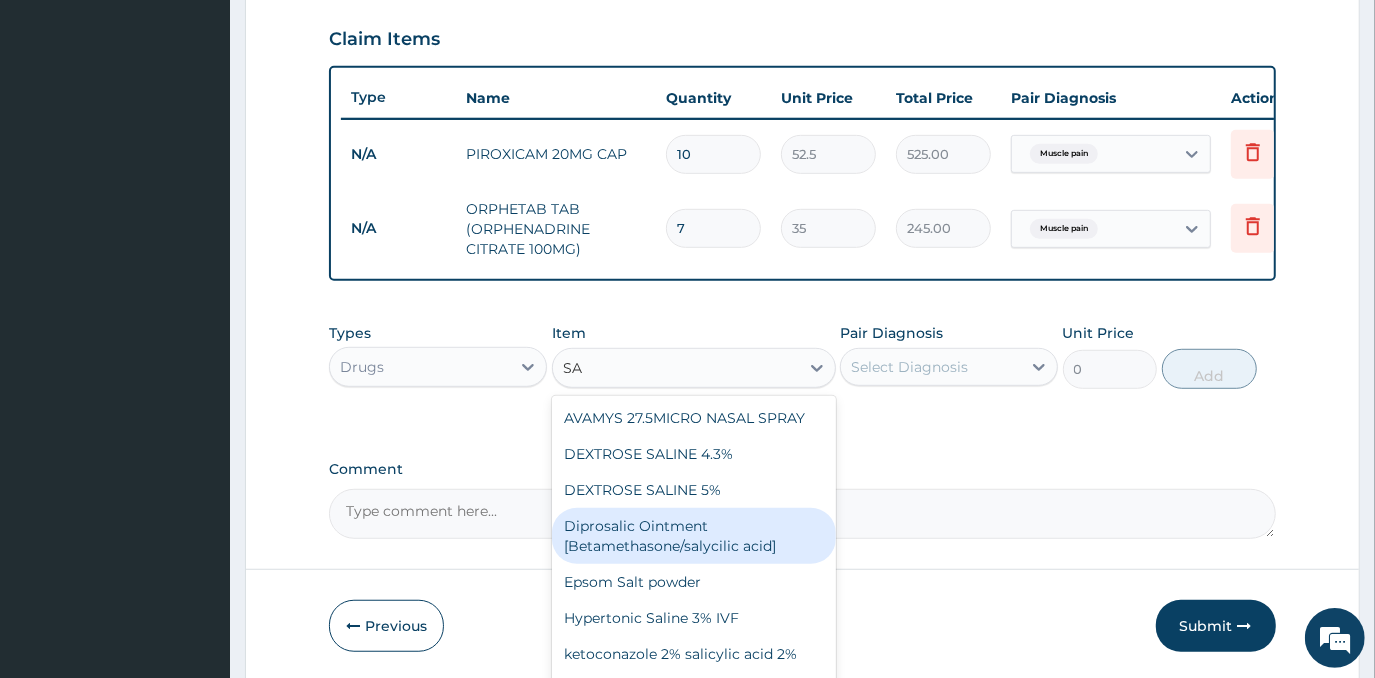 type on "S" 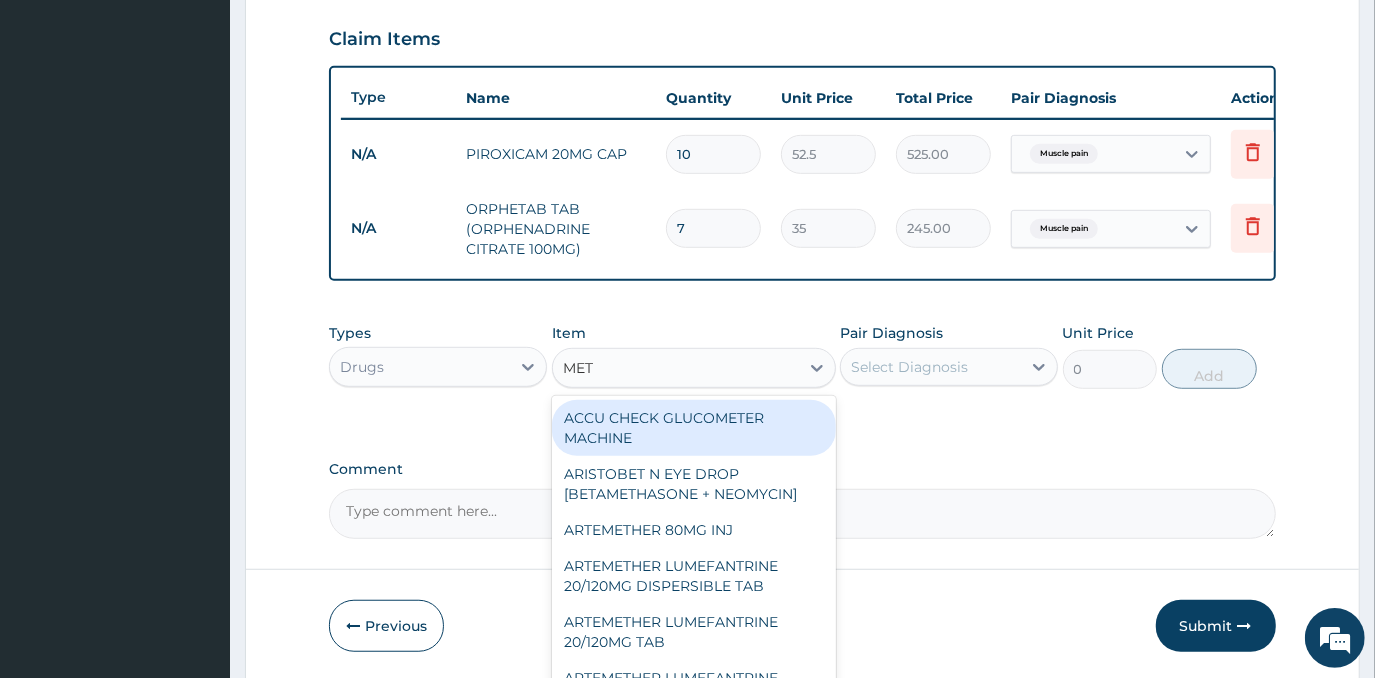 type on "MET" 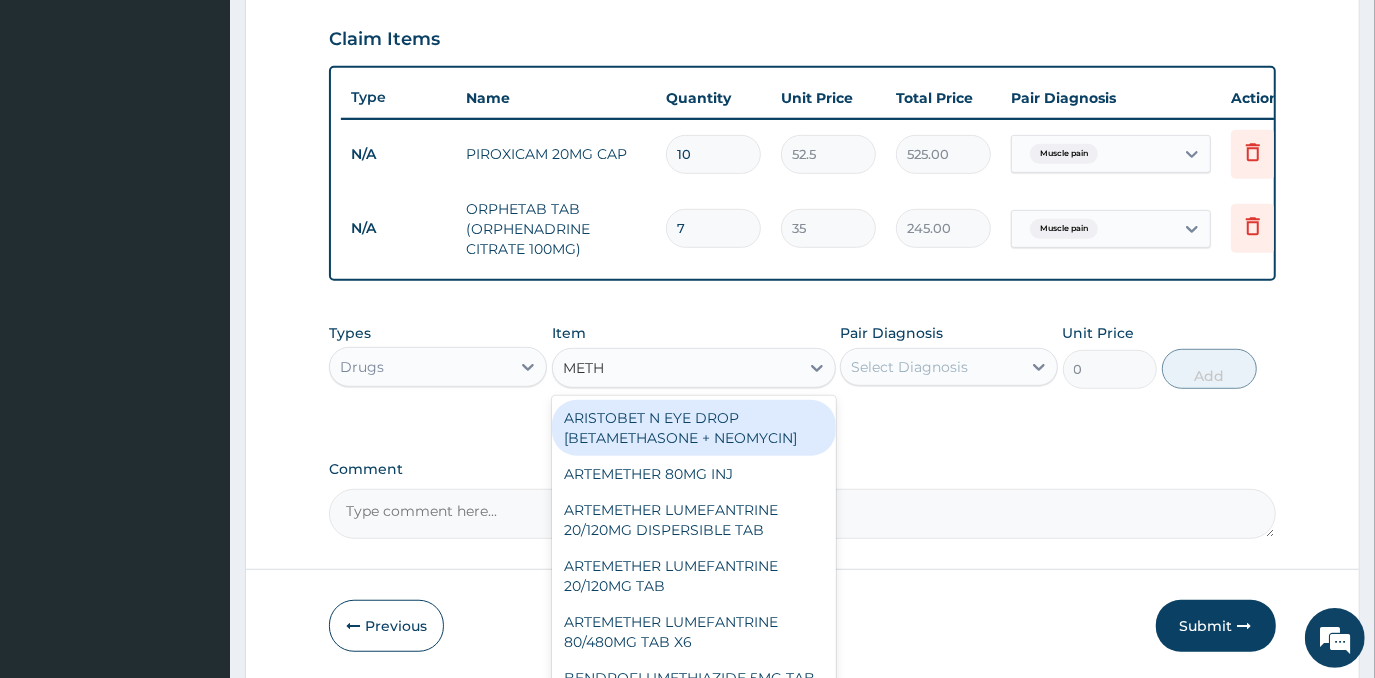 type on "METHL" 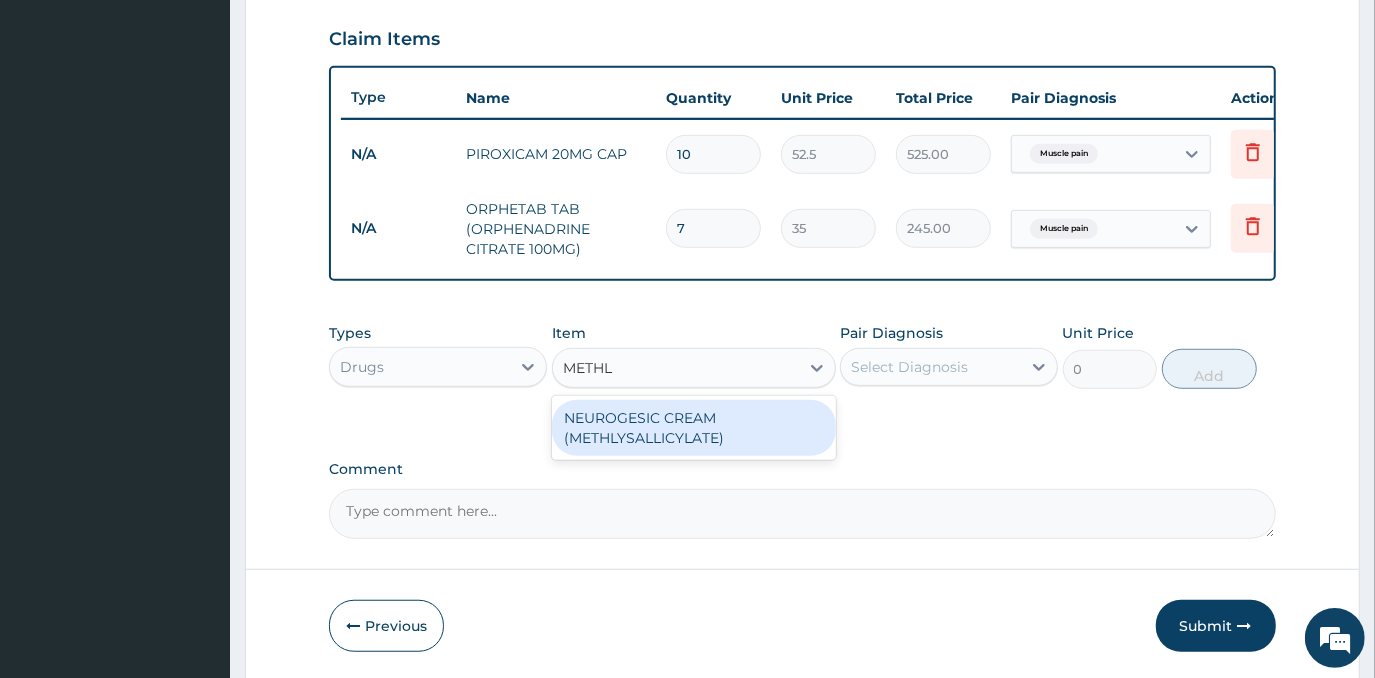 click on "NEUROGESIC CREAM (METHLYSALLICYLATE)" at bounding box center (694, 428) 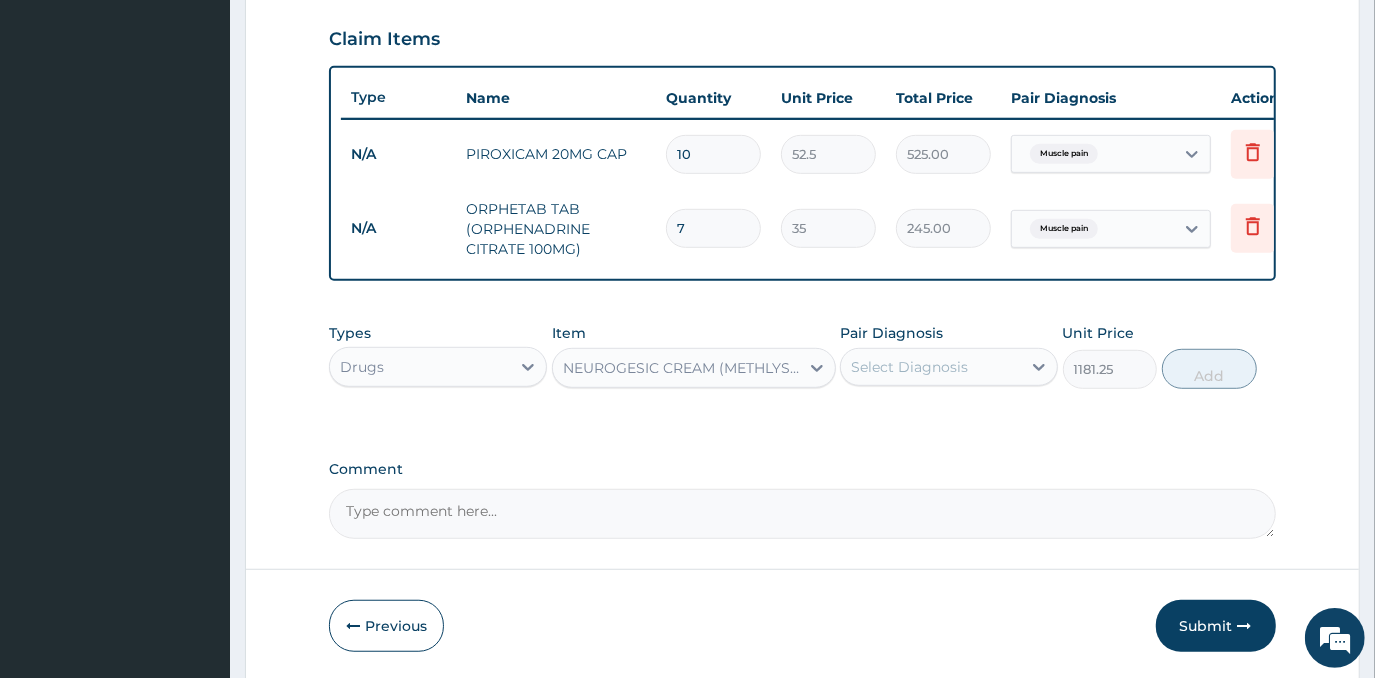 click on "Select Diagnosis" at bounding box center [909, 367] 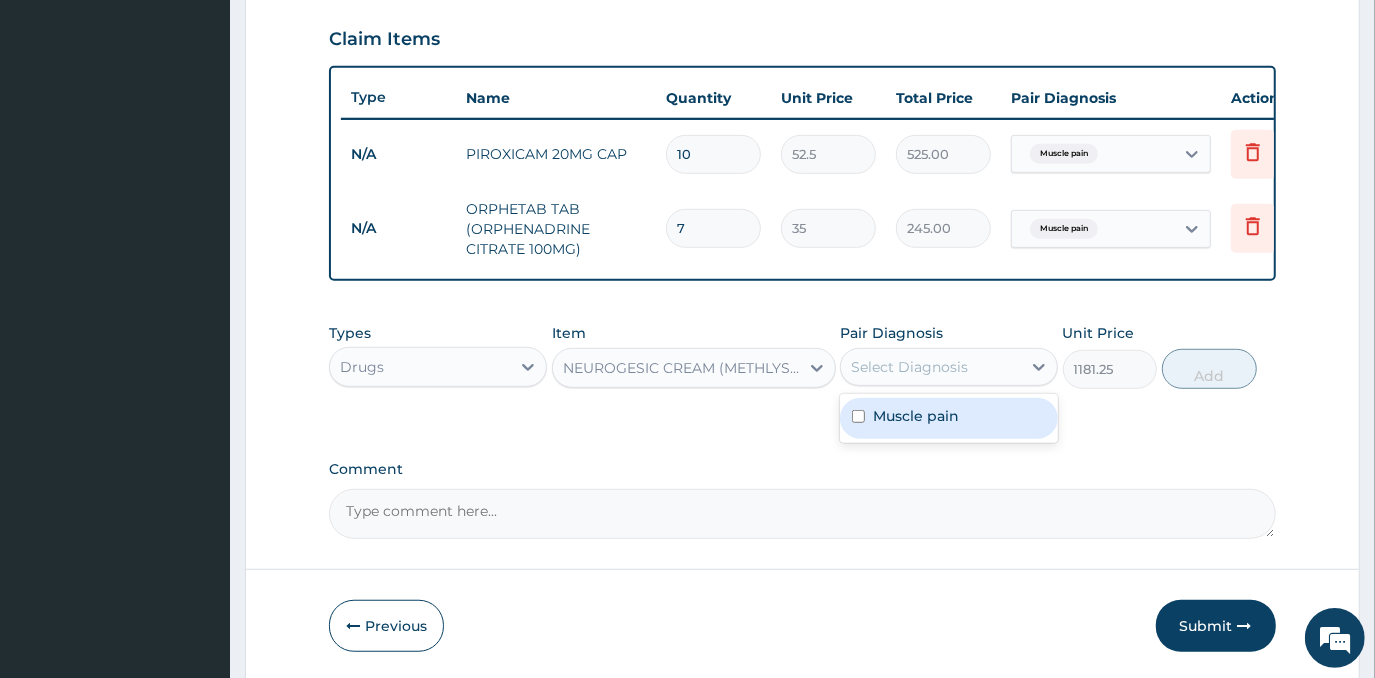 click on "Muscle pain" at bounding box center (949, 418) 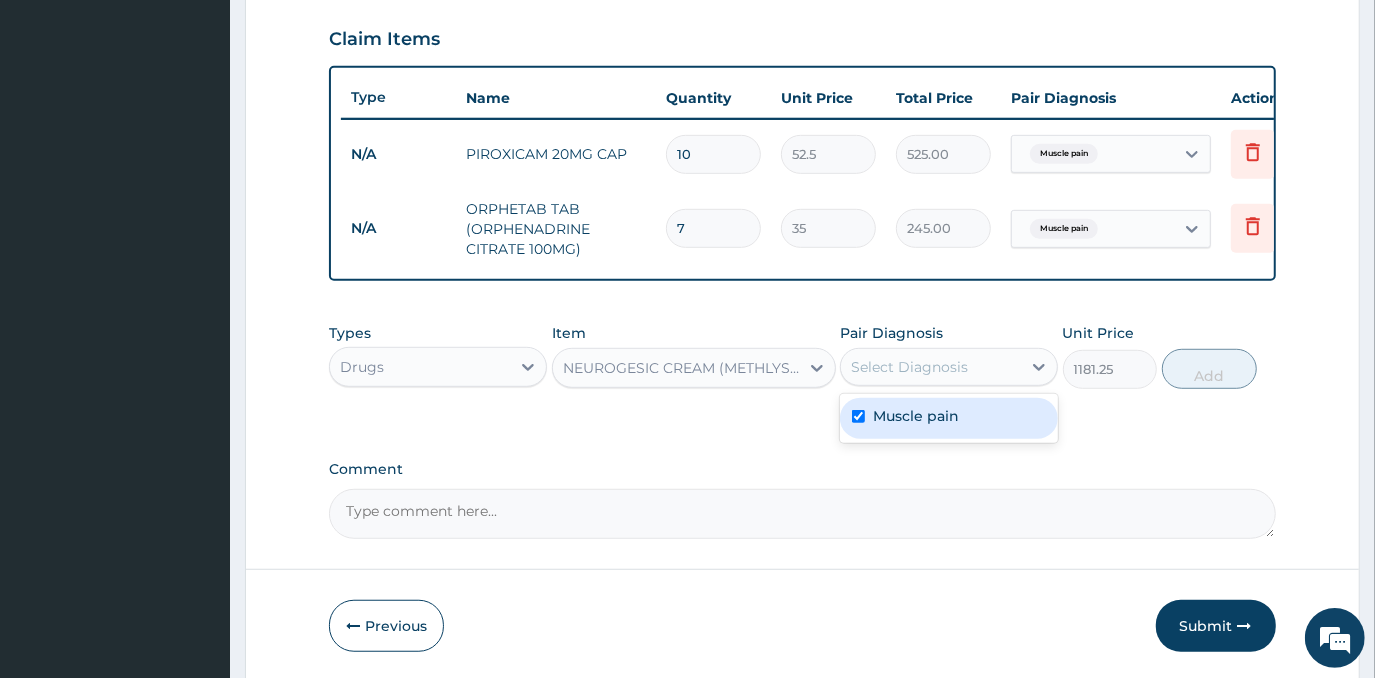 checkbox on "true" 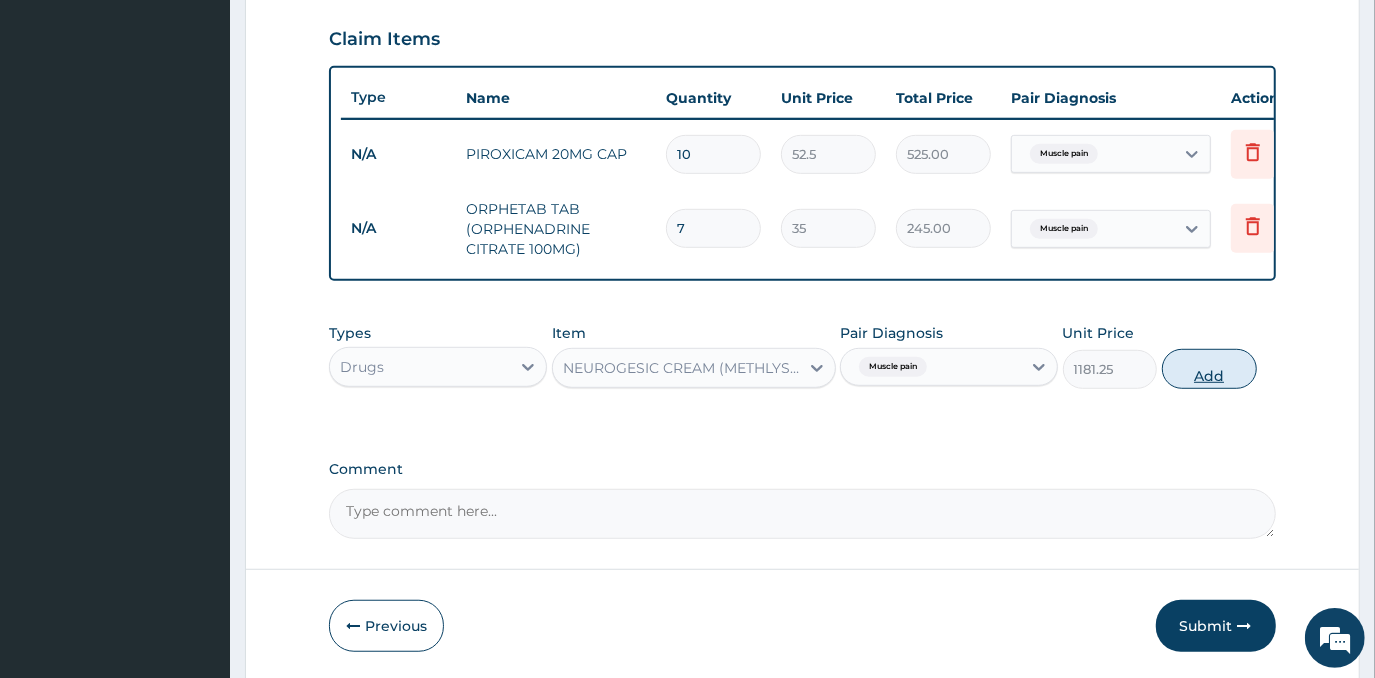 click on "Add" at bounding box center (1209, 369) 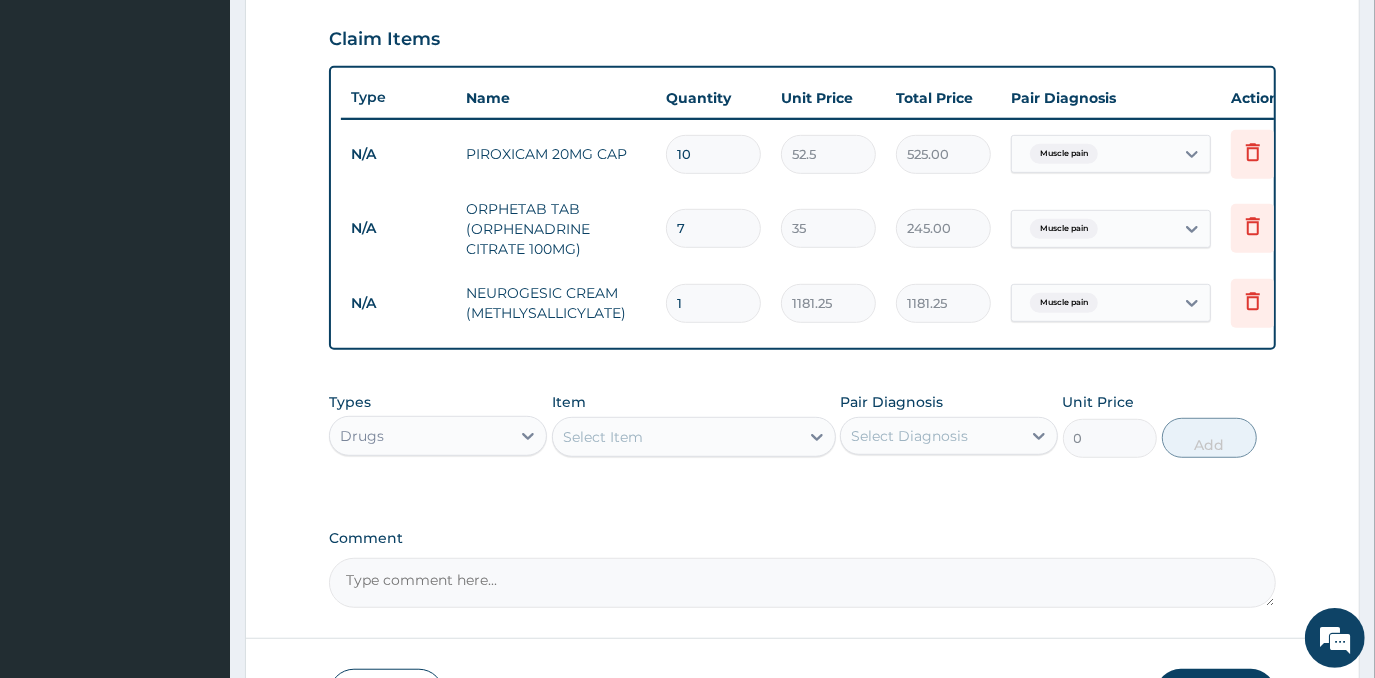 click on "Drugs" at bounding box center (420, 436) 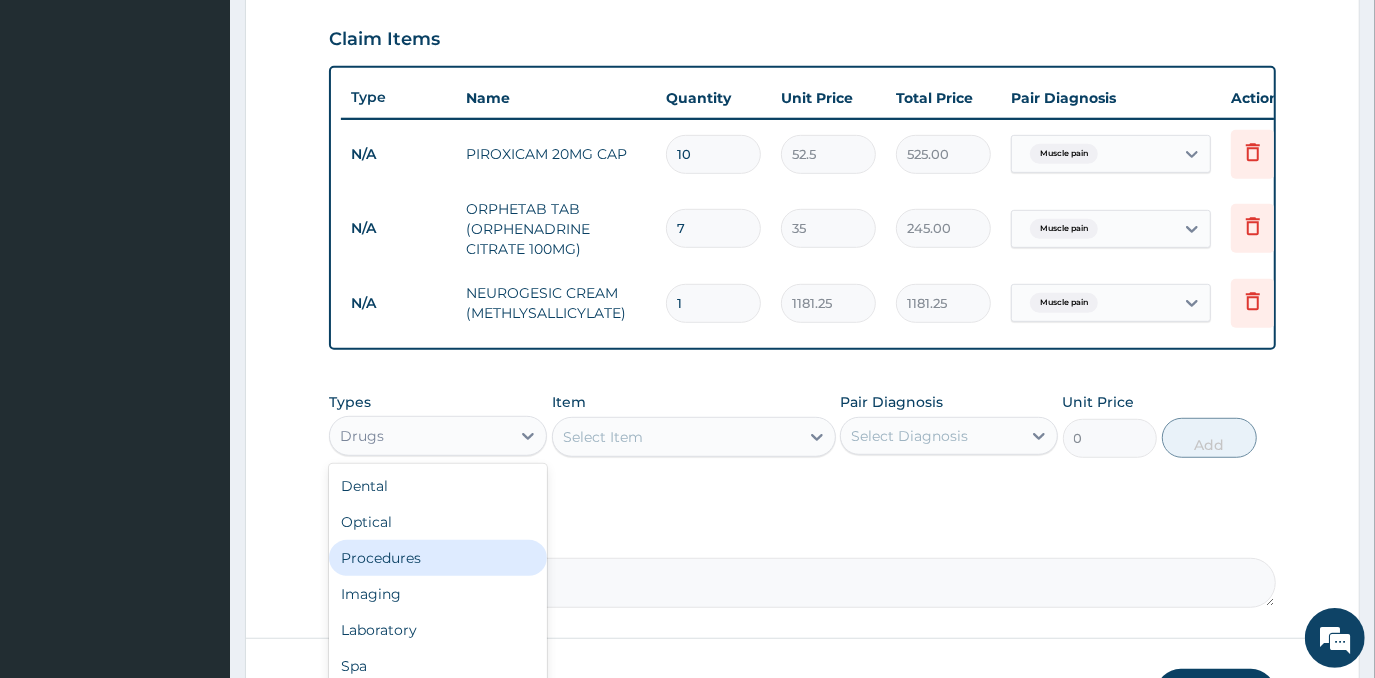click on "Procedures" at bounding box center (438, 558) 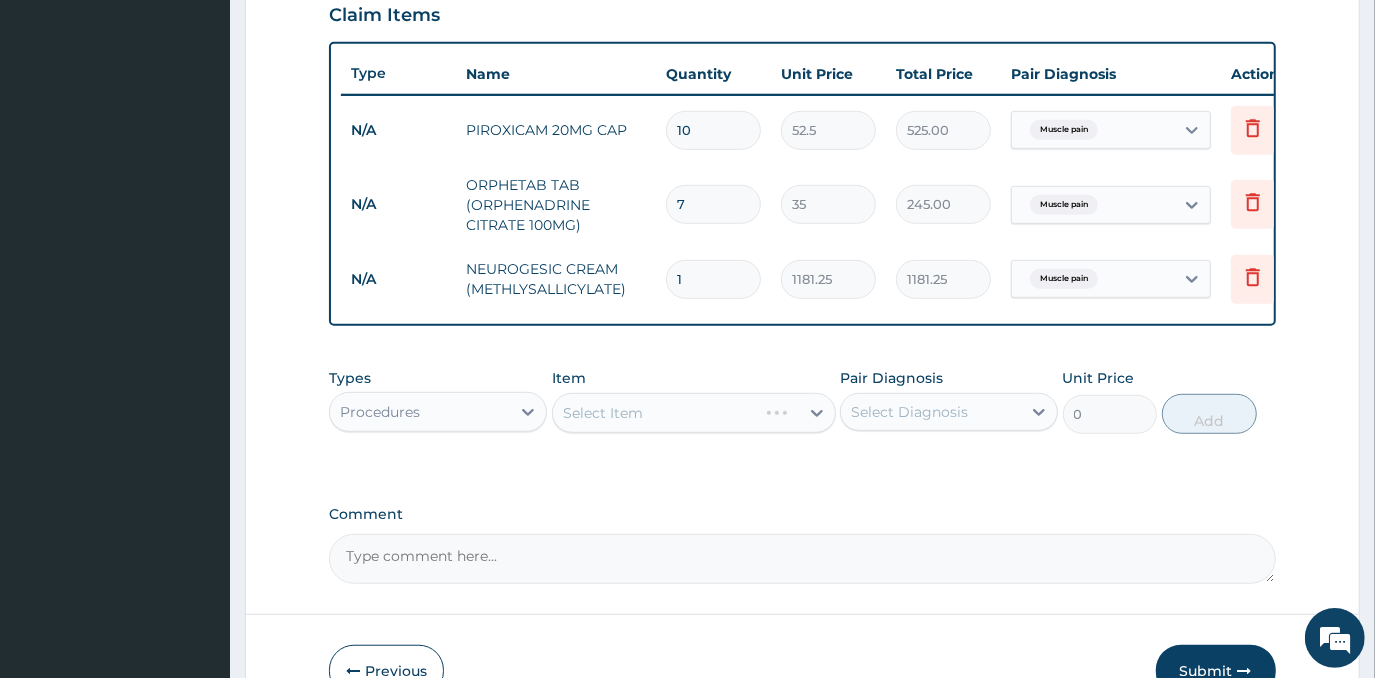 scroll, scrollTop: 827, scrollLeft: 0, axis: vertical 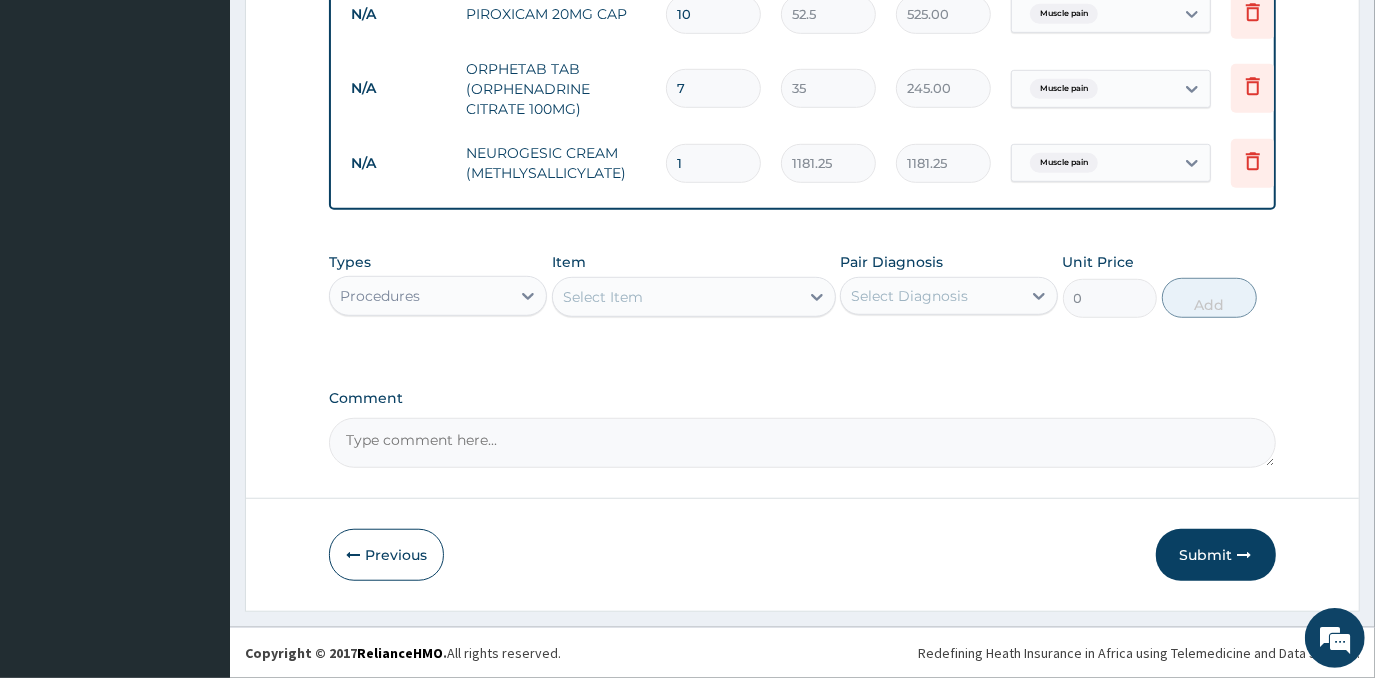 click on "Select Item" at bounding box center [676, 297] 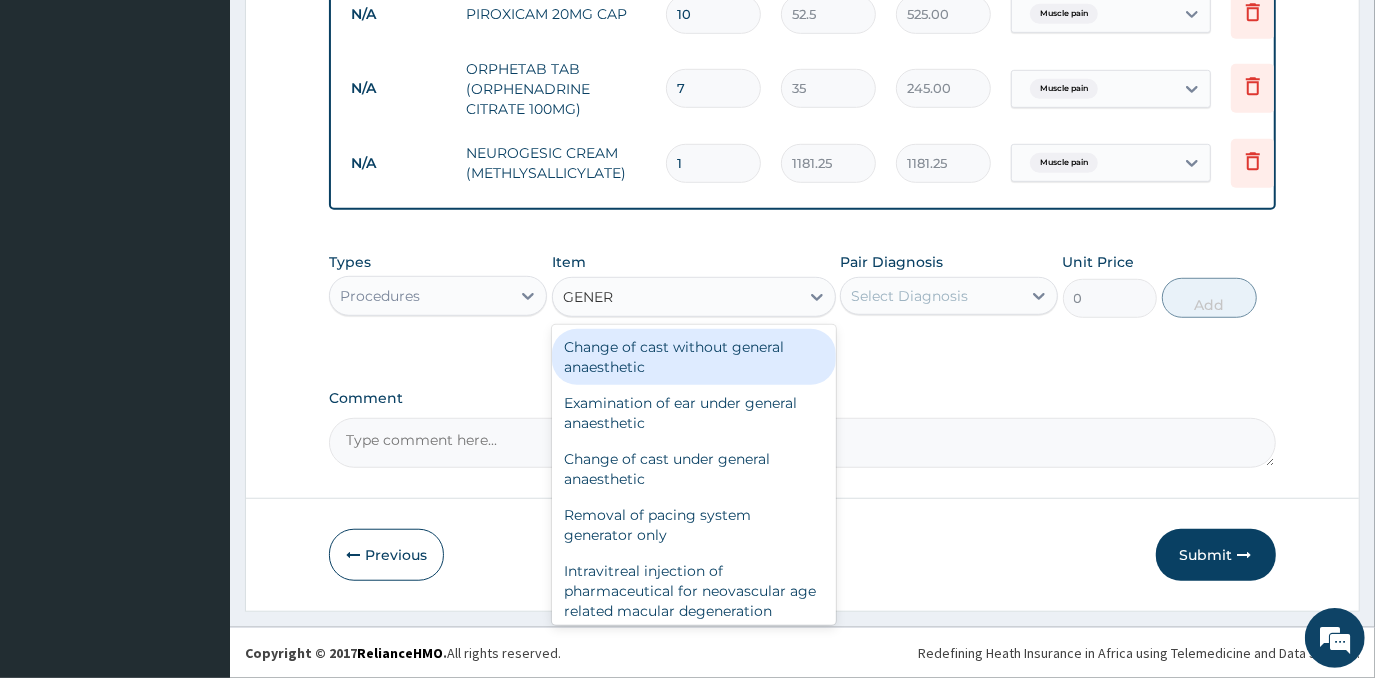 type on "GENERA" 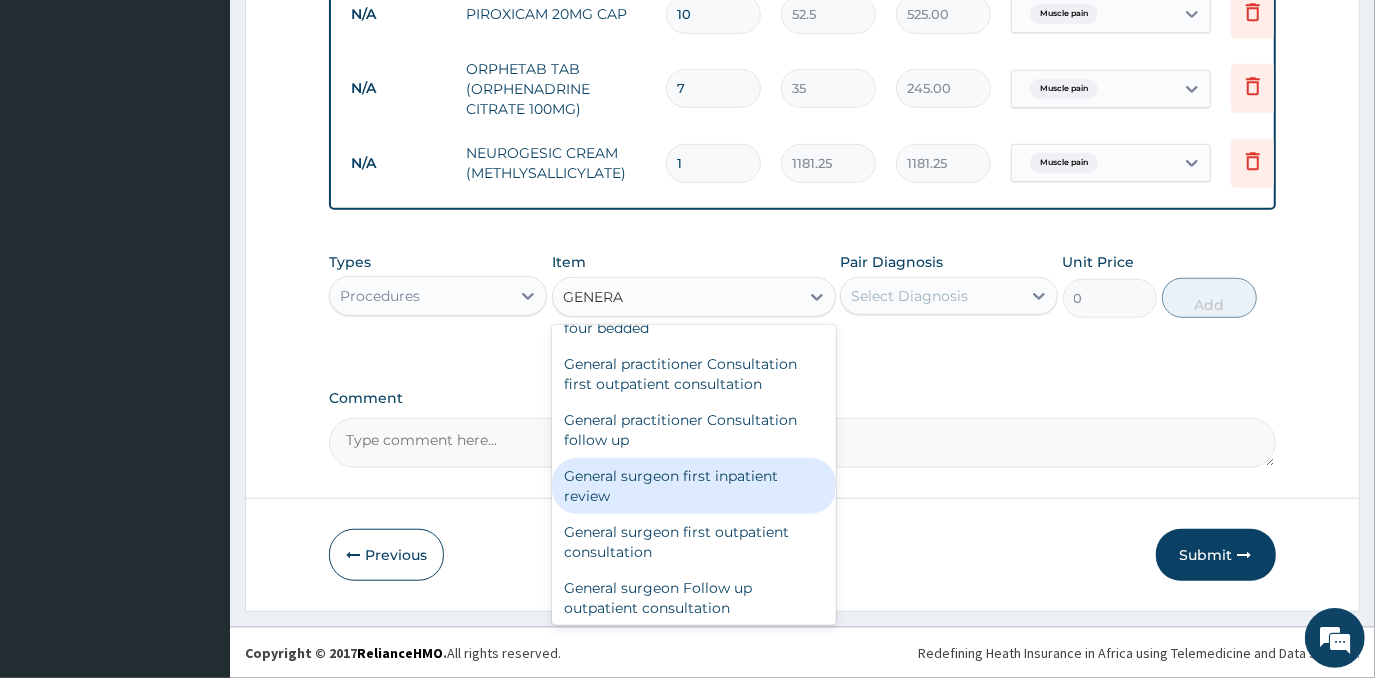 scroll, scrollTop: 344, scrollLeft: 0, axis: vertical 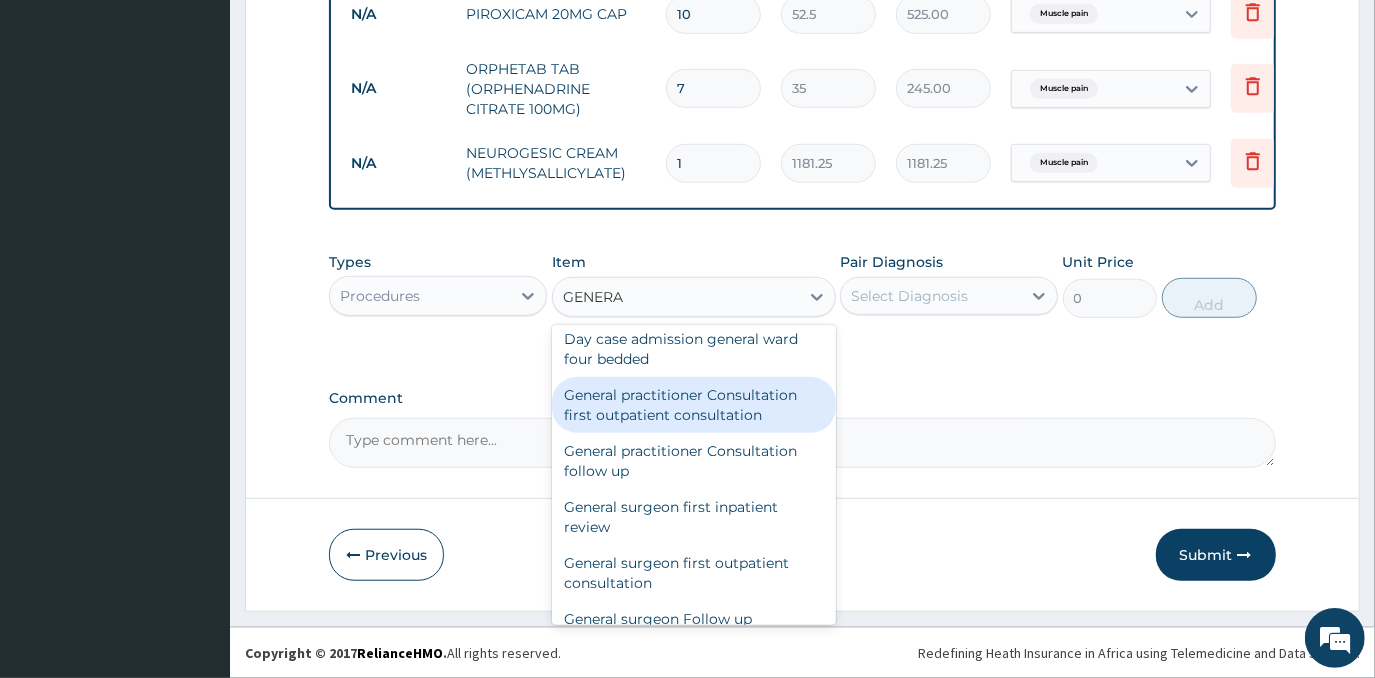 click on "General practitioner Consultation first outpatient consultation" at bounding box center (694, 405) 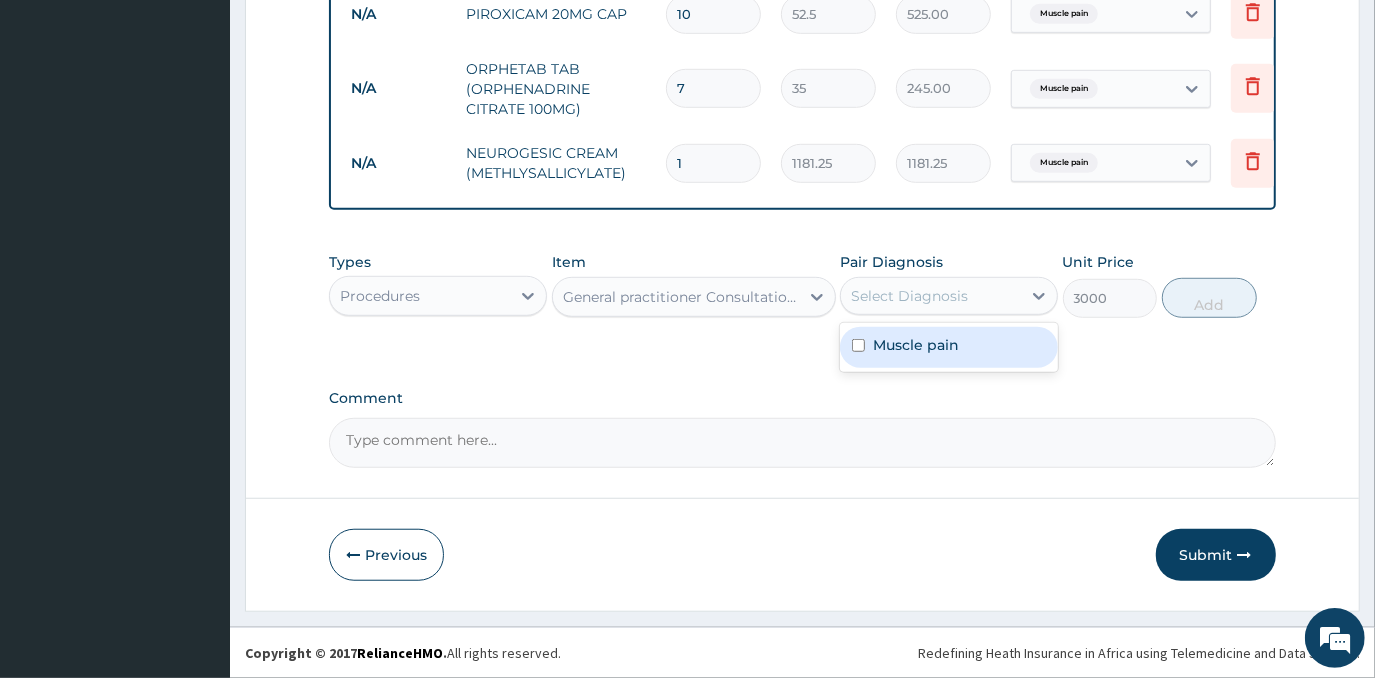 click on "Select Diagnosis" at bounding box center (909, 296) 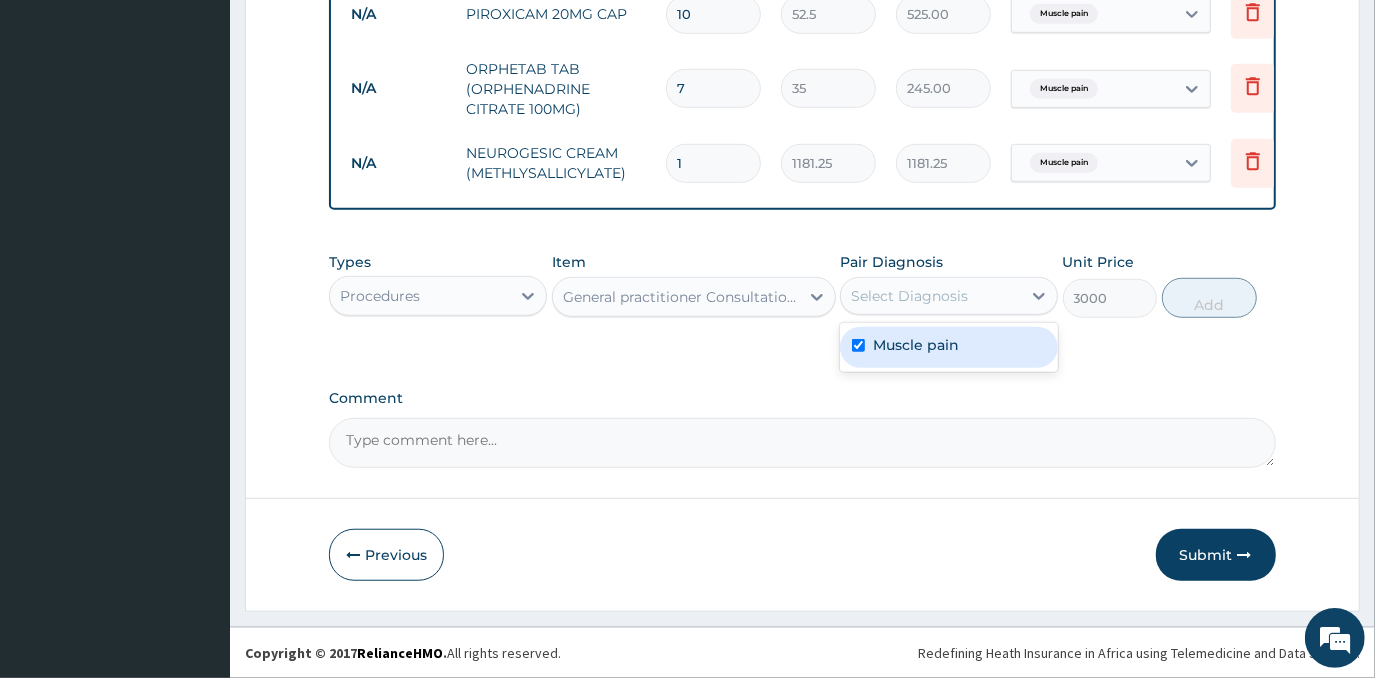 checkbox on "true" 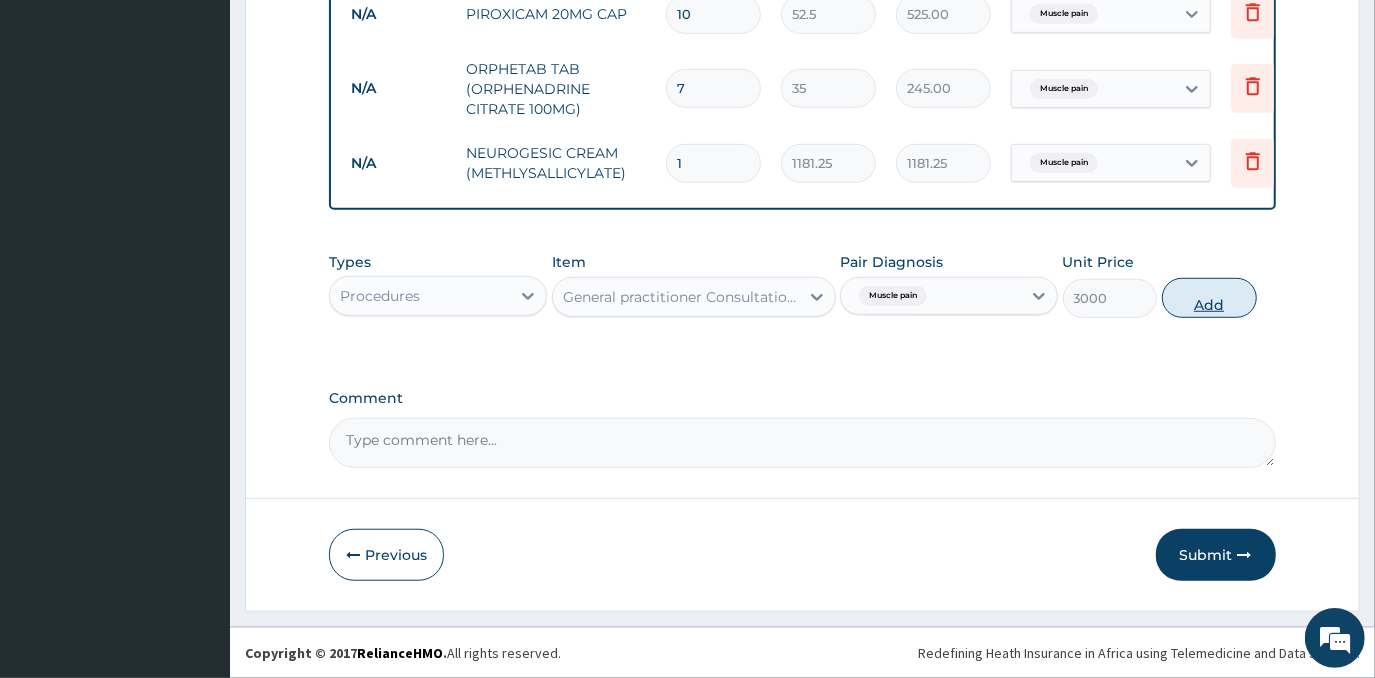 click on "Add" at bounding box center (1209, 298) 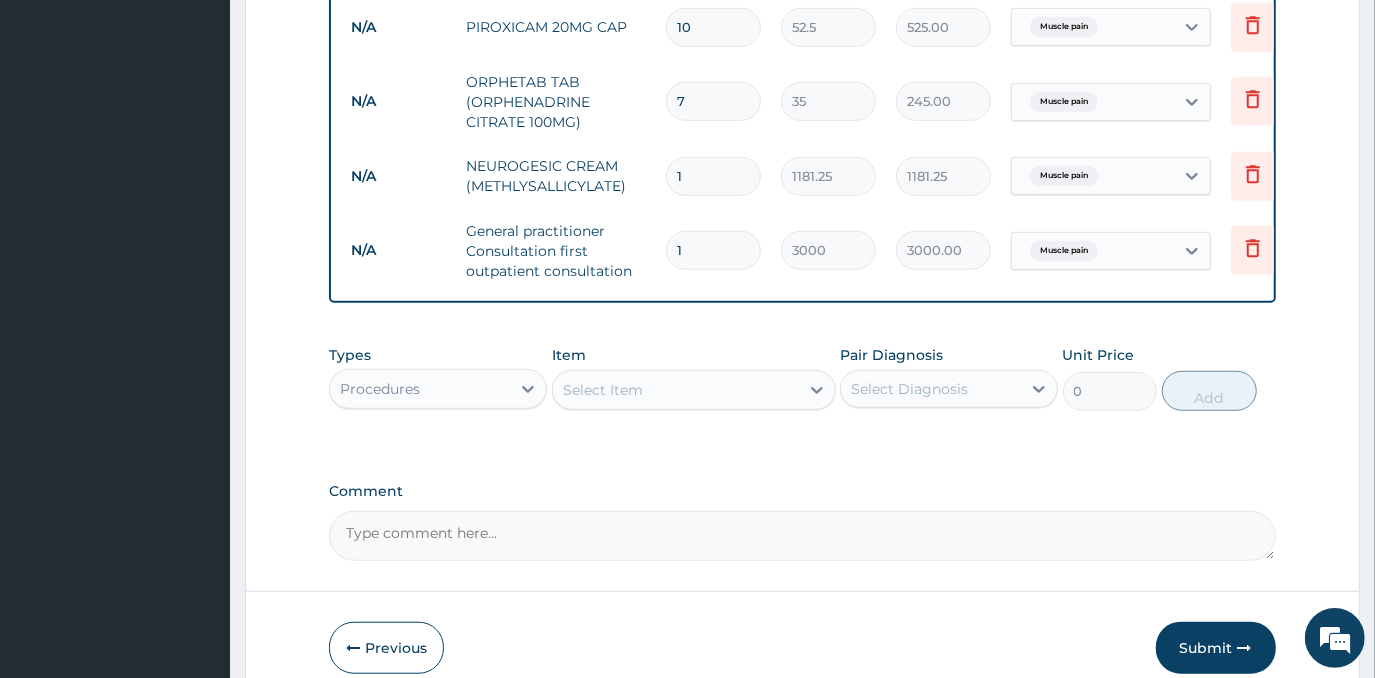 scroll, scrollTop: 827, scrollLeft: 0, axis: vertical 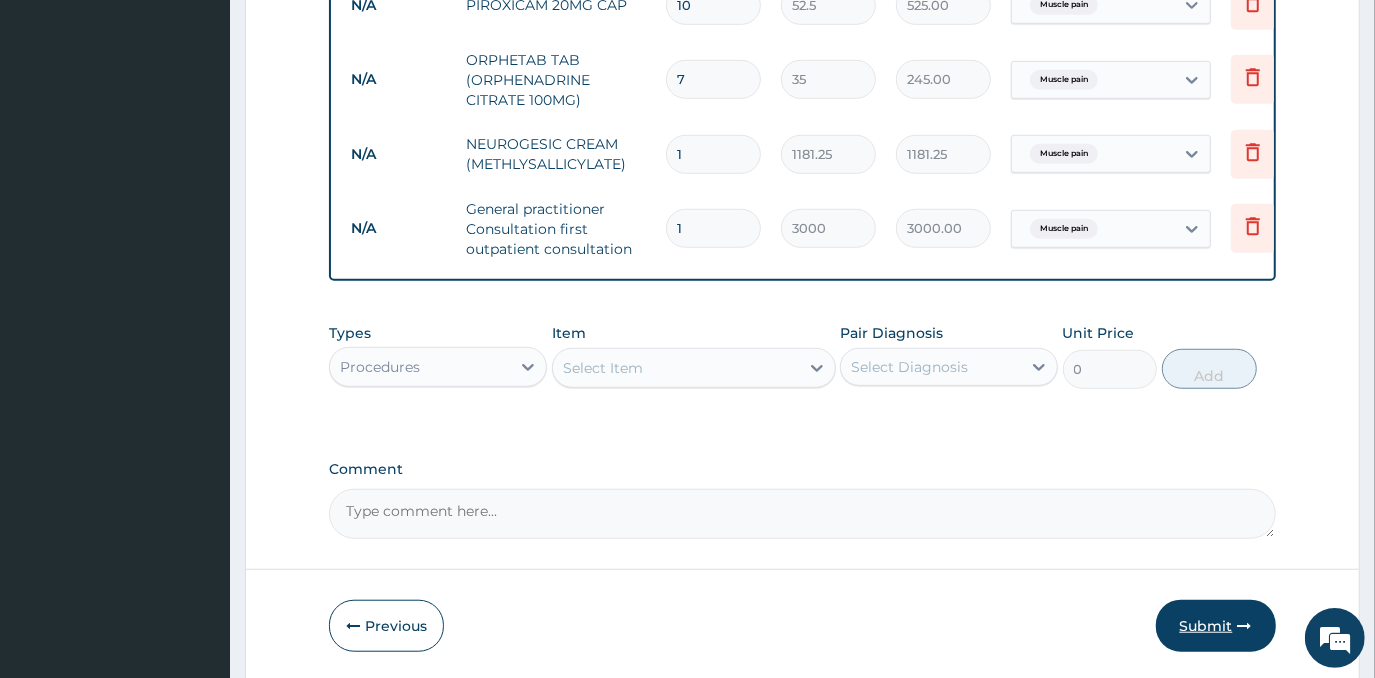click on "Submit" at bounding box center (1216, 626) 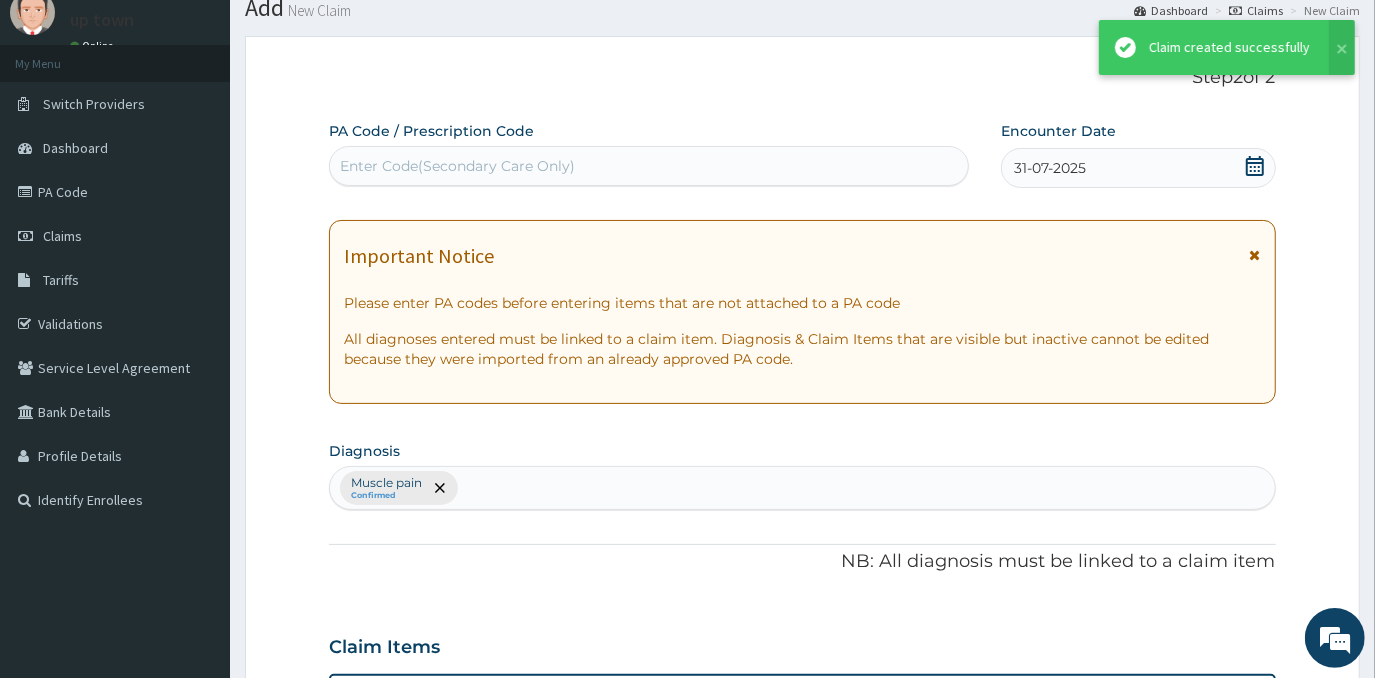 scroll, scrollTop: 827, scrollLeft: 0, axis: vertical 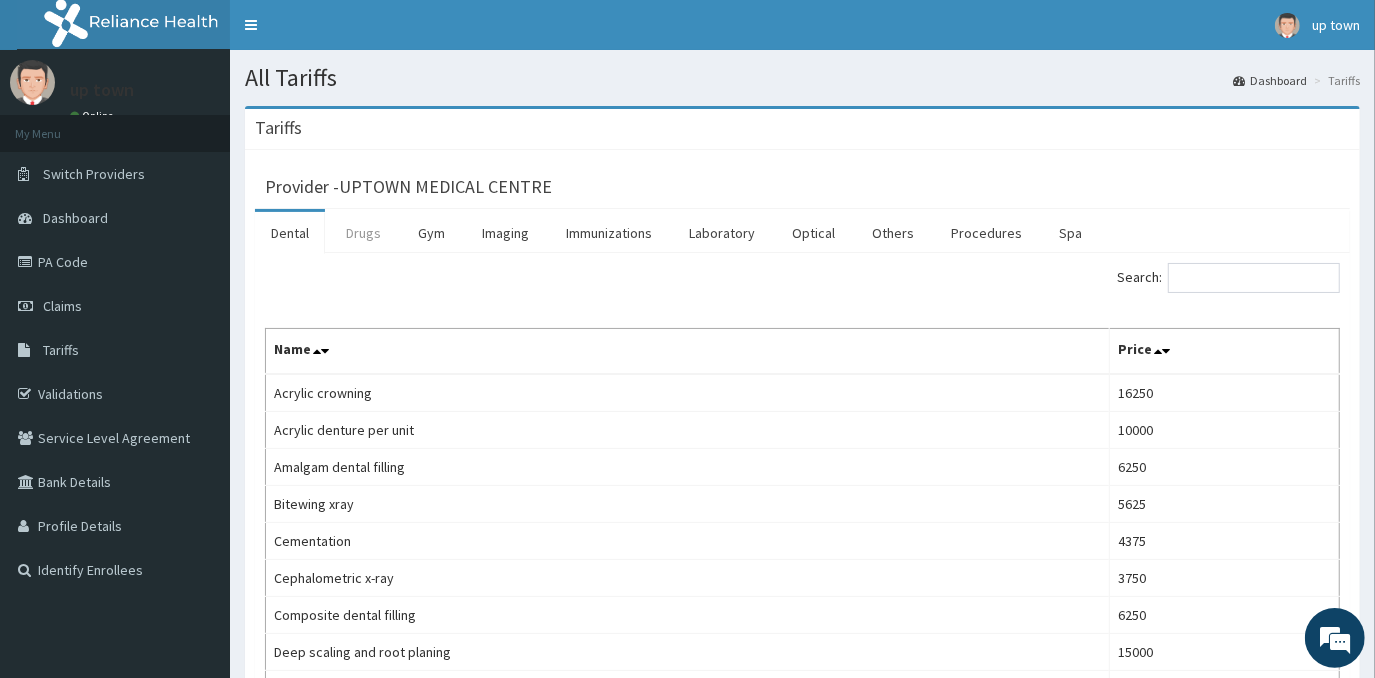 click on "Drugs" at bounding box center [363, 233] 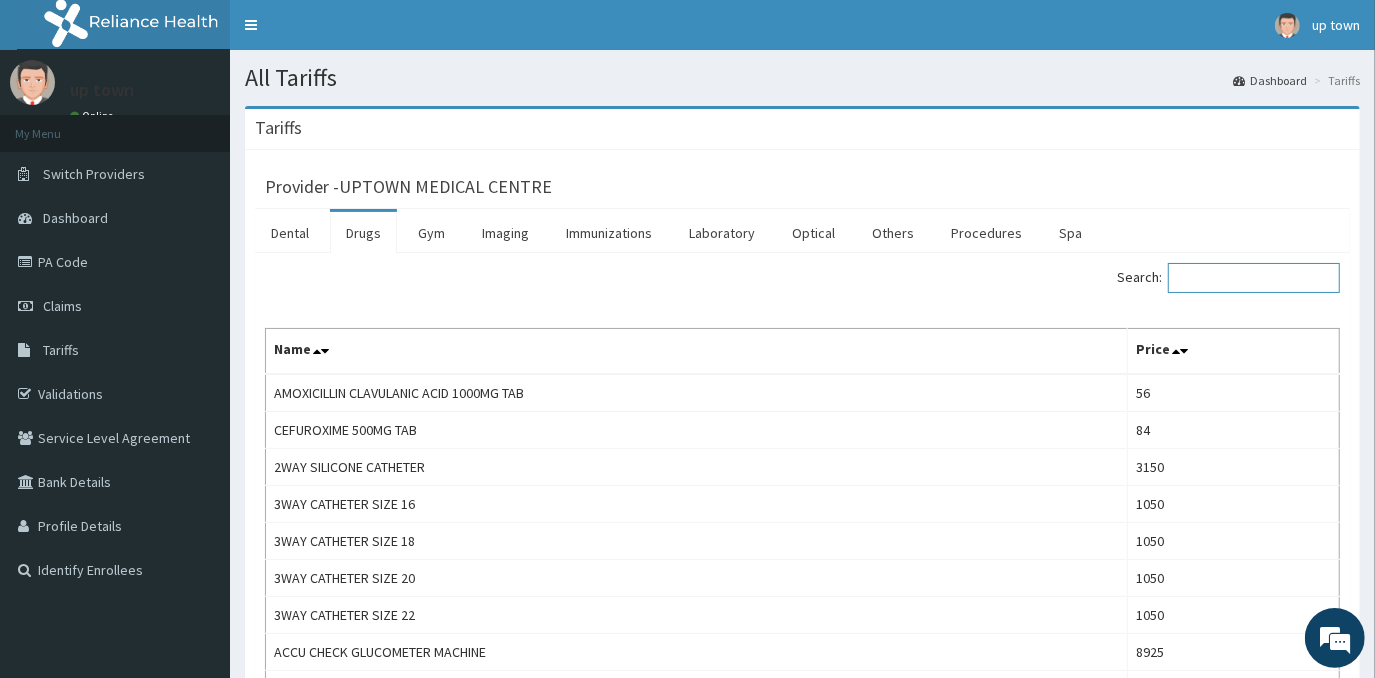 click on "Search:" at bounding box center (1254, 278) 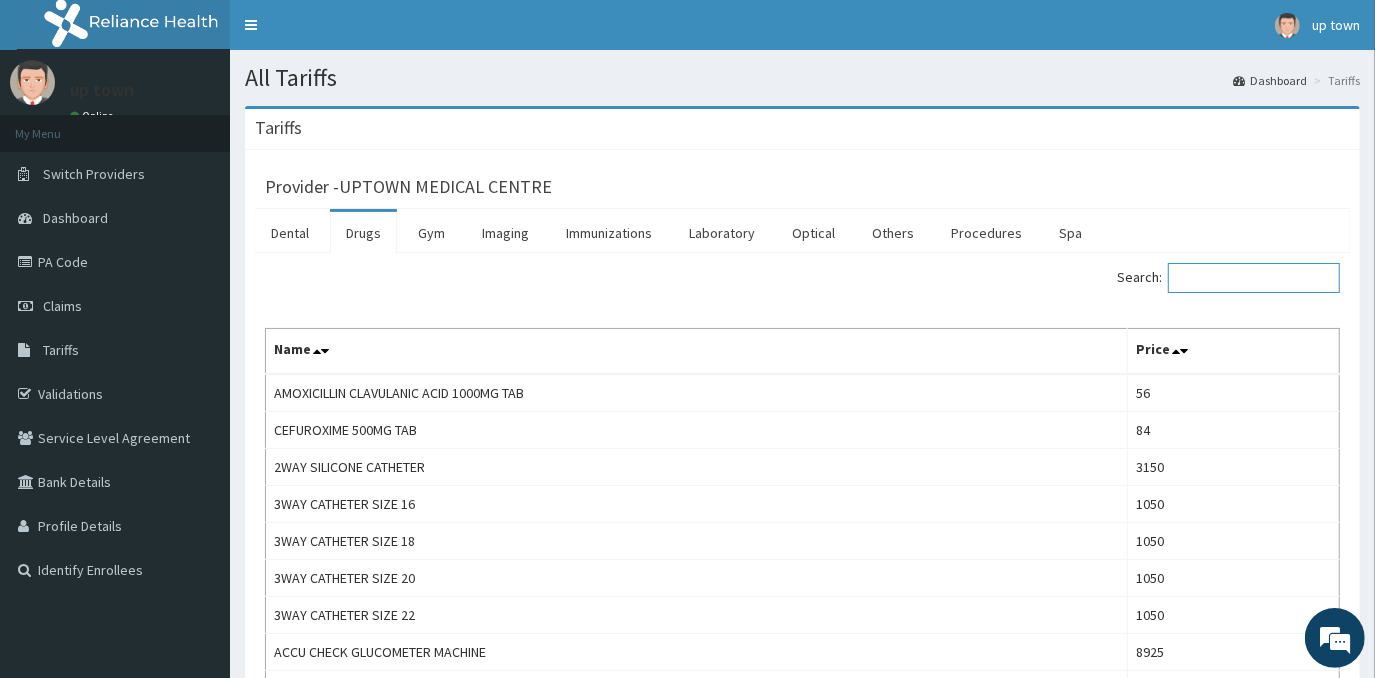 scroll, scrollTop: 0, scrollLeft: 0, axis: both 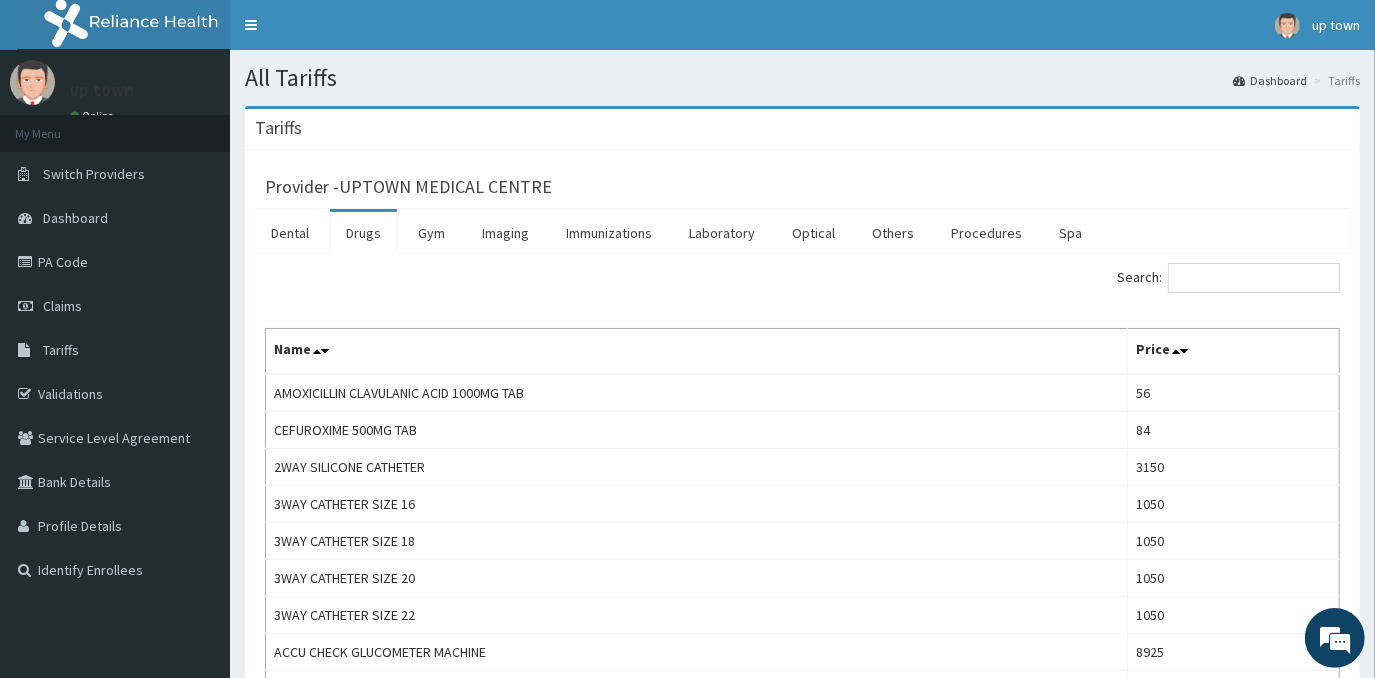 click on "Drugs" at bounding box center [363, 233] 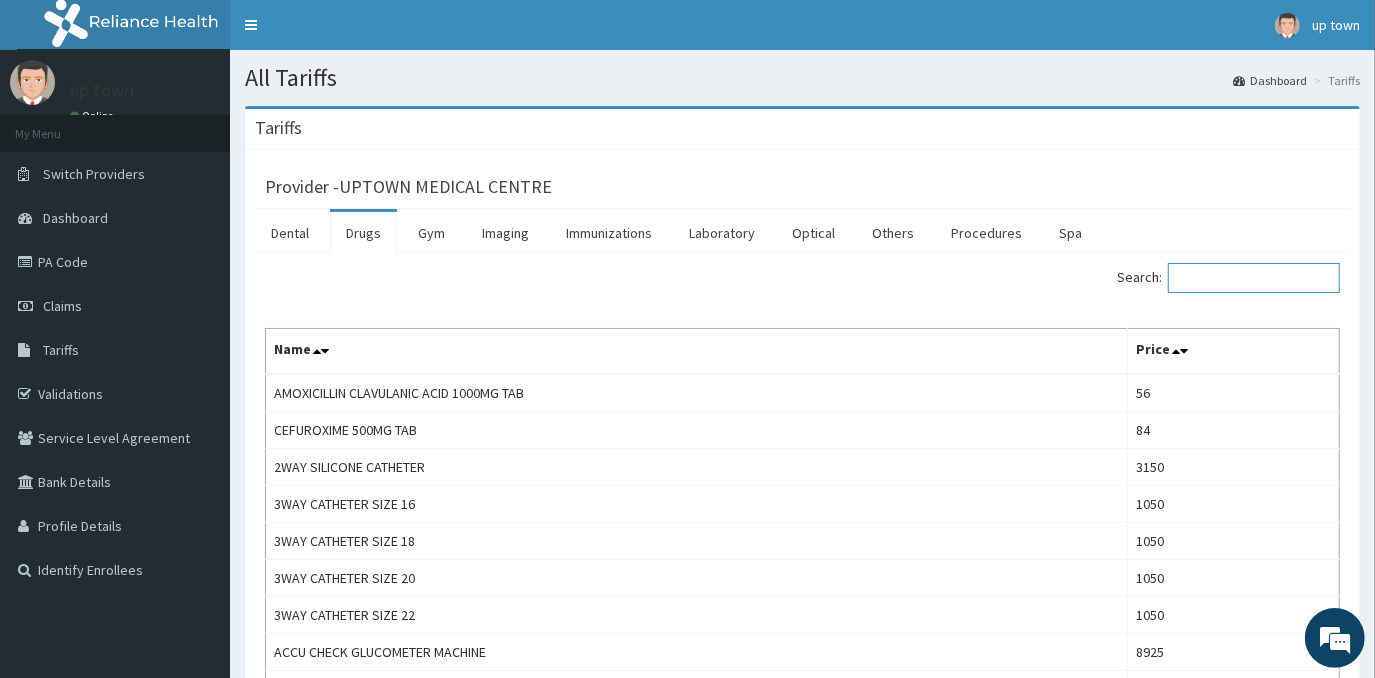 click on "Search:" at bounding box center (1254, 278) 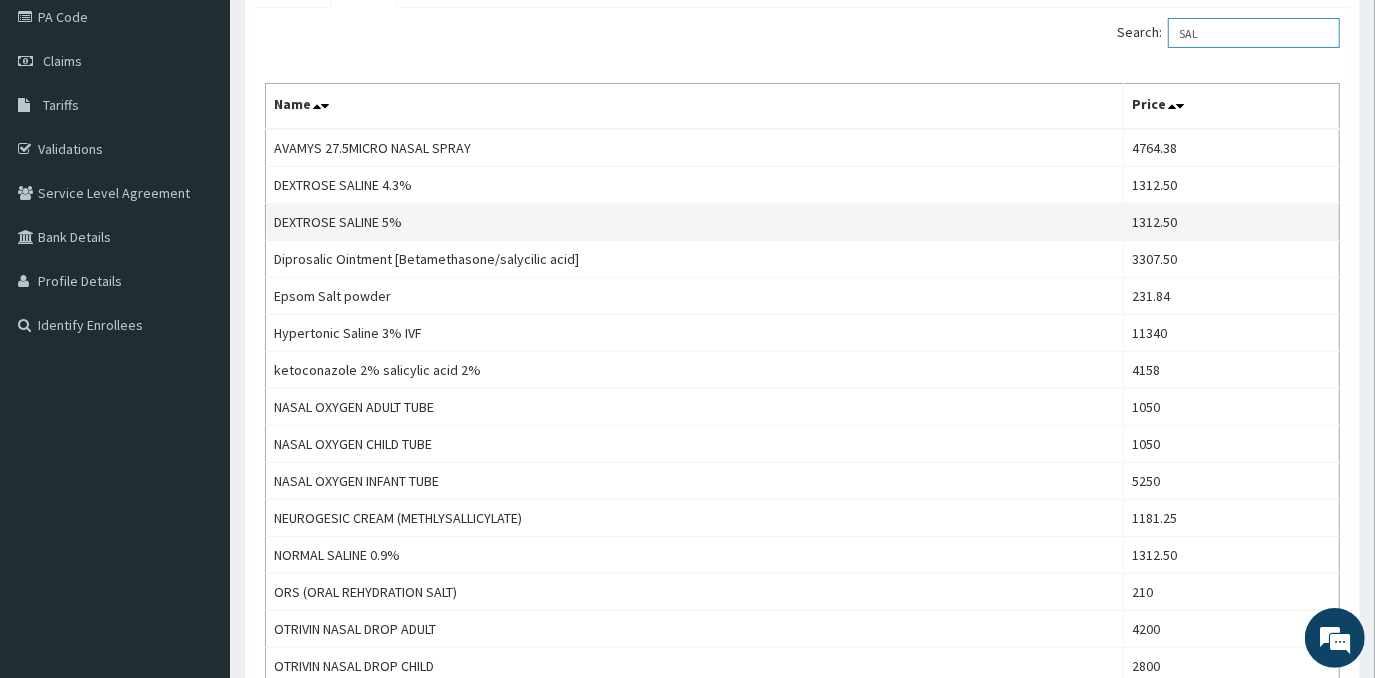 scroll, scrollTop: 272, scrollLeft: 0, axis: vertical 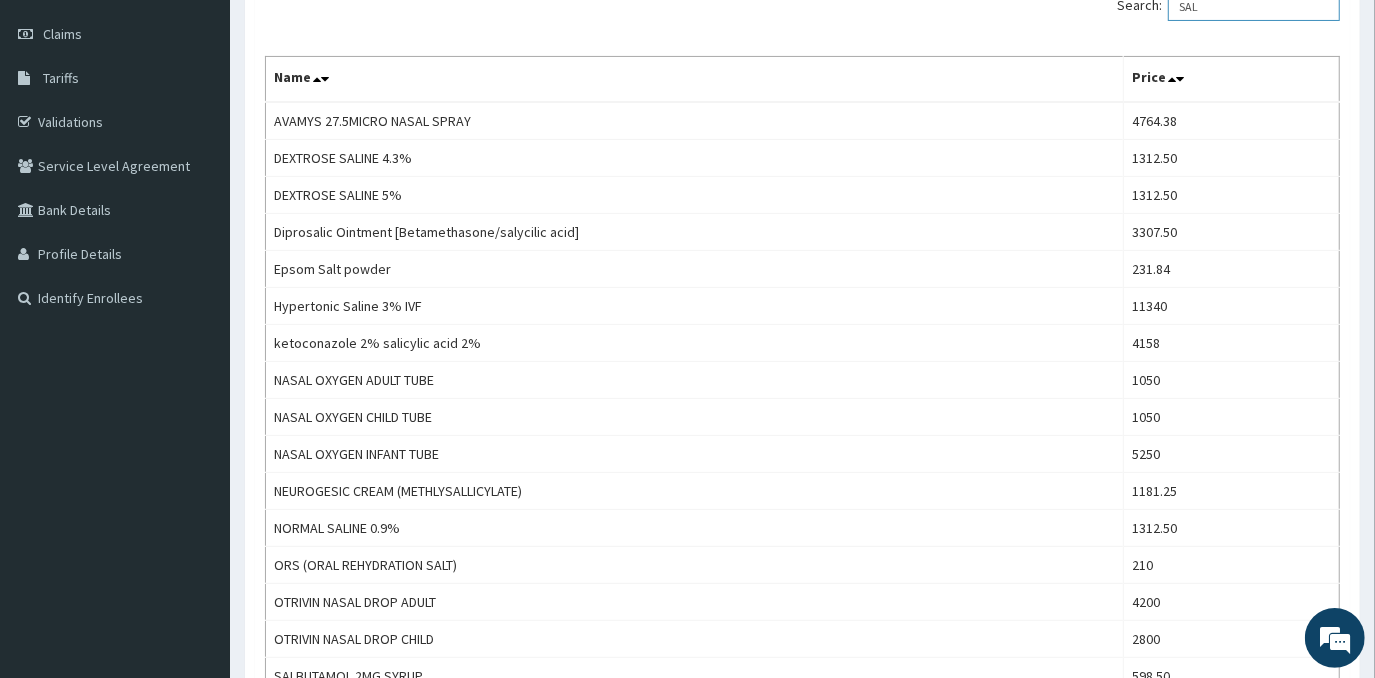 type on "SAL" 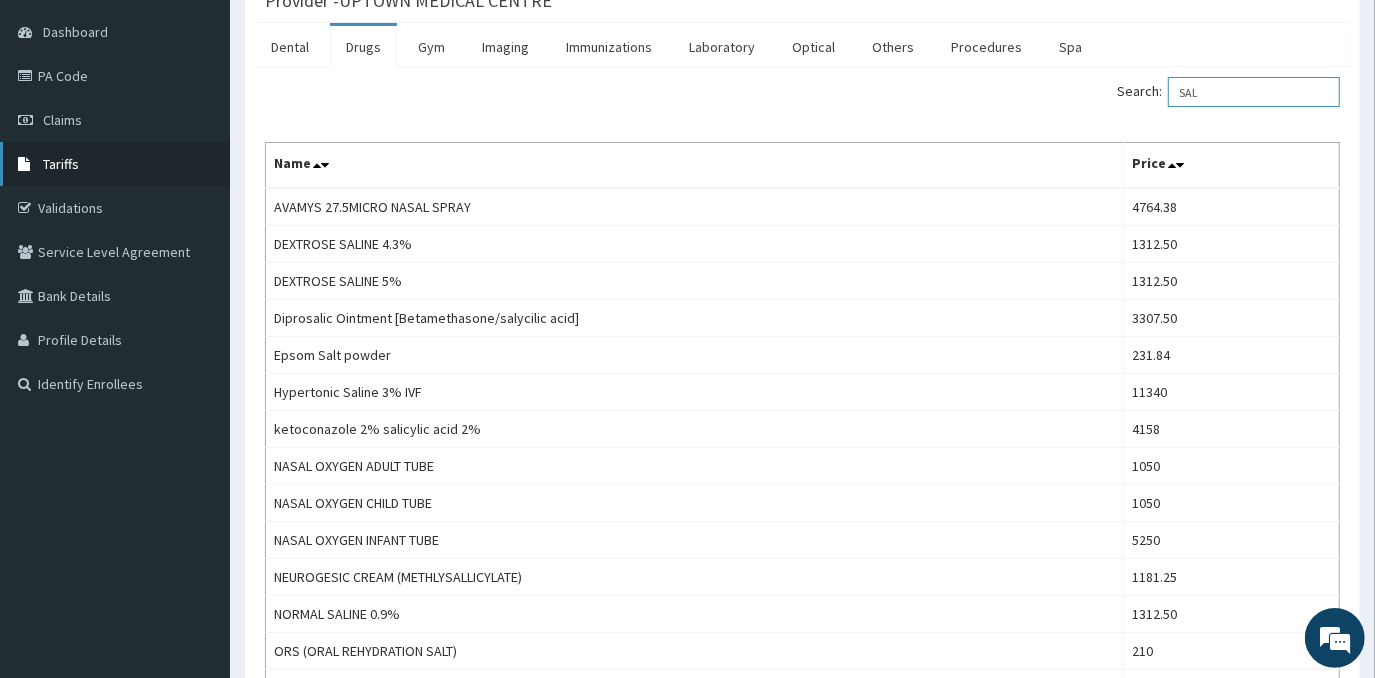 scroll, scrollTop: 181, scrollLeft: 0, axis: vertical 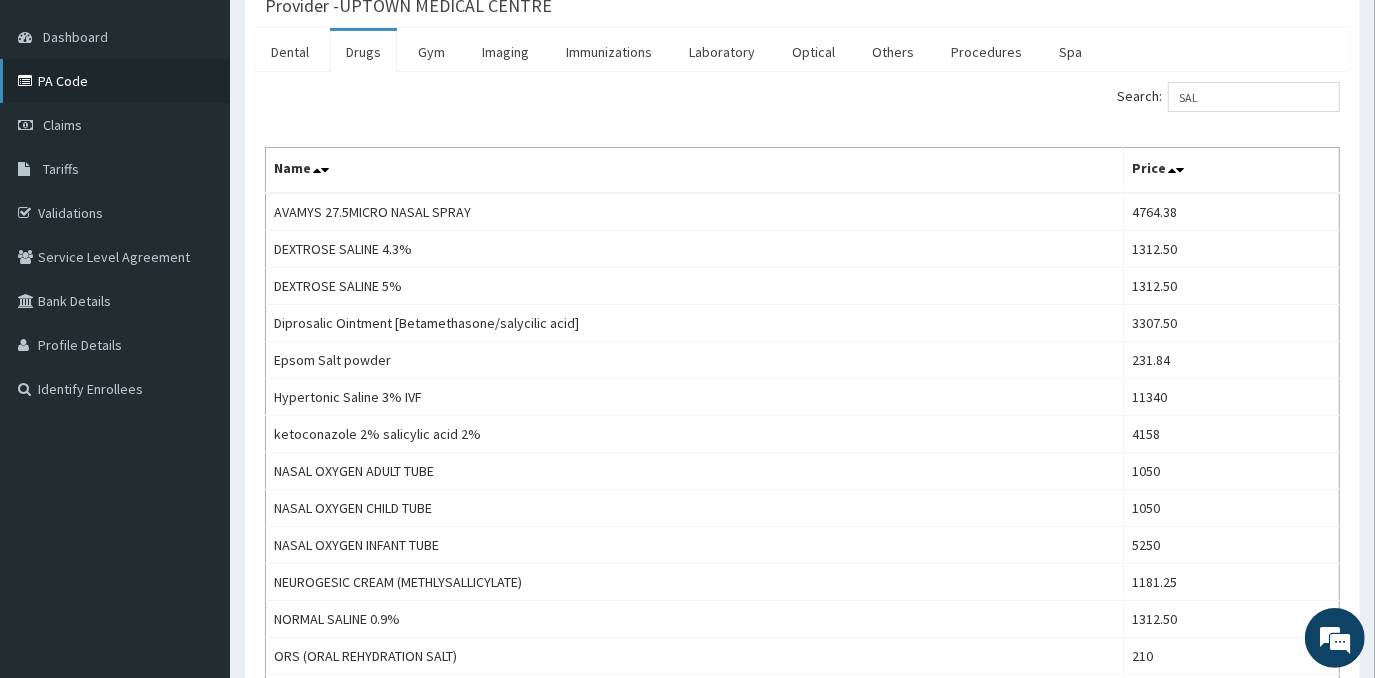 click on "PA Code" at bounding box center (115, 81) 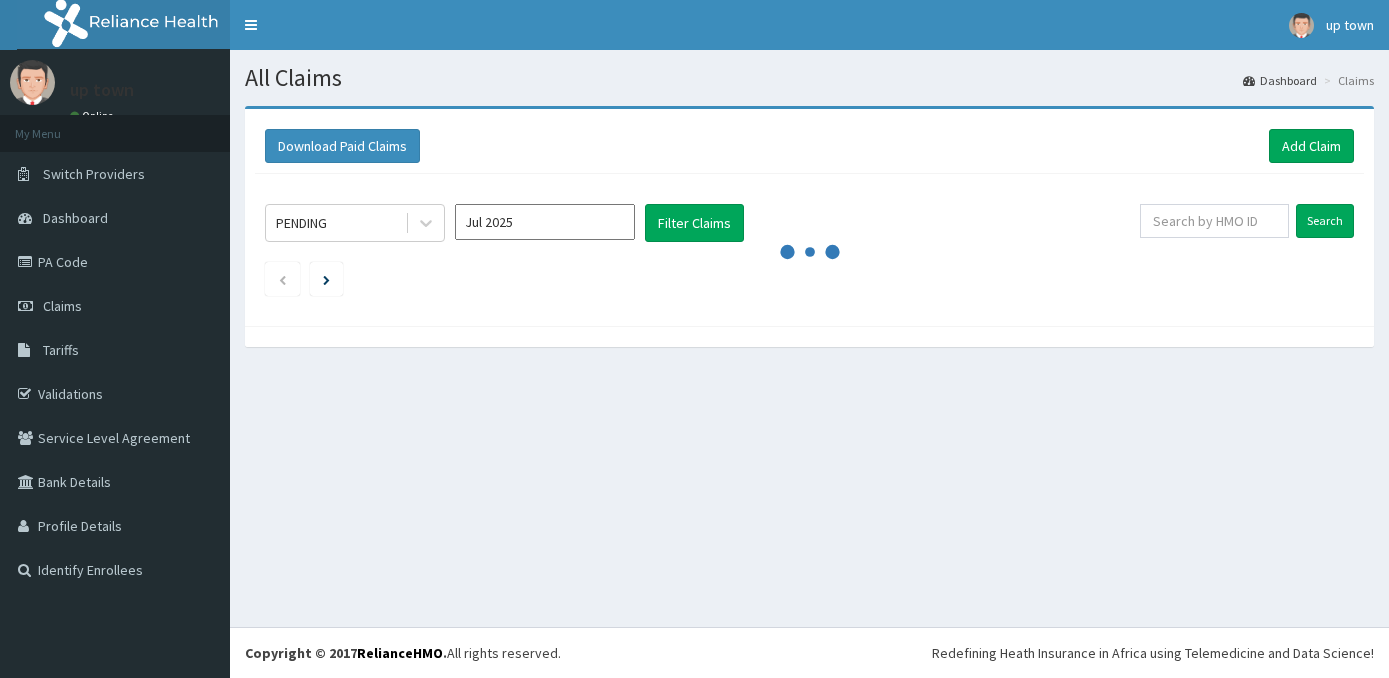 scroll, scrollTop: 0, scrollLeft: 0, axis: both 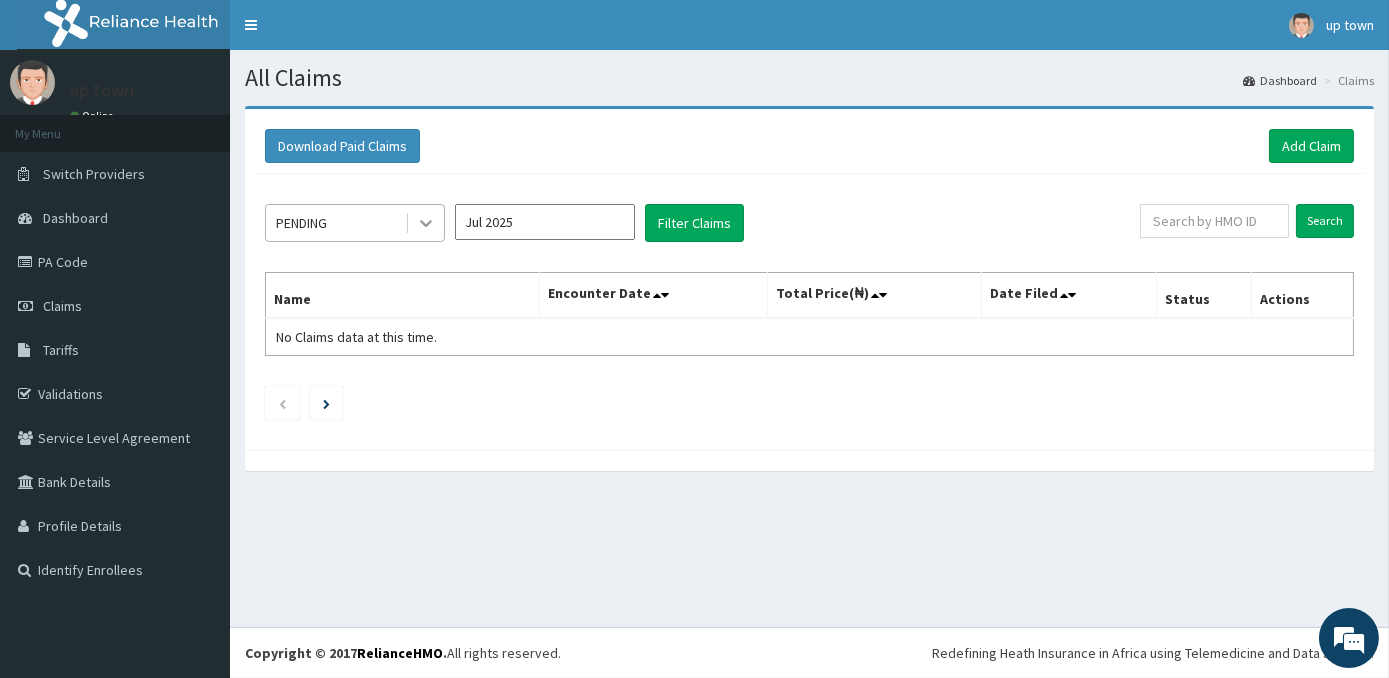 click at bounding box center [426, 223] 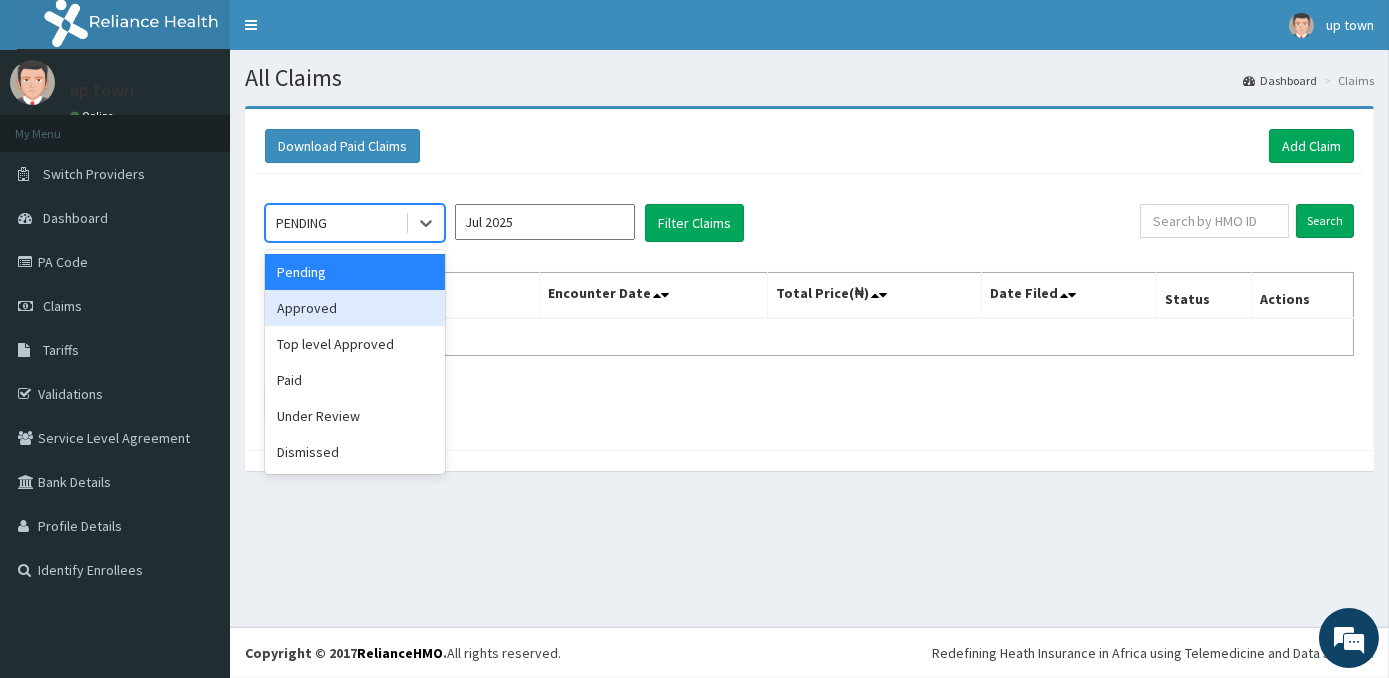click on "Approved" at bounding box center (355, 308) 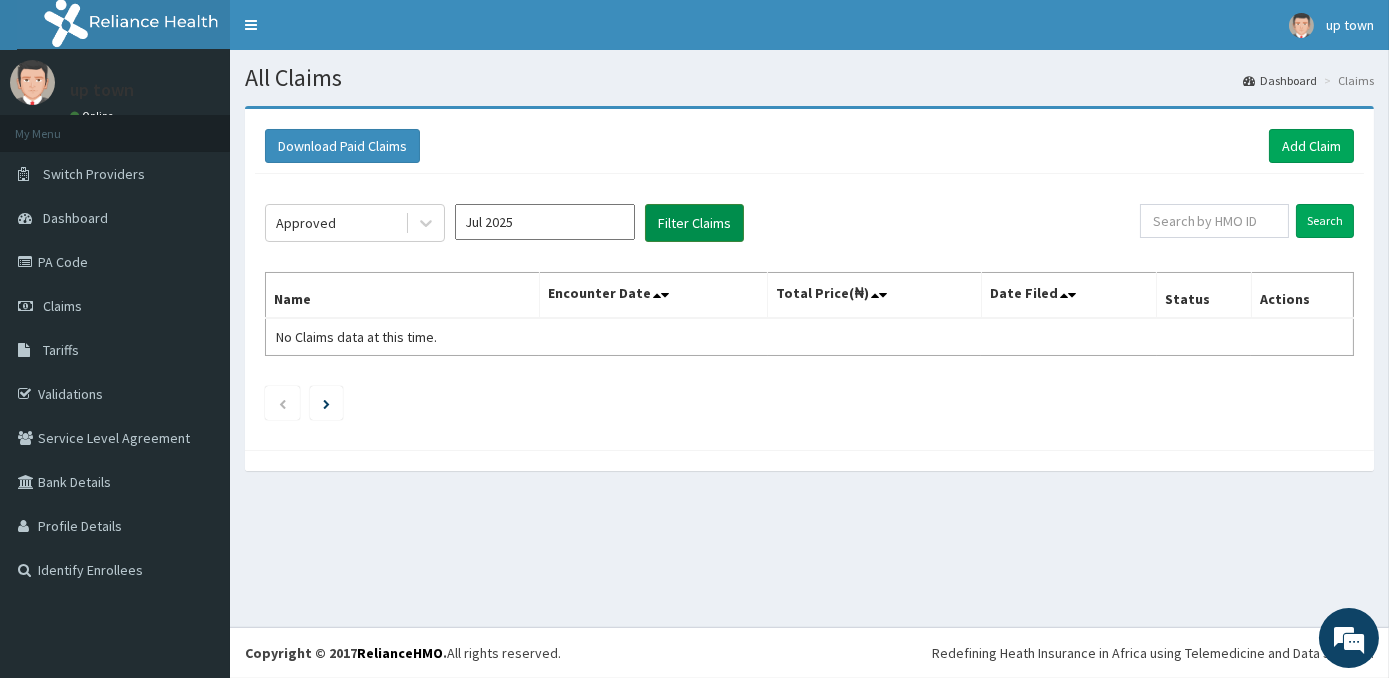 click on "Filter Claims" at bounding box center [694, 223] 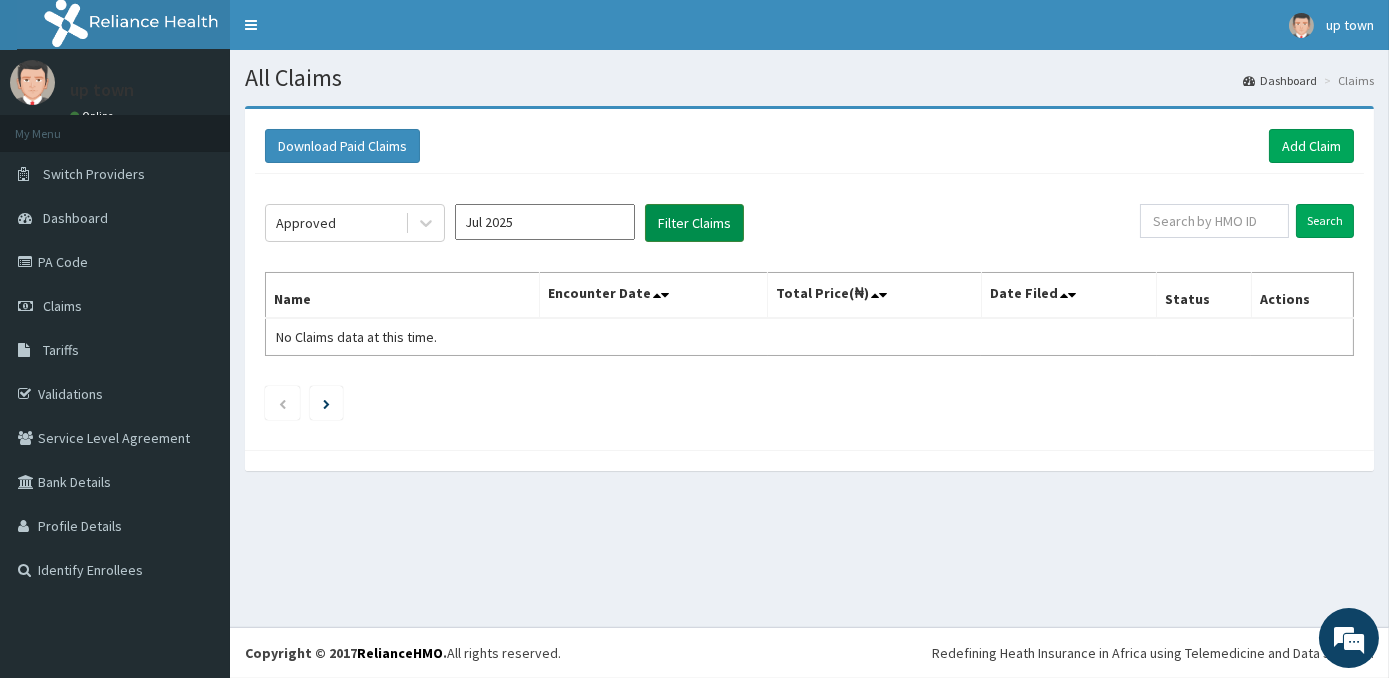 click on "Filter Claims" at bounding box center (694, 223) 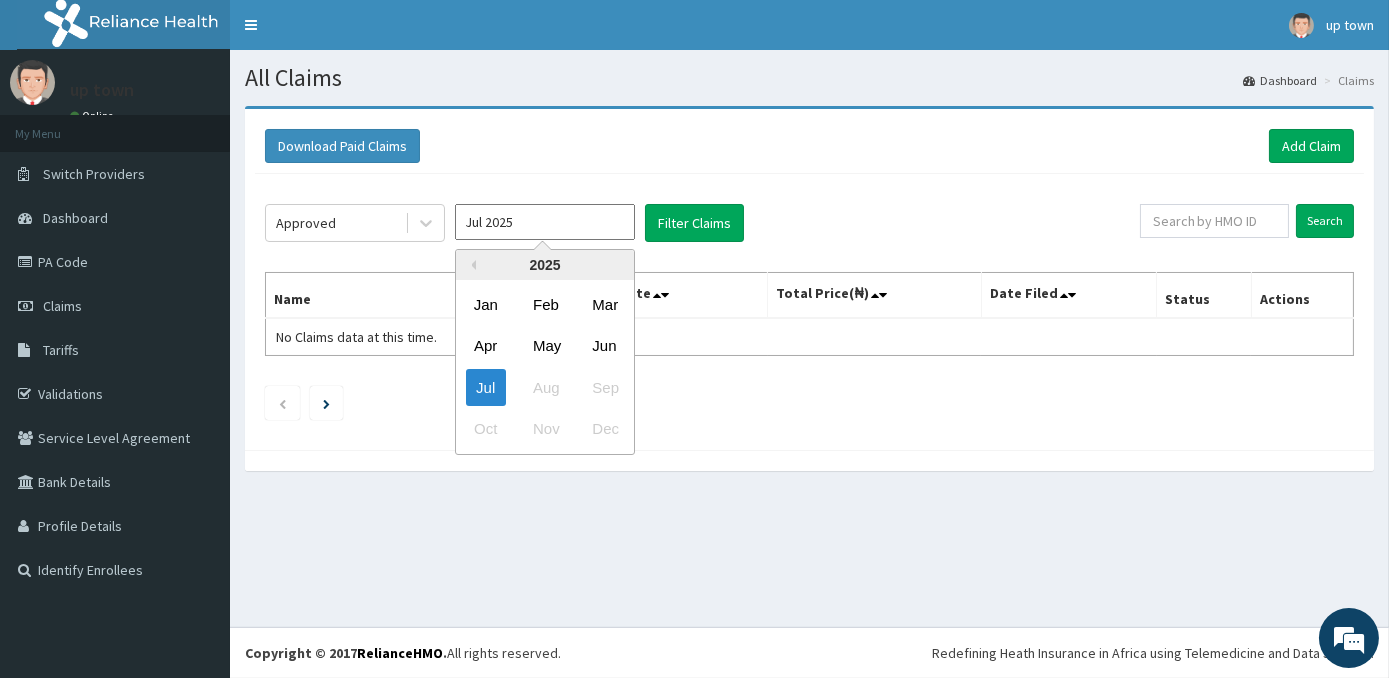 click on "Jul 2025" at bounding box center (545, 222) 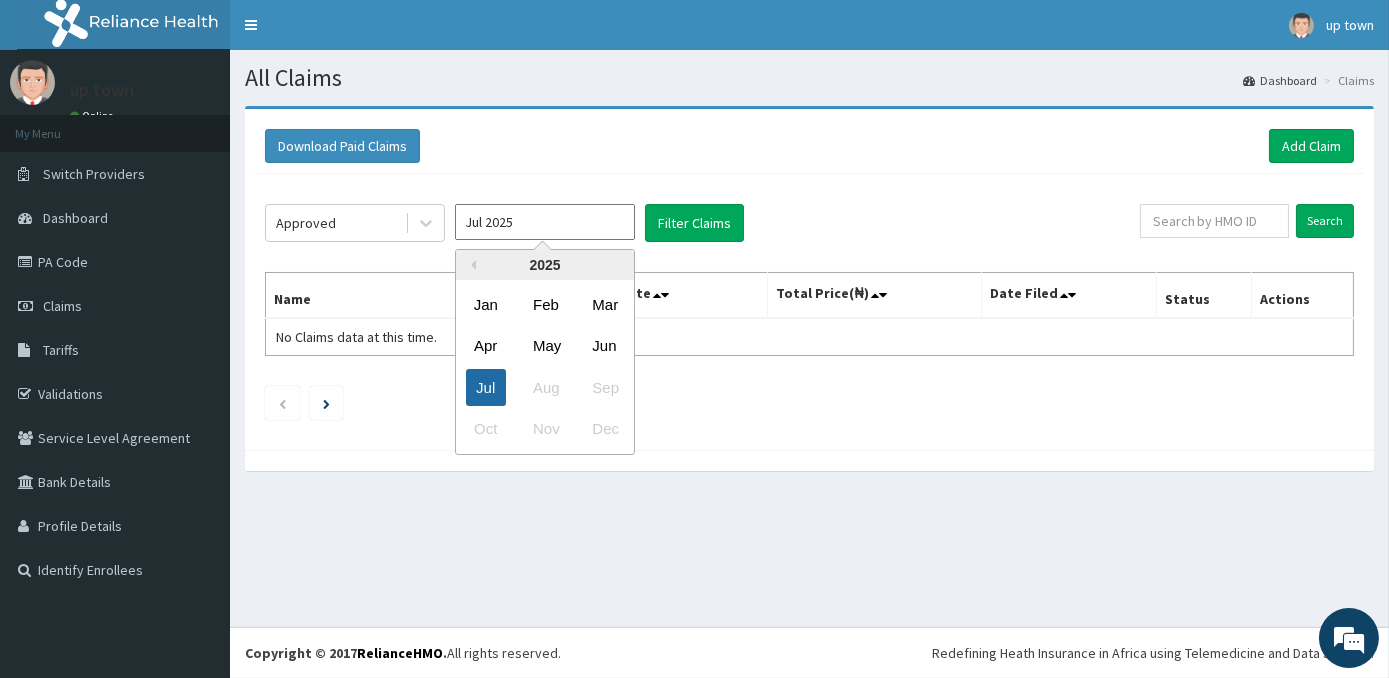 click on "Jul" at bounding box center (486, 387) 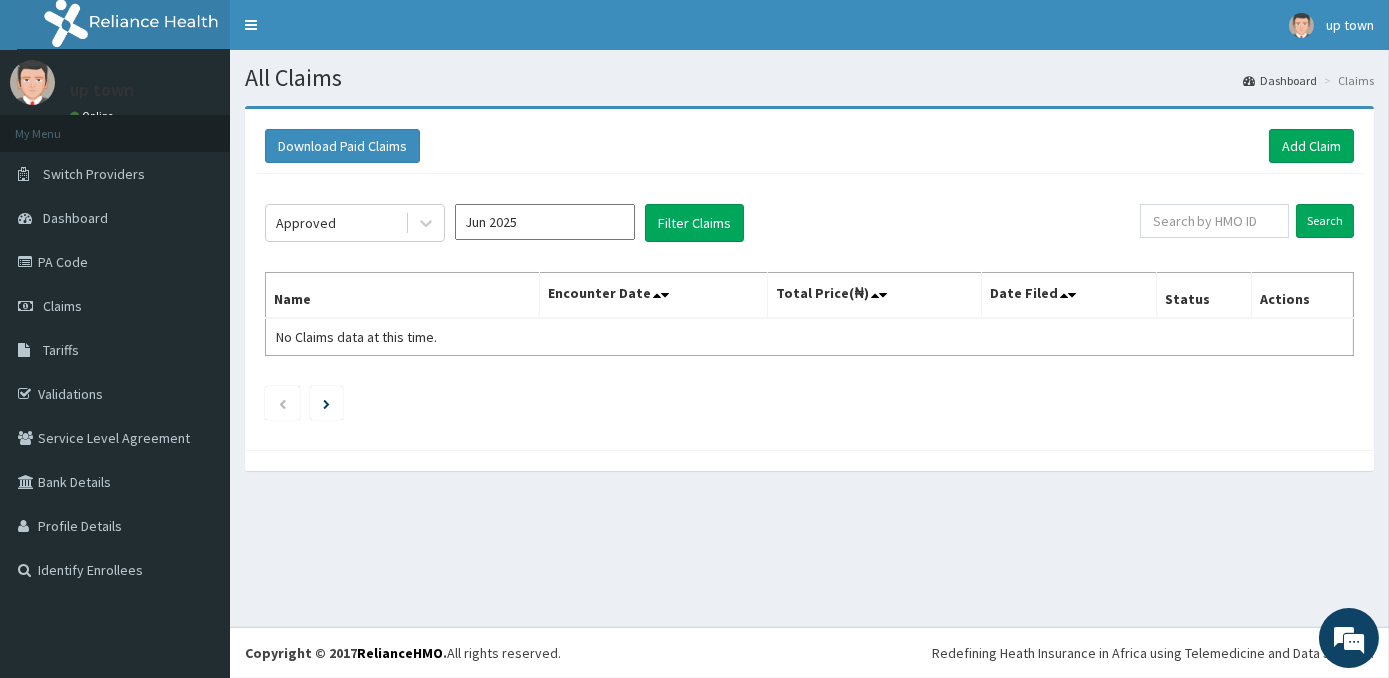 click on "Jun 2025" at bounding box center [545, 222] 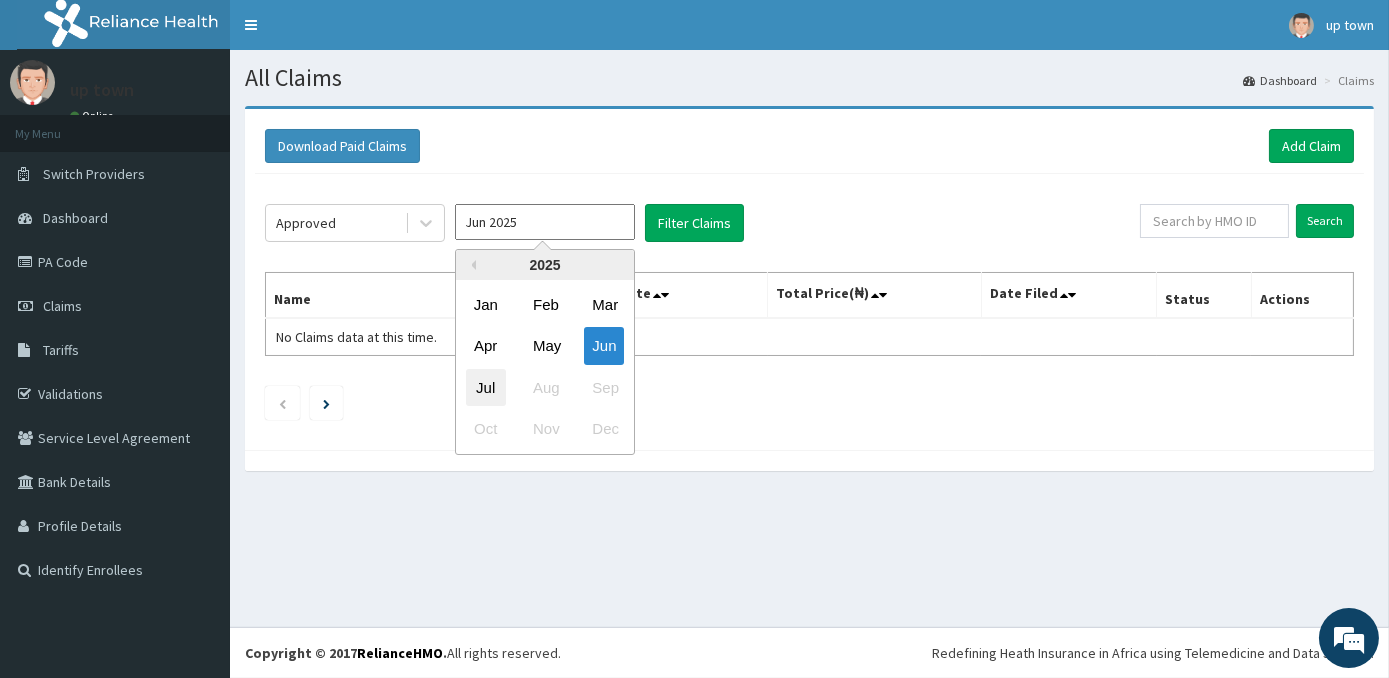 click on "Jul" at bounding box center (486, 387) 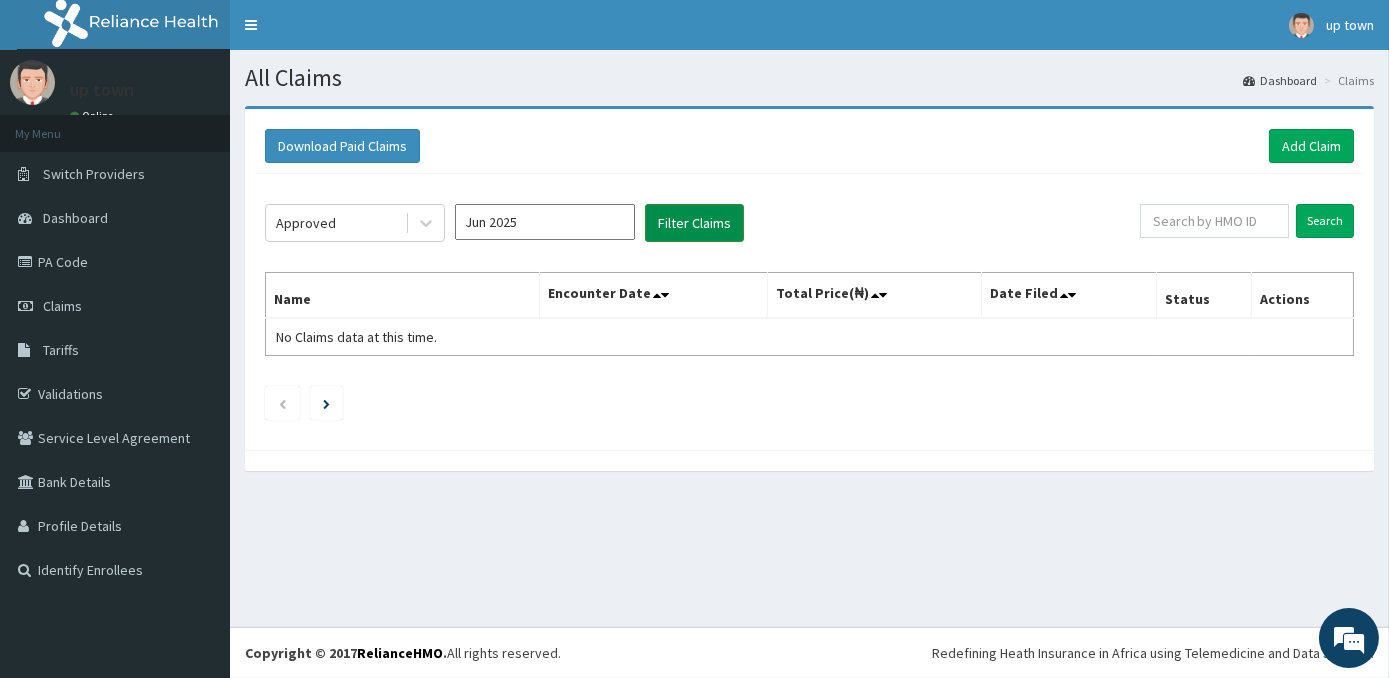 click on "Filter Claims" at bounding box center [694, 223] 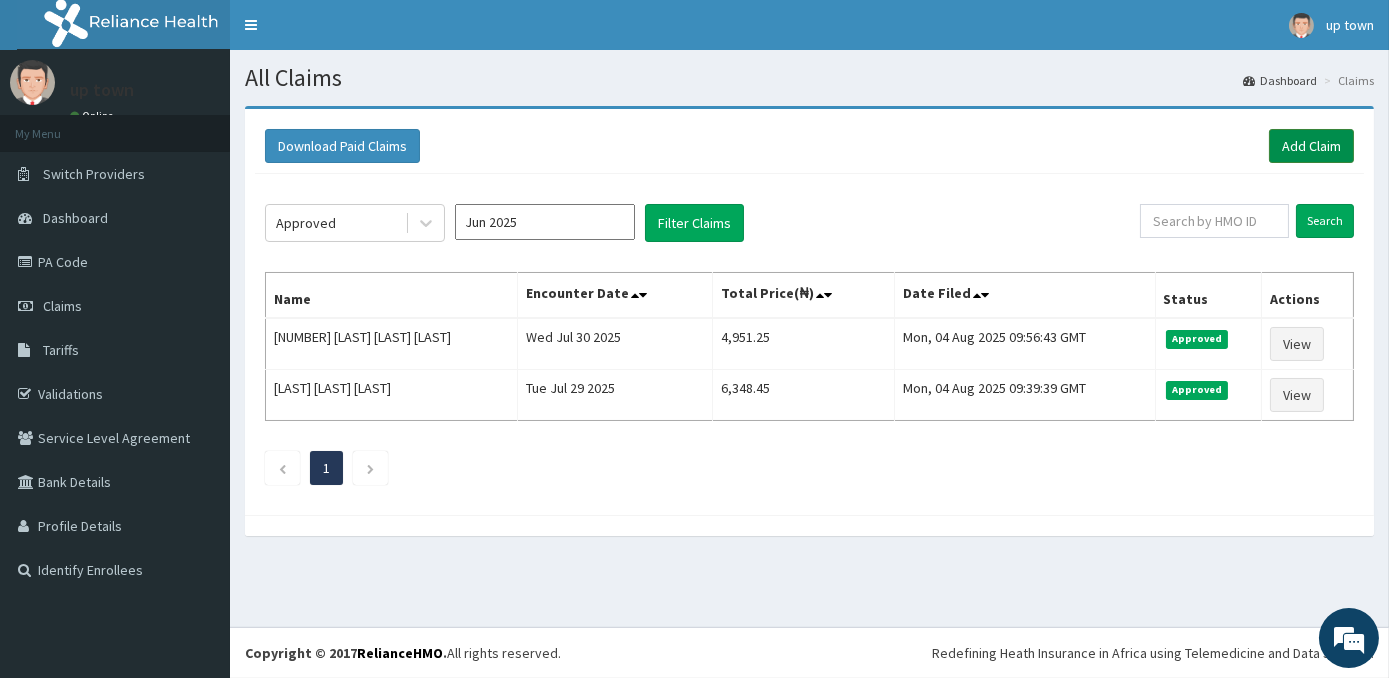 click on "Add Claim" at bounding box center (1311, 146) 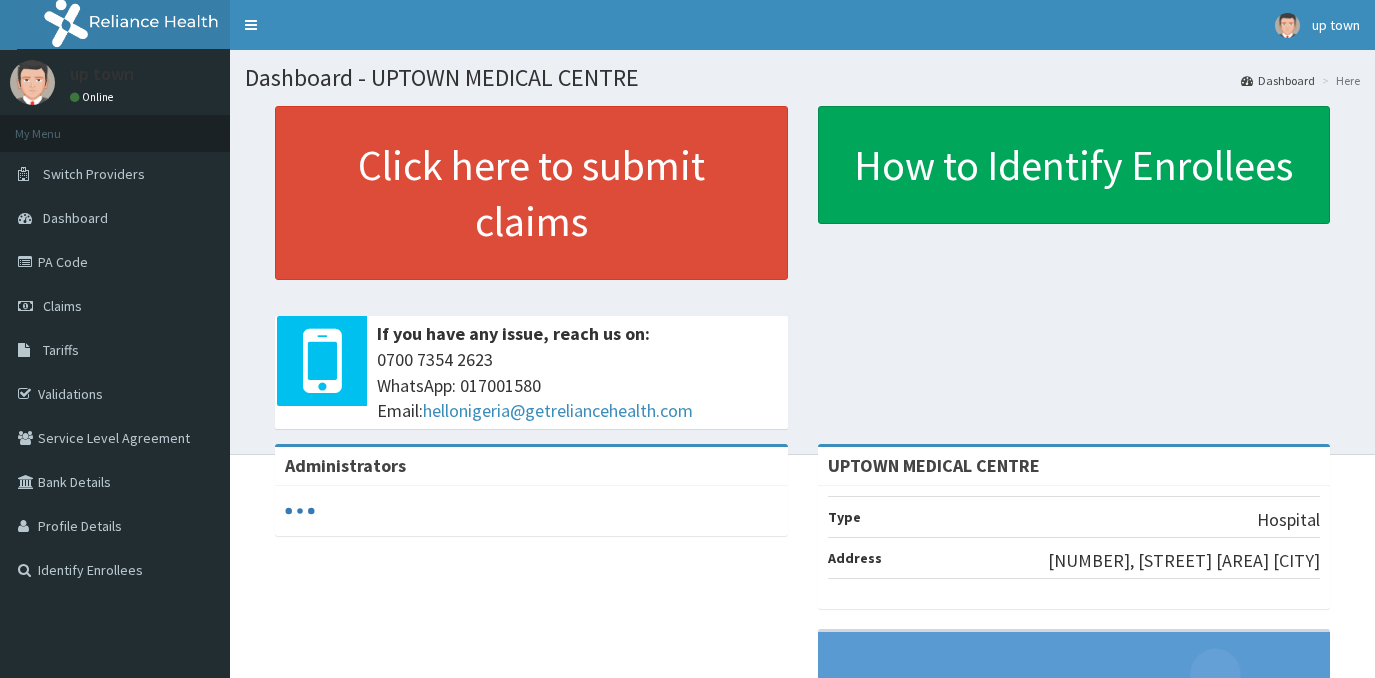scroll, scrollTop: 0, scrollLeft: 0, axis: both 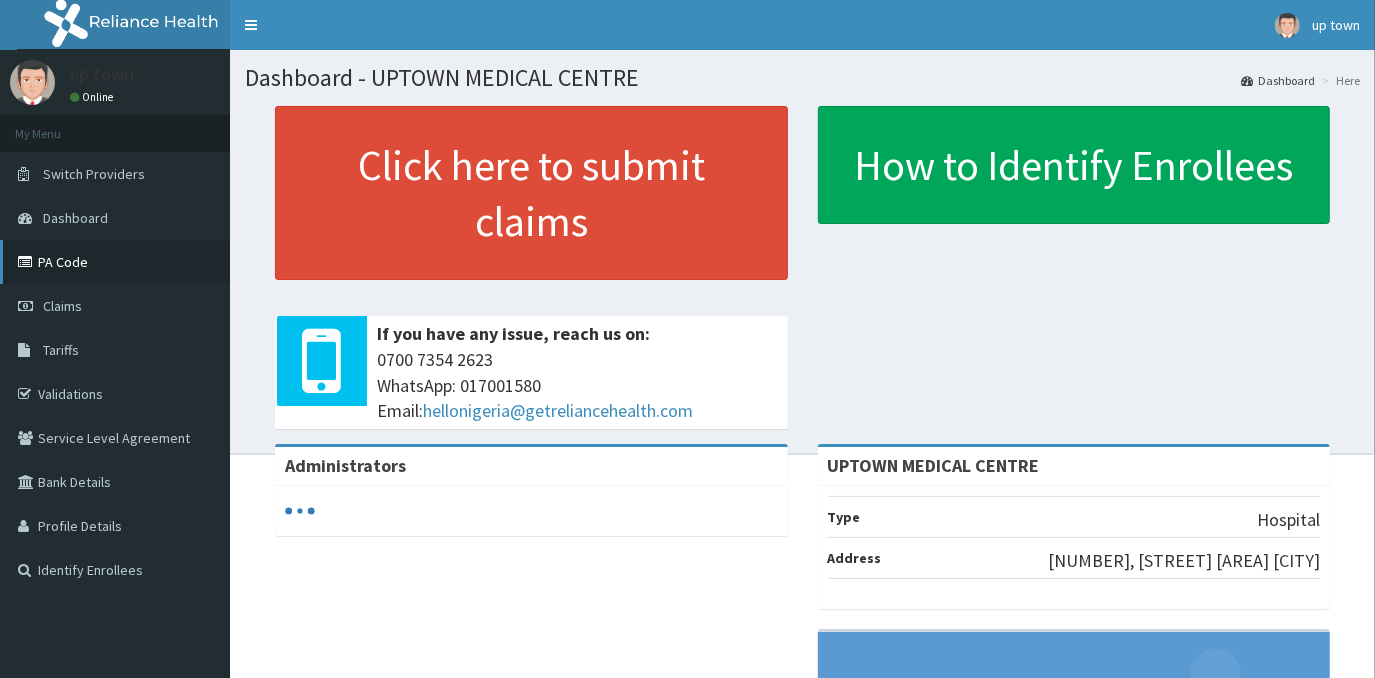 click on "PA Code" at bounding box center [115, 262] 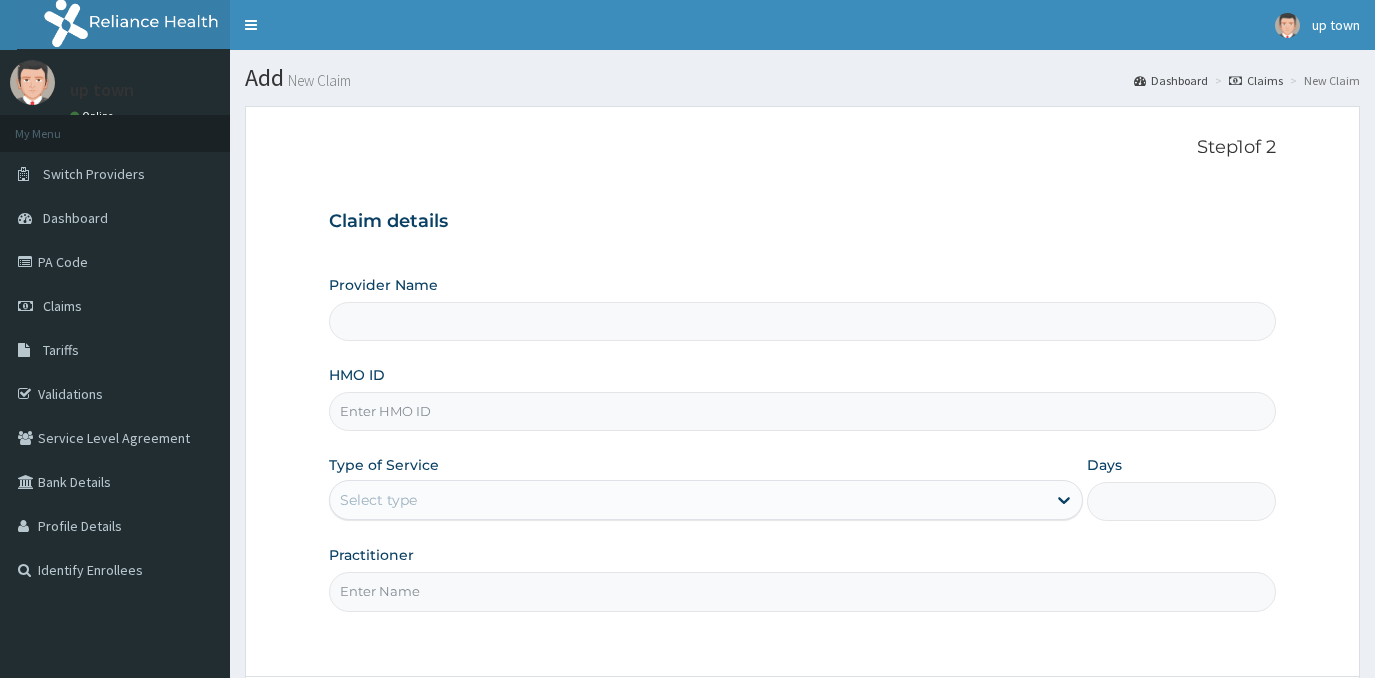 scroll, scrollTop: 0, scrollLeft: 0, axis: both 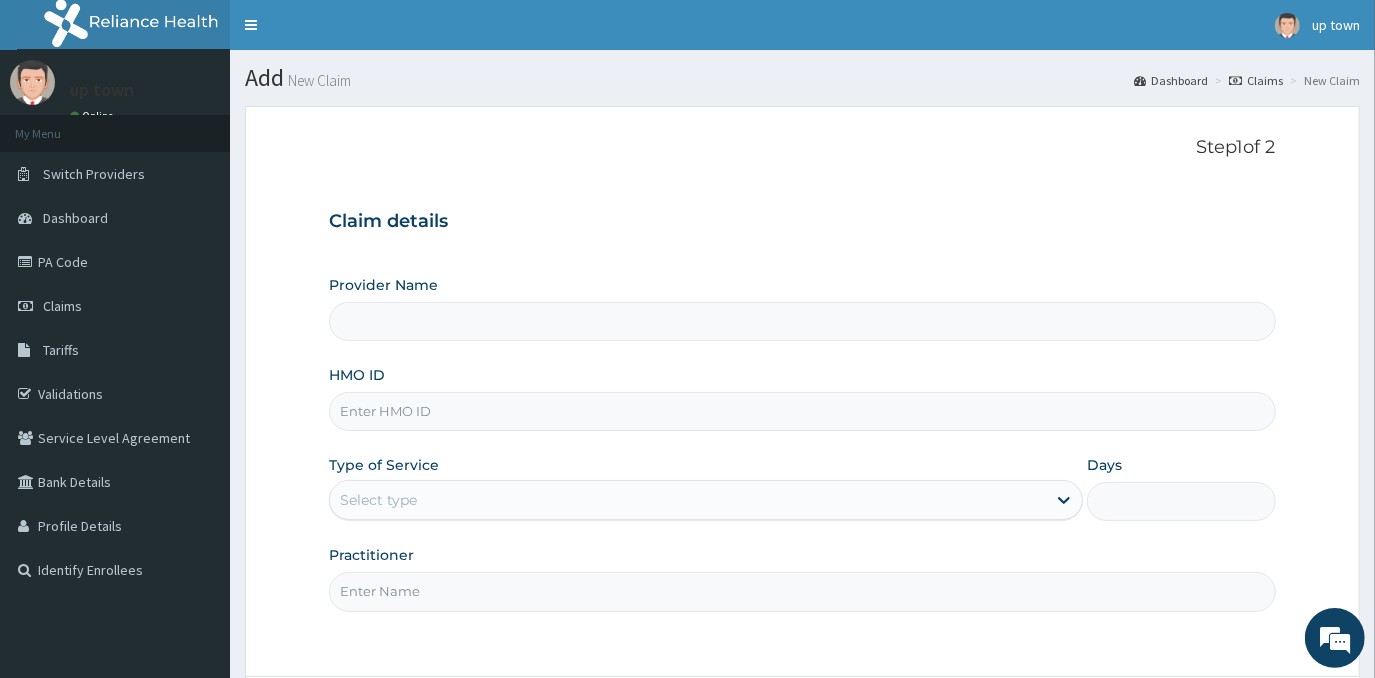 type on "UPTOWN MEDICAL CENTRE" 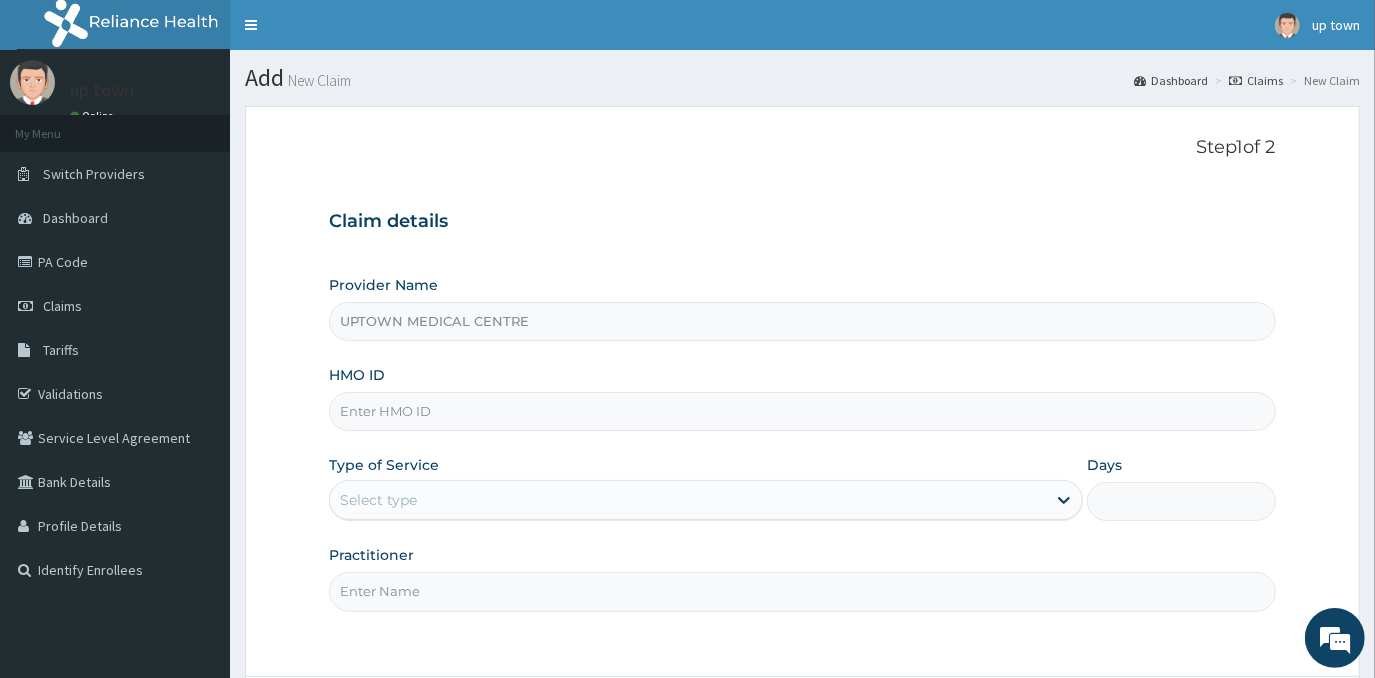 scroll, scrollTop: 0, scrollLeft: 0, axis: both 